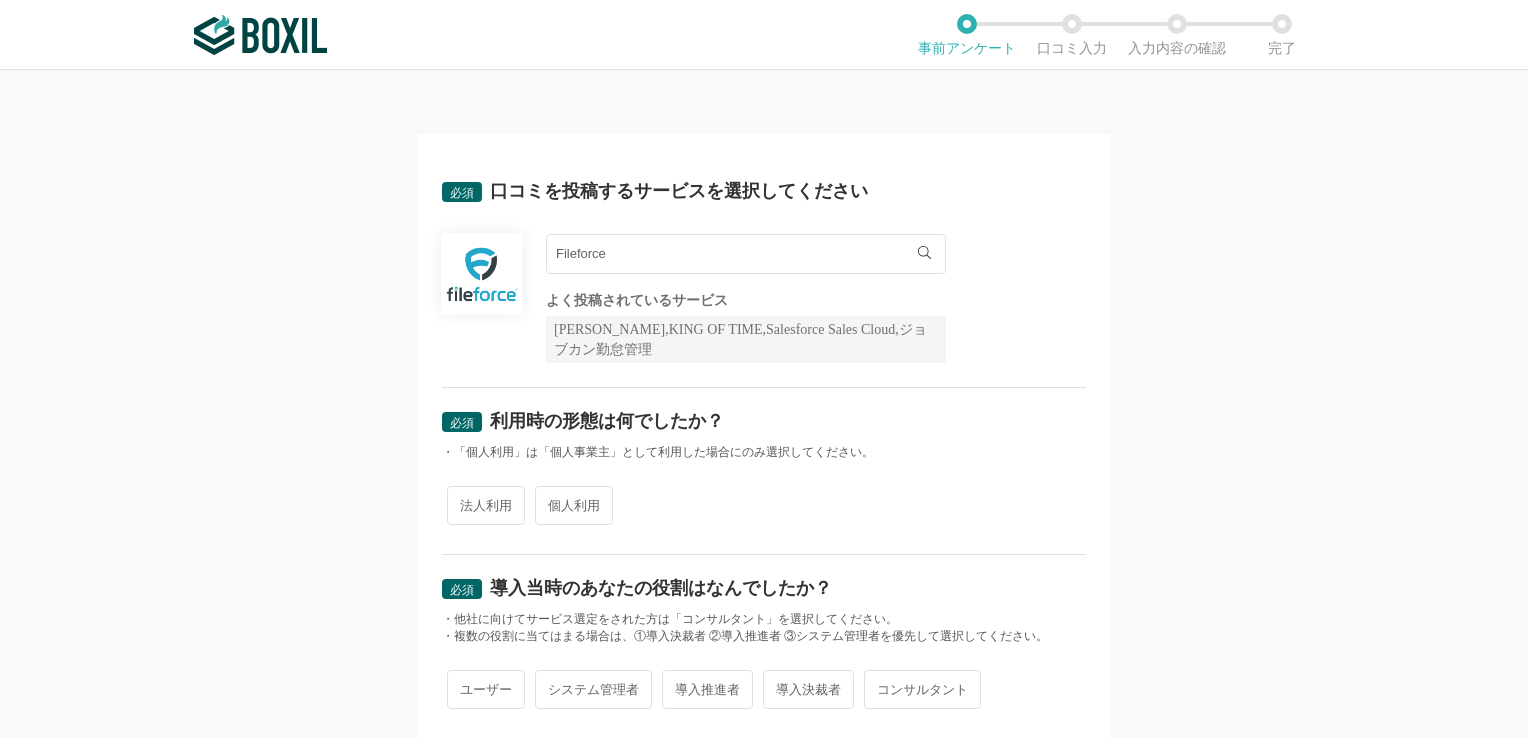 scroll, scrollTop: 0, scrollLeft: 0, axis: both 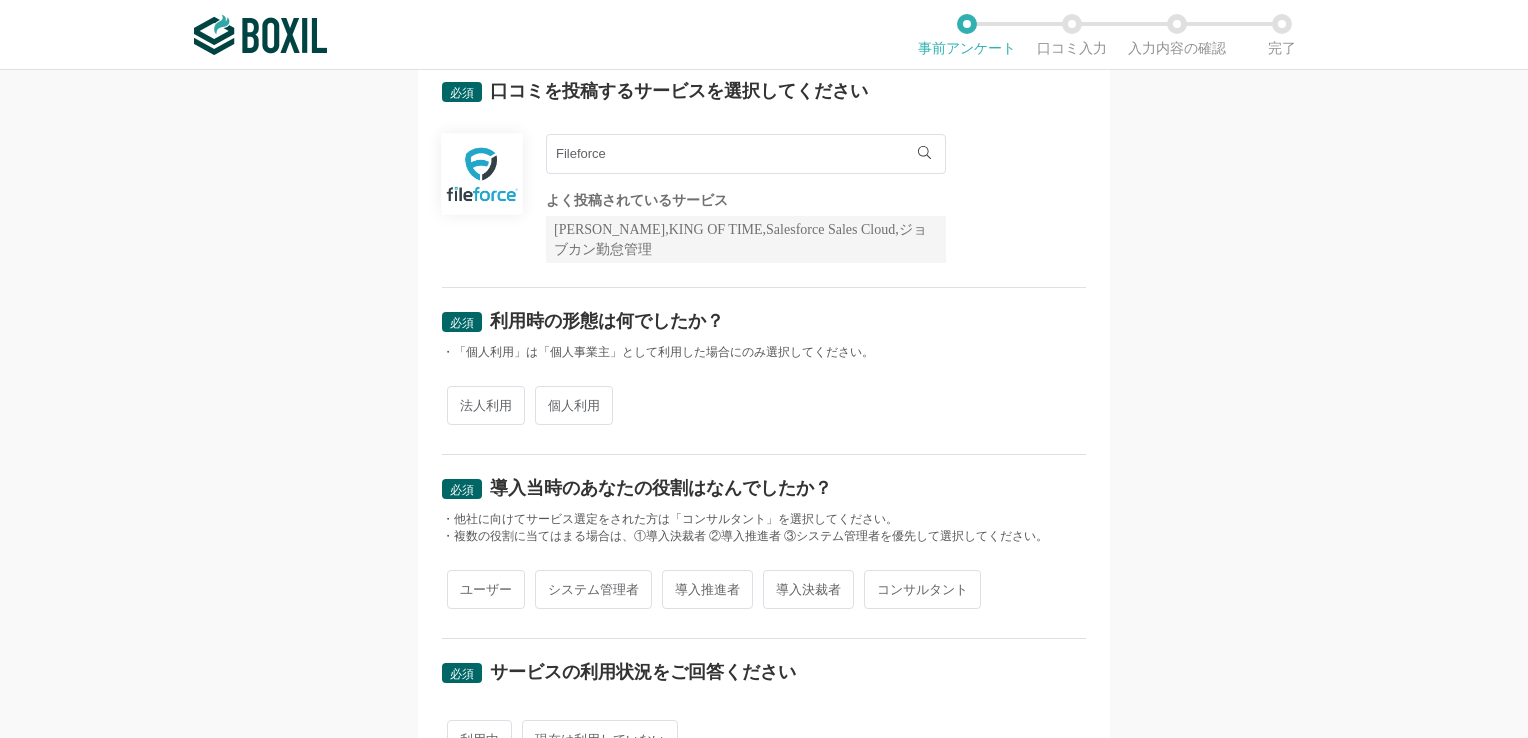 click on "法人利用" at bounding box center (486, 405) 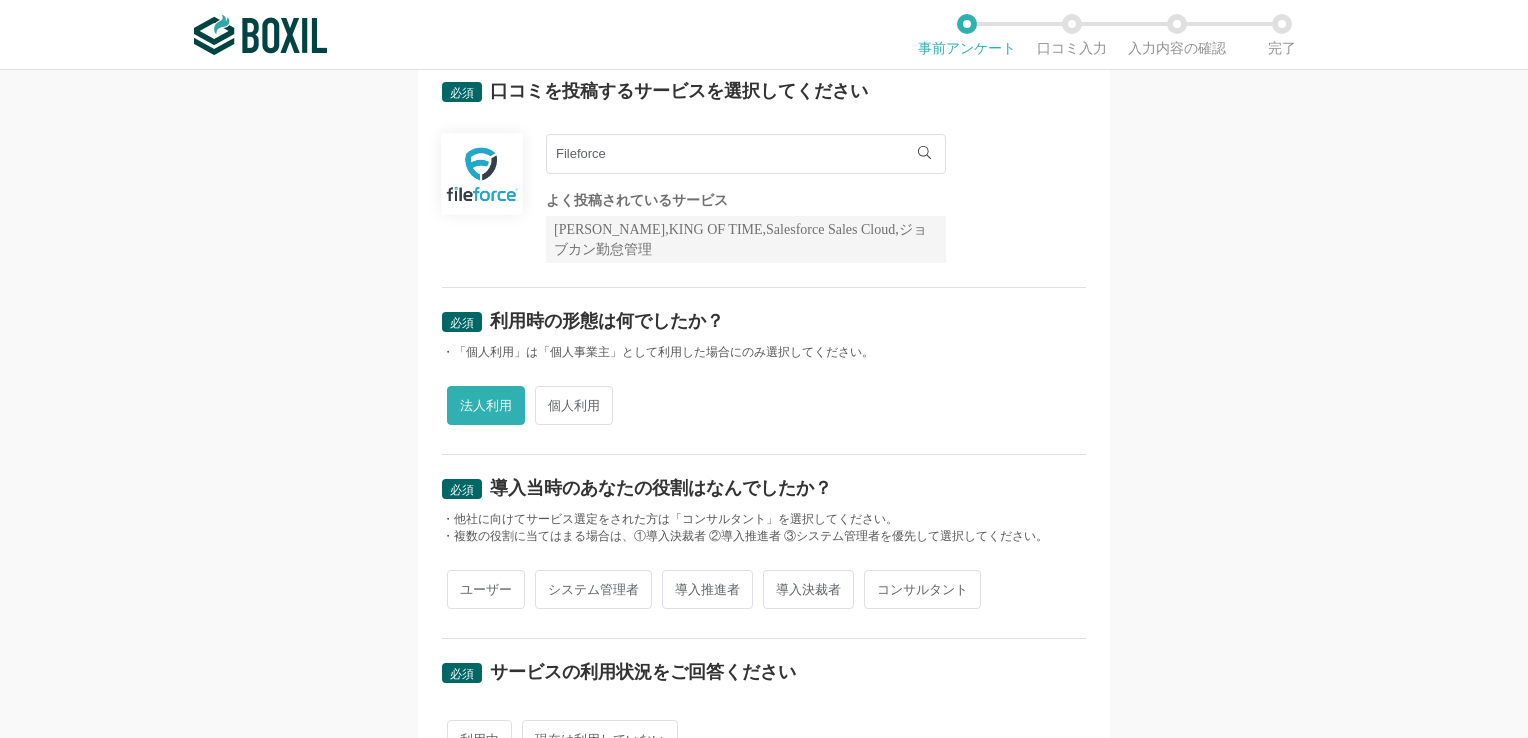 click on "導入決裁者" at bounding box center [808, 589] 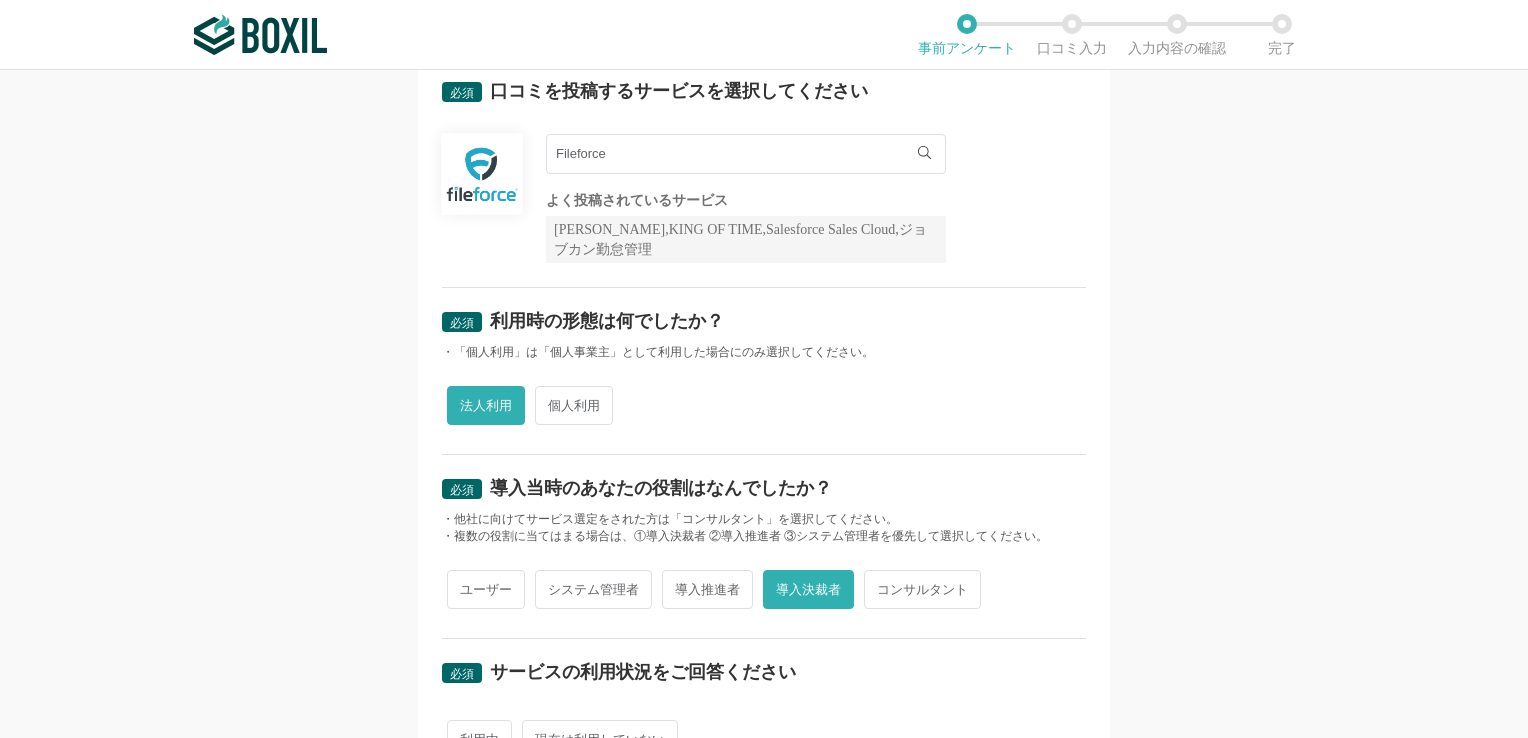 click on "システム管理者" at bounding box center [593, 589] 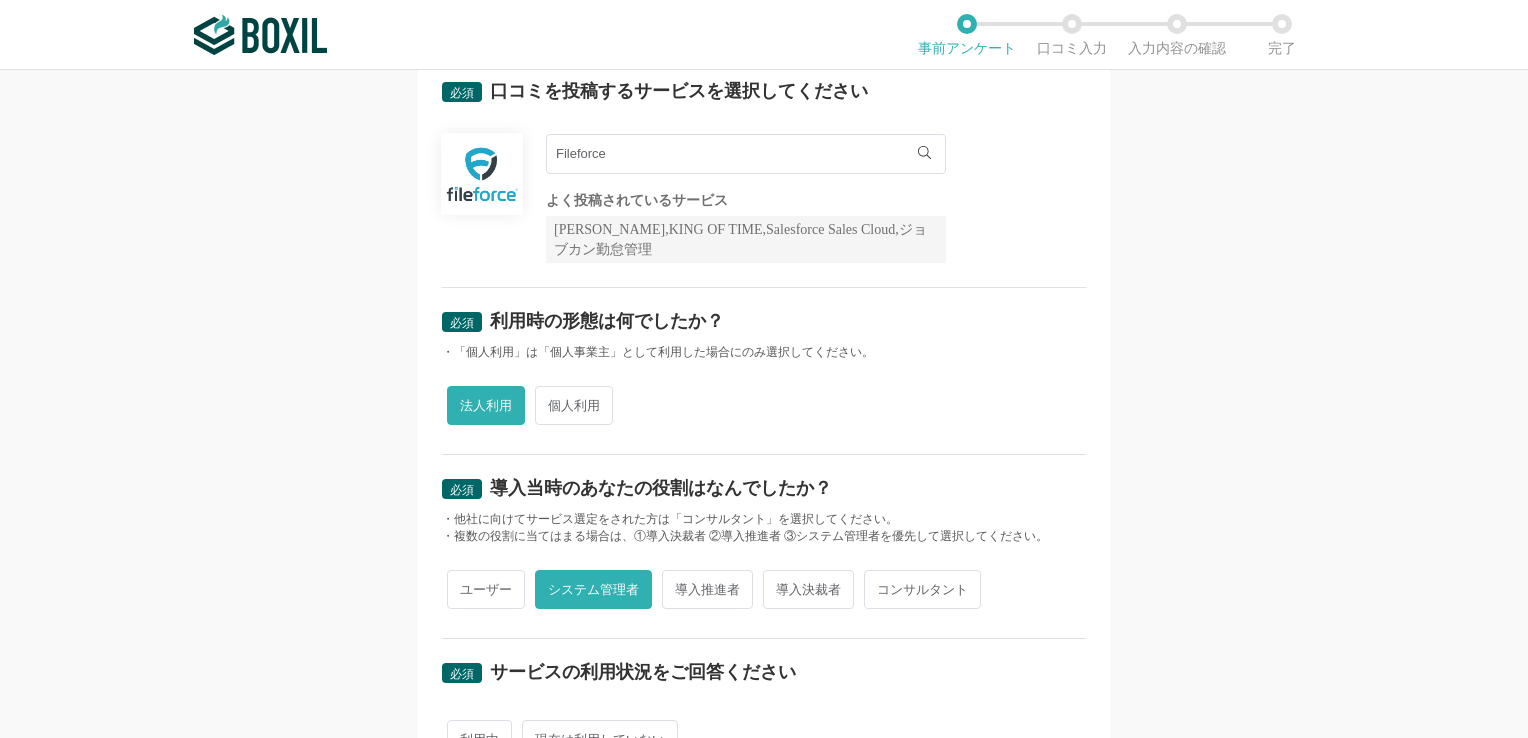 click on "導入決裁者" at bounding box center (808, 589) 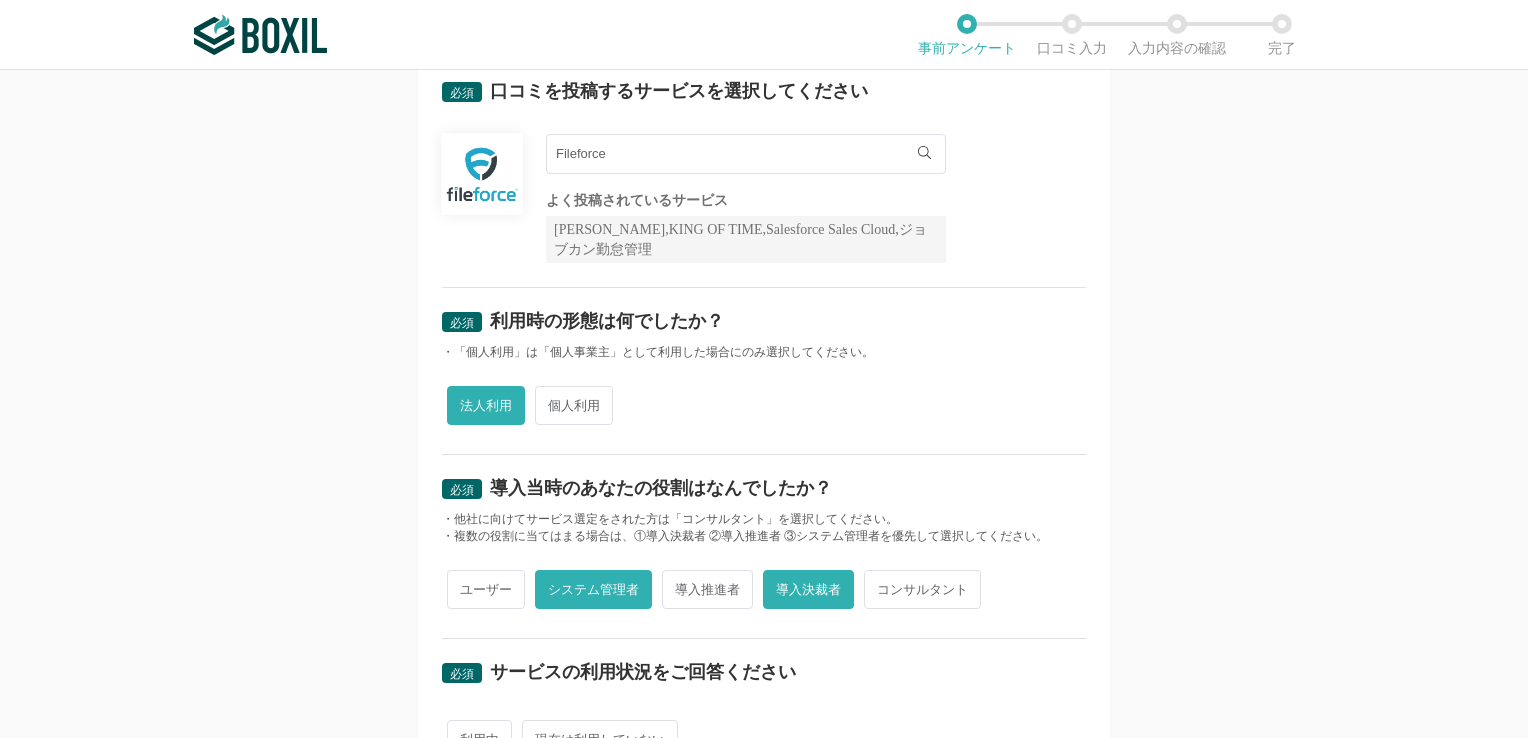 radio on "false" 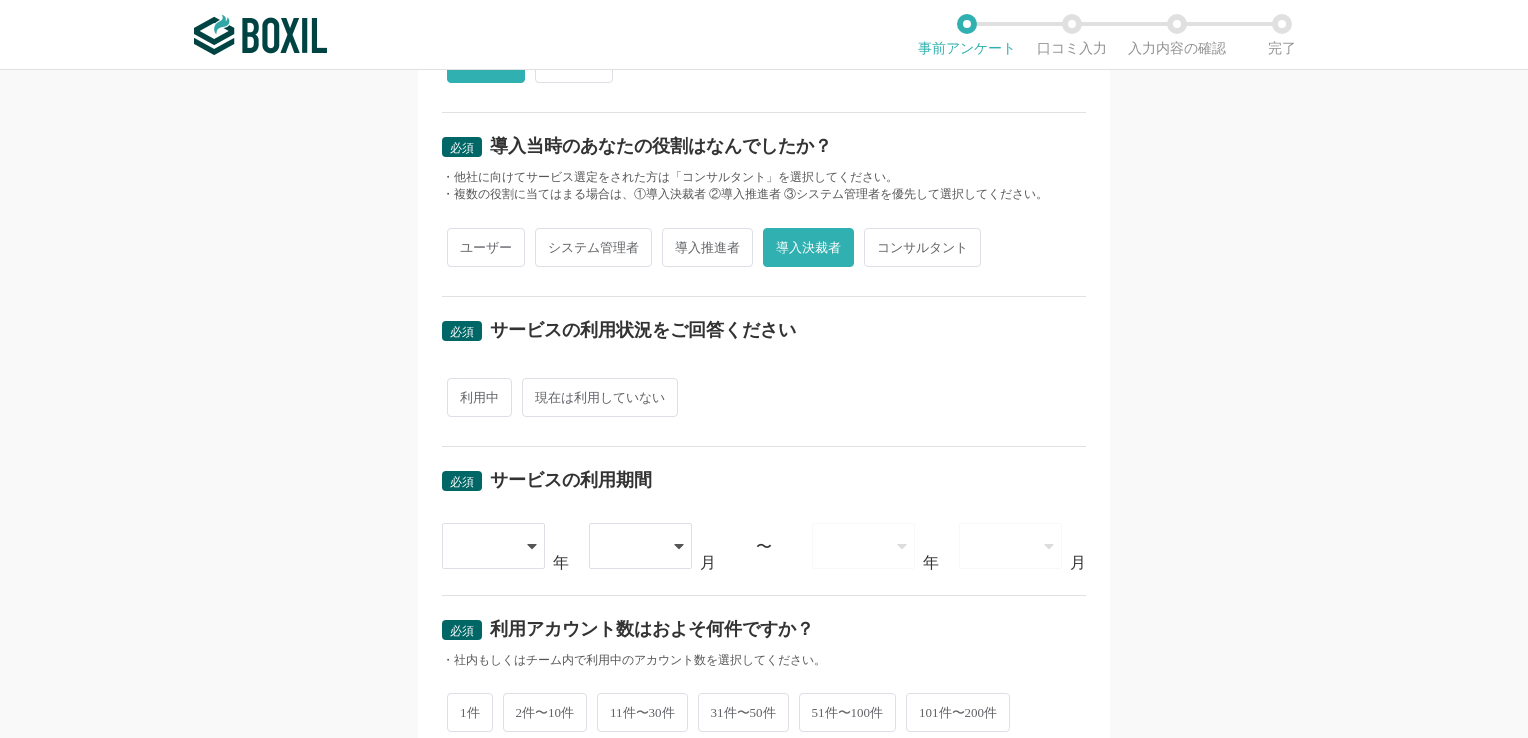 scroll, scrollTop: 500, scrollLeft: 0, axis: vertical 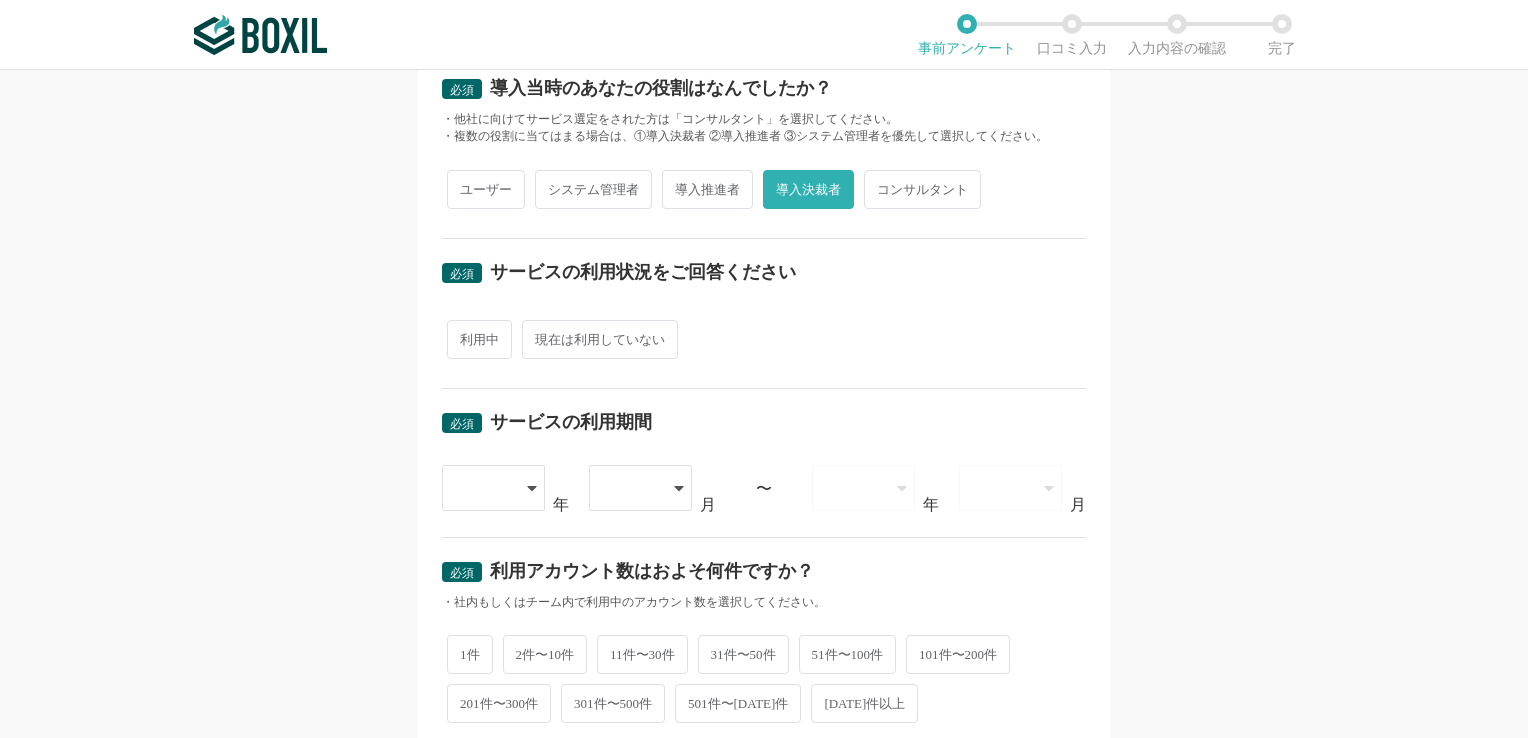 click on "利用中" at bounding box center (479, 339) 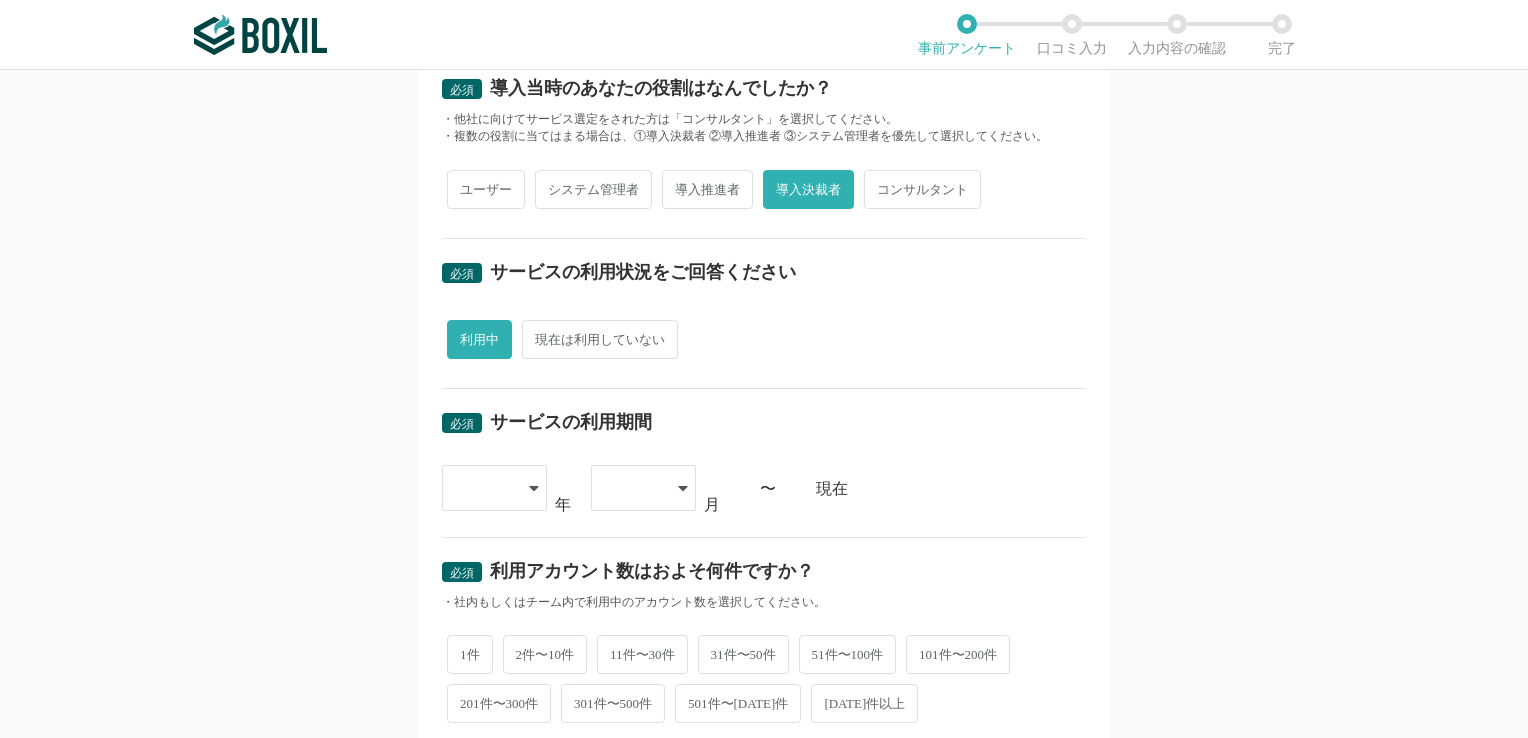 click at bounding box center [494, 488] 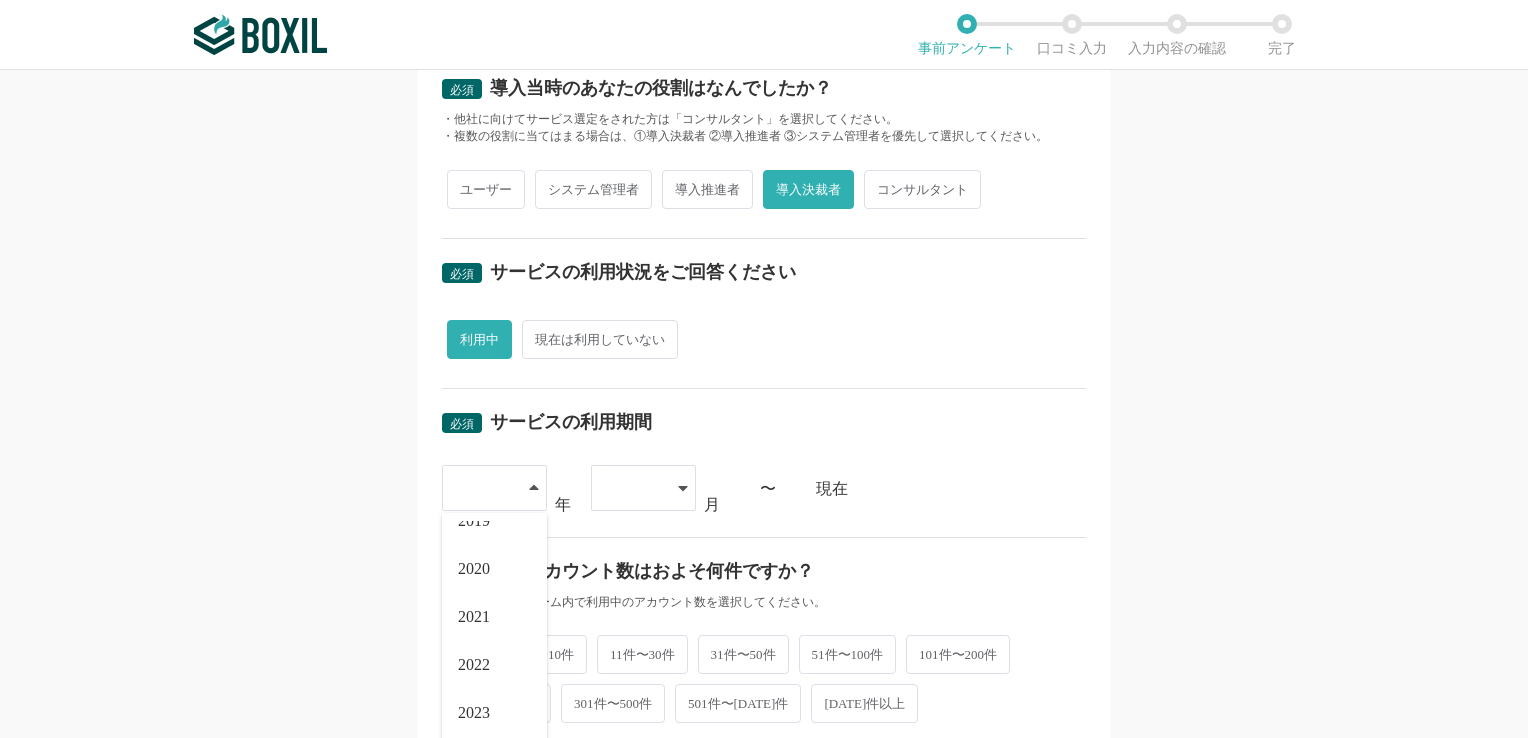 scroll, scrollTop: 228, scrollLeft: 0, axis: vertical 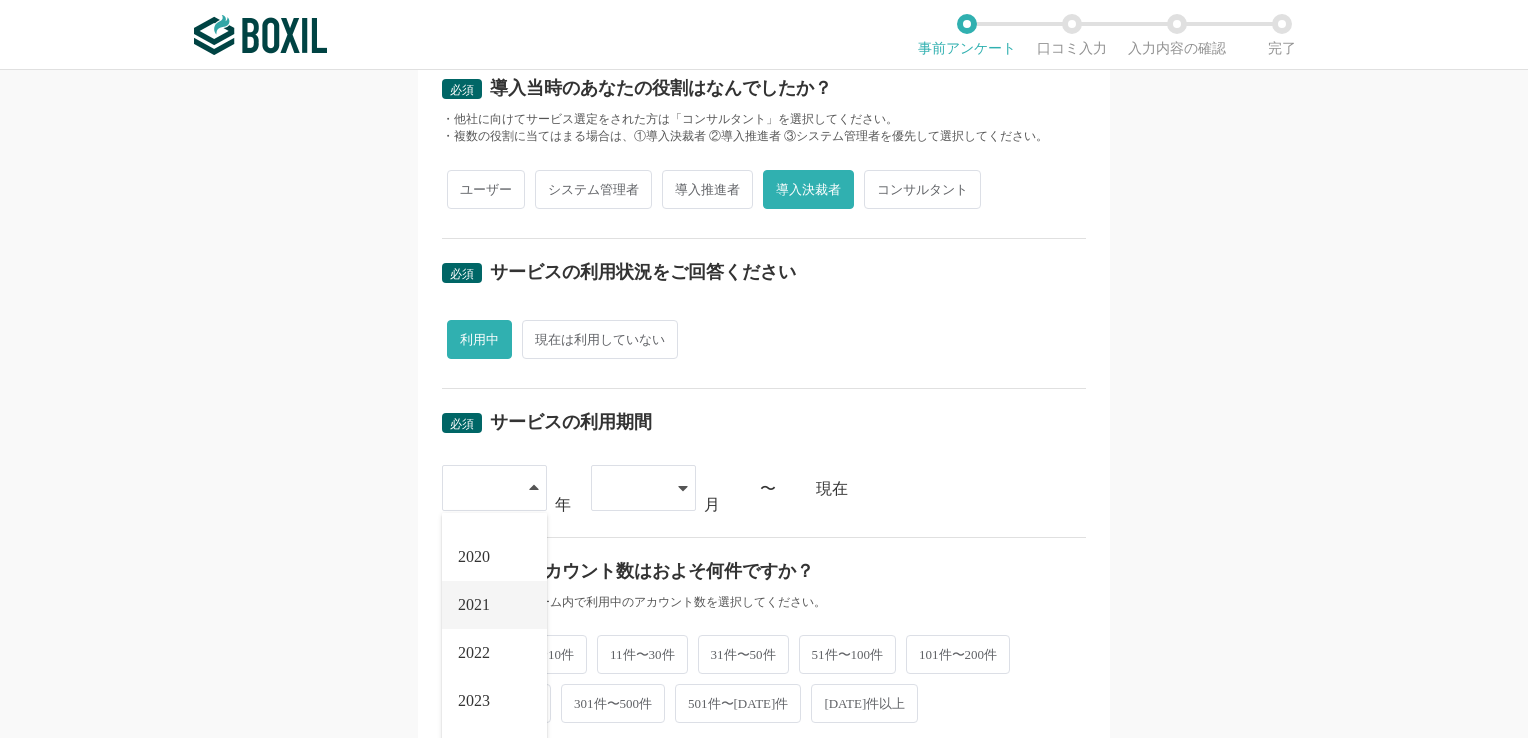 click on "2021" at bounding box center (494, 605) 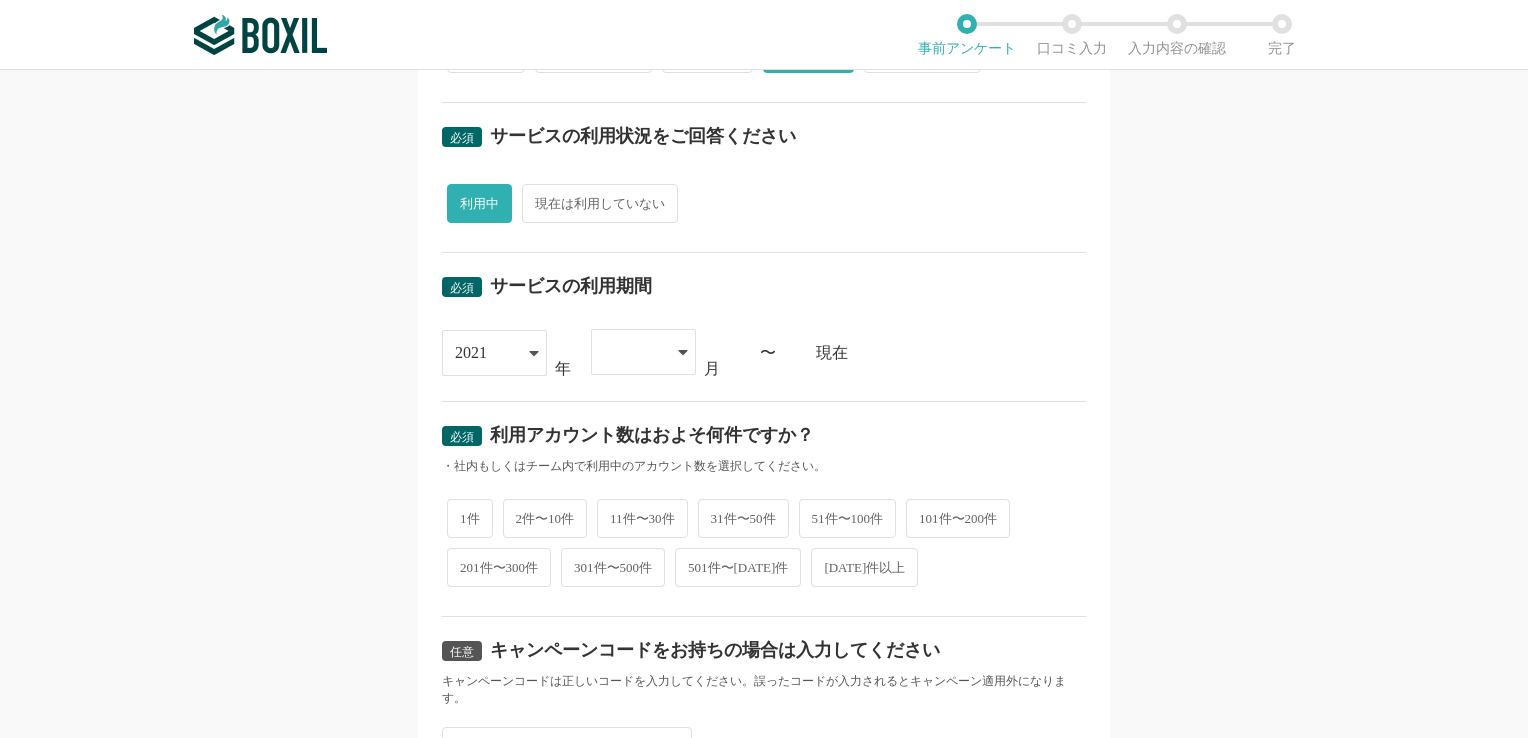 scroll, scrollTop: 700, scrollLeft: 0, axis: vertical 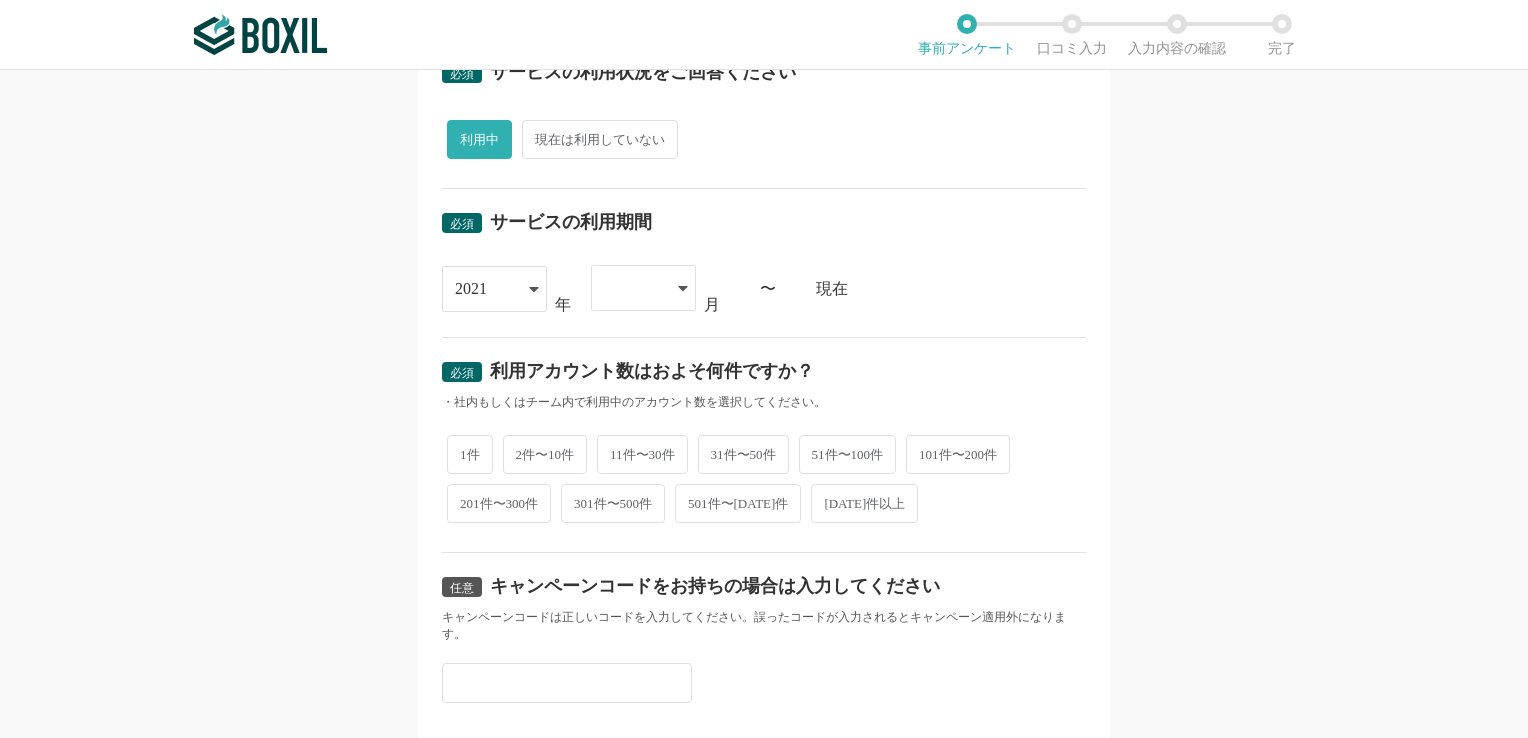 click on "2021" at bounding box center (494, 289) 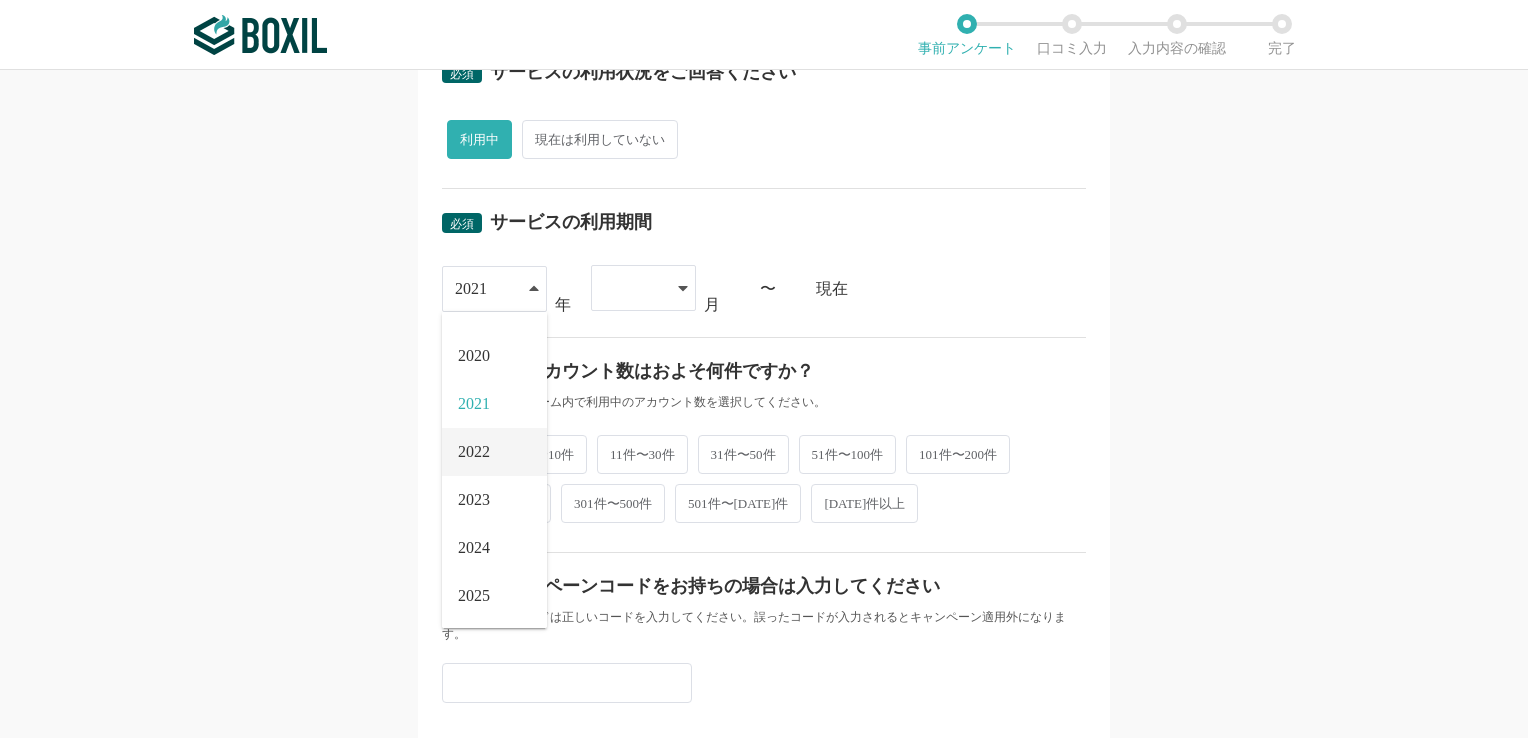 click on "2022" at bounding box center (494, 452) 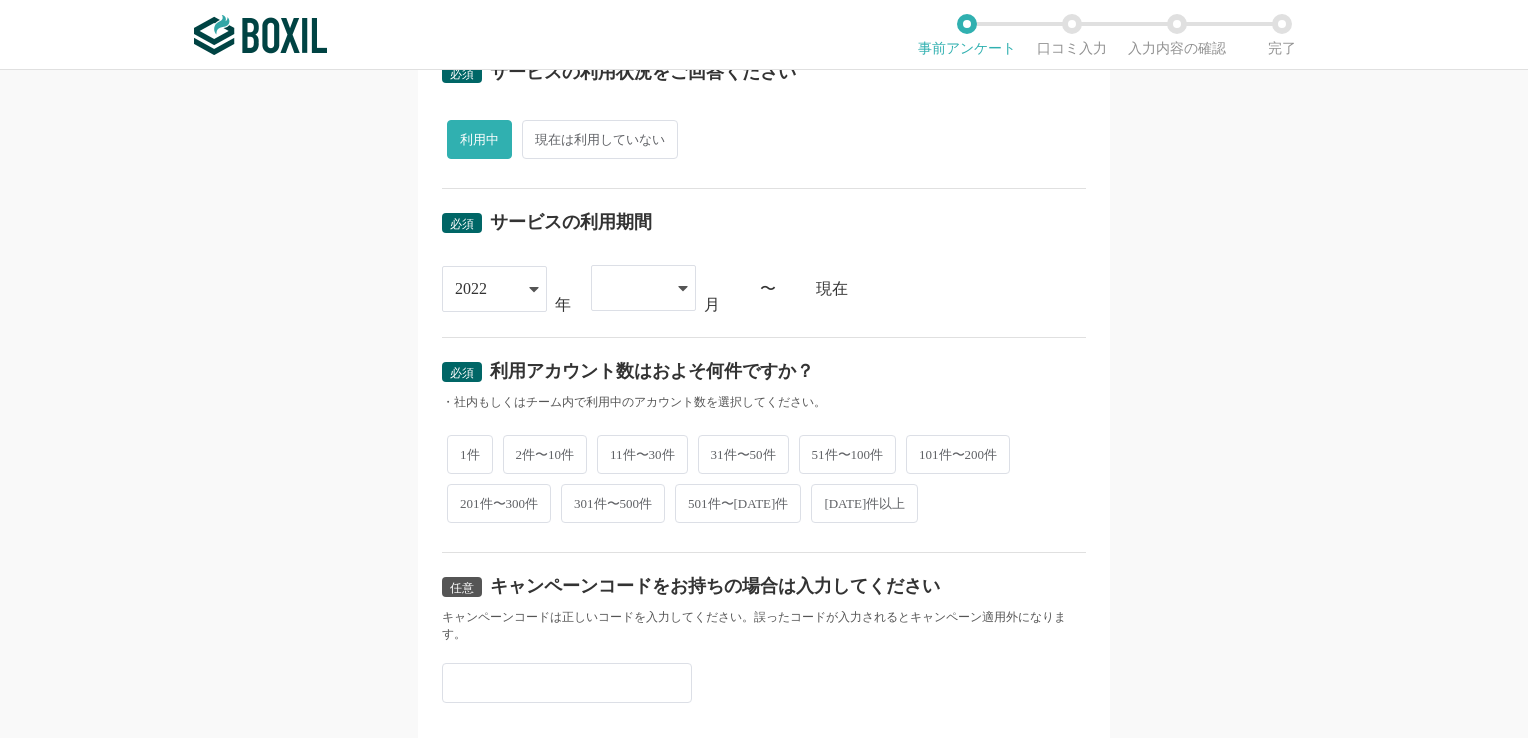 click at bounding box center (633, 288) 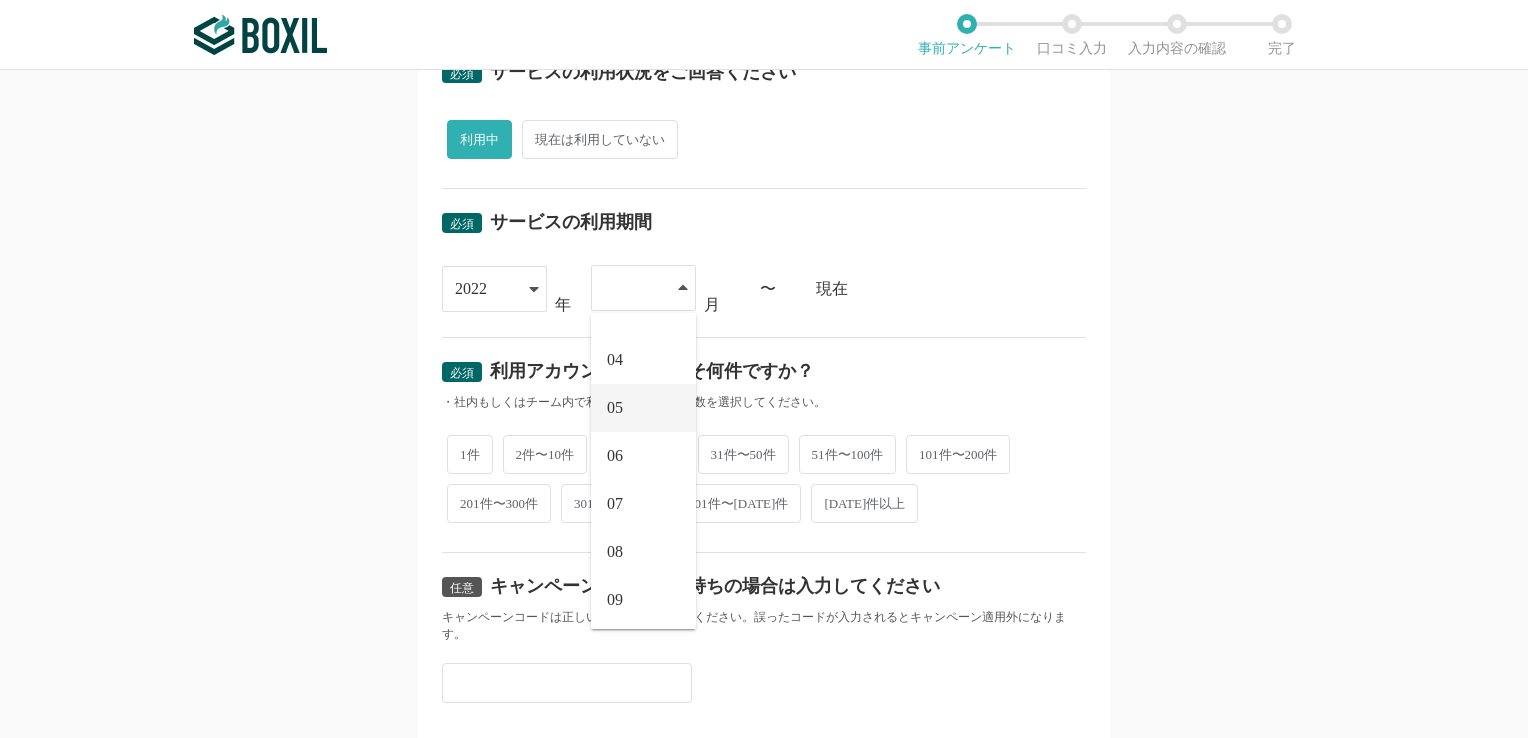 scroll, scrollTop: 200, scrollLeft: 0, axis: vertical 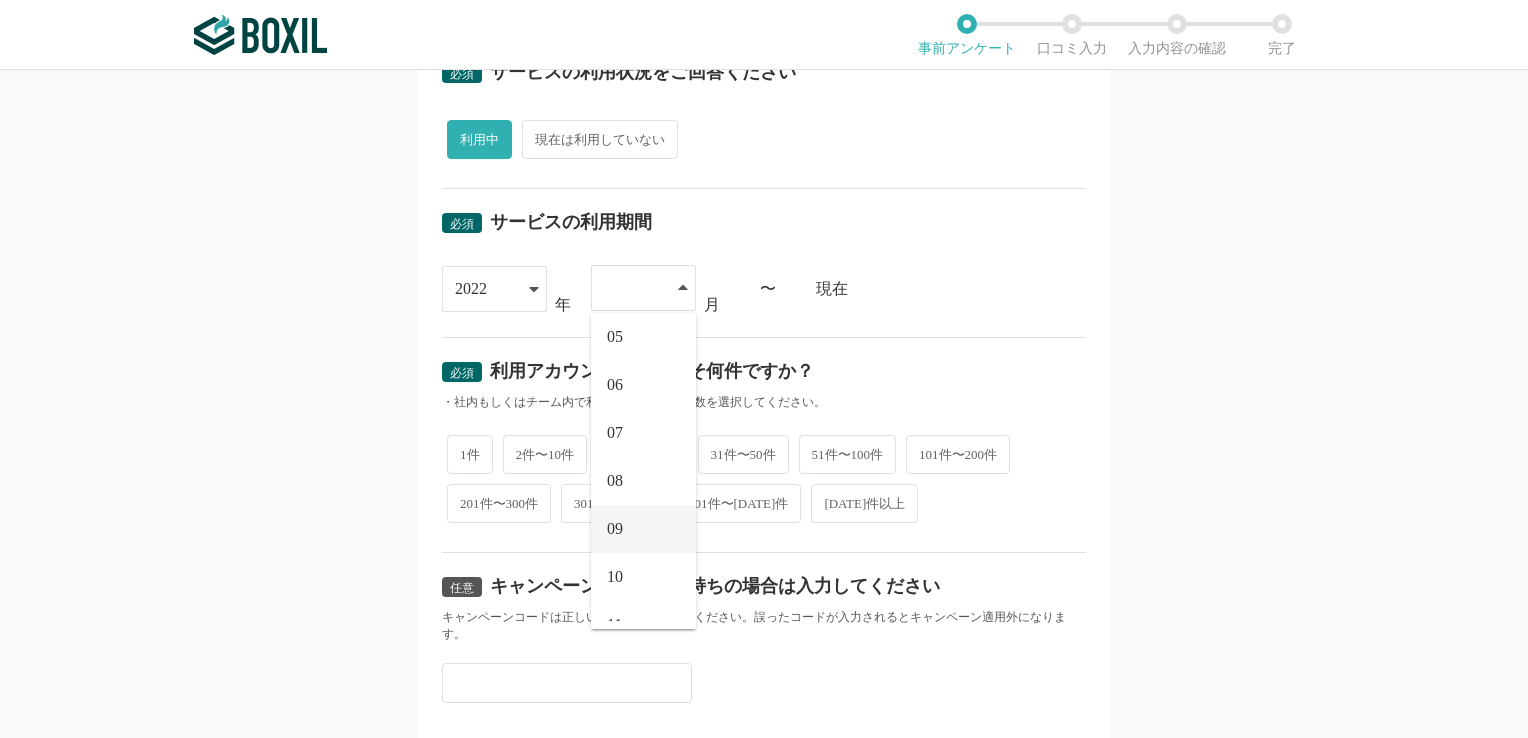 click on "09" at bounding box center (643, 529) 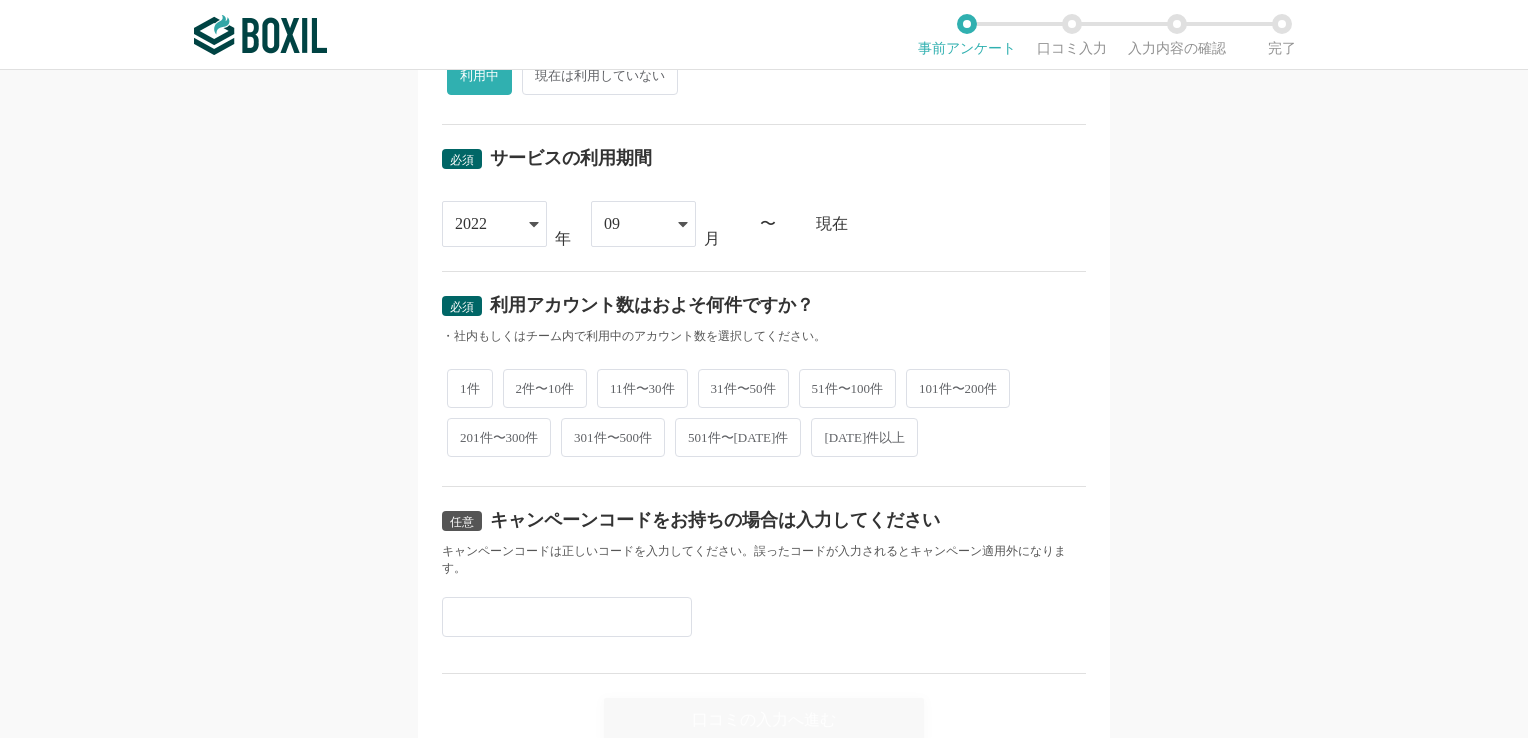 scroll, scrollTop: 800, scrollLeft: 0, axis: vertical 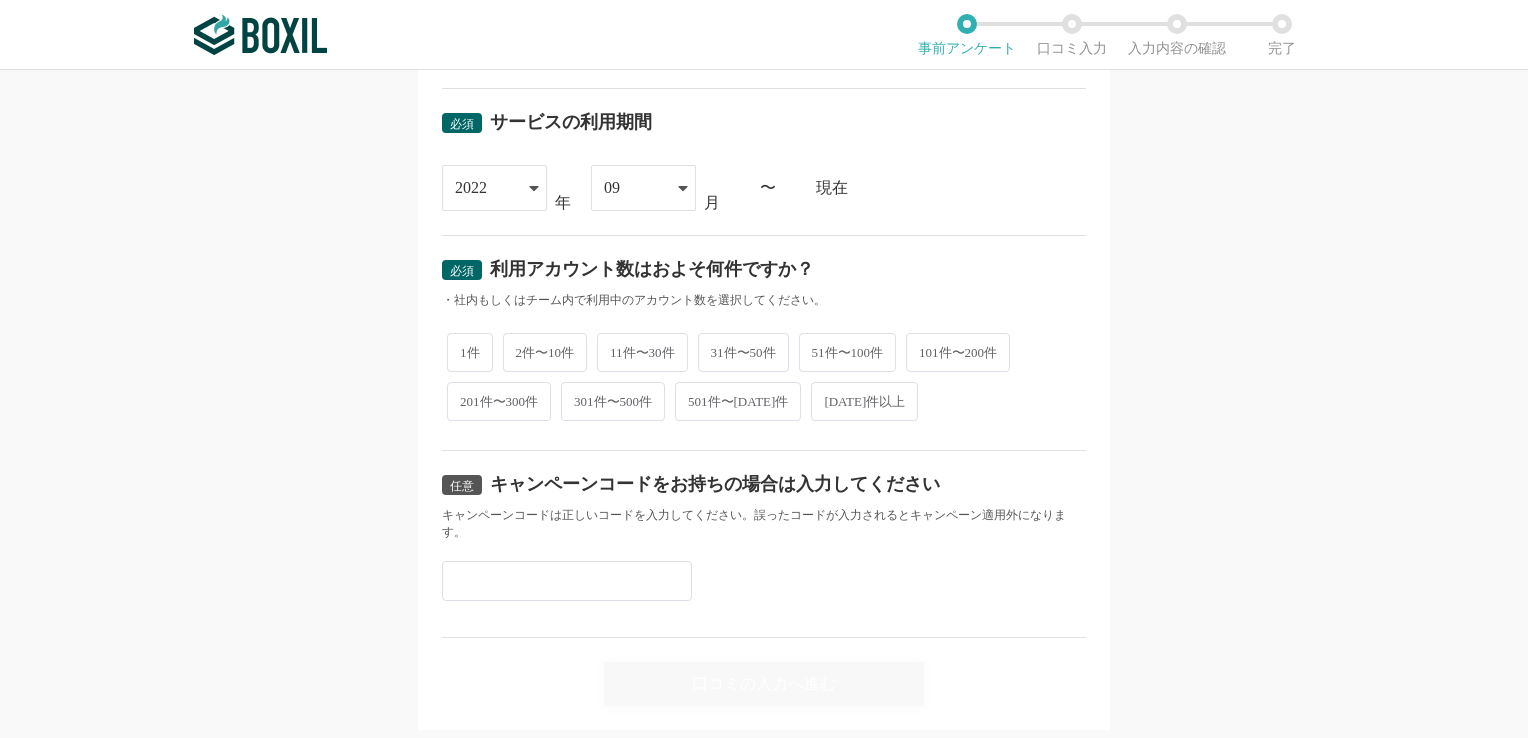 click on "2件〜10件" at bounding box center (545, 352) 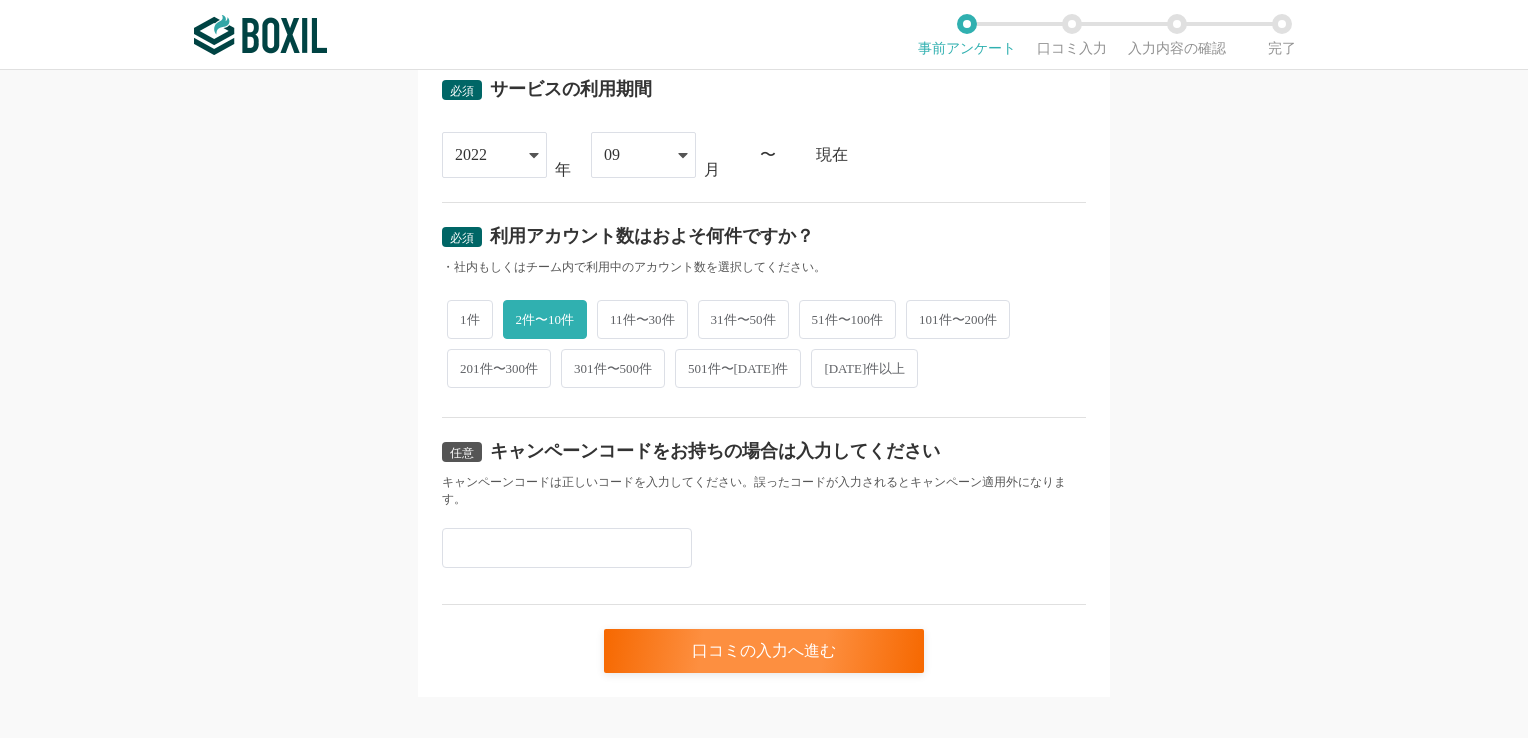scroll, scrollTop: 851, scrollLeft: 0, axis: vertical 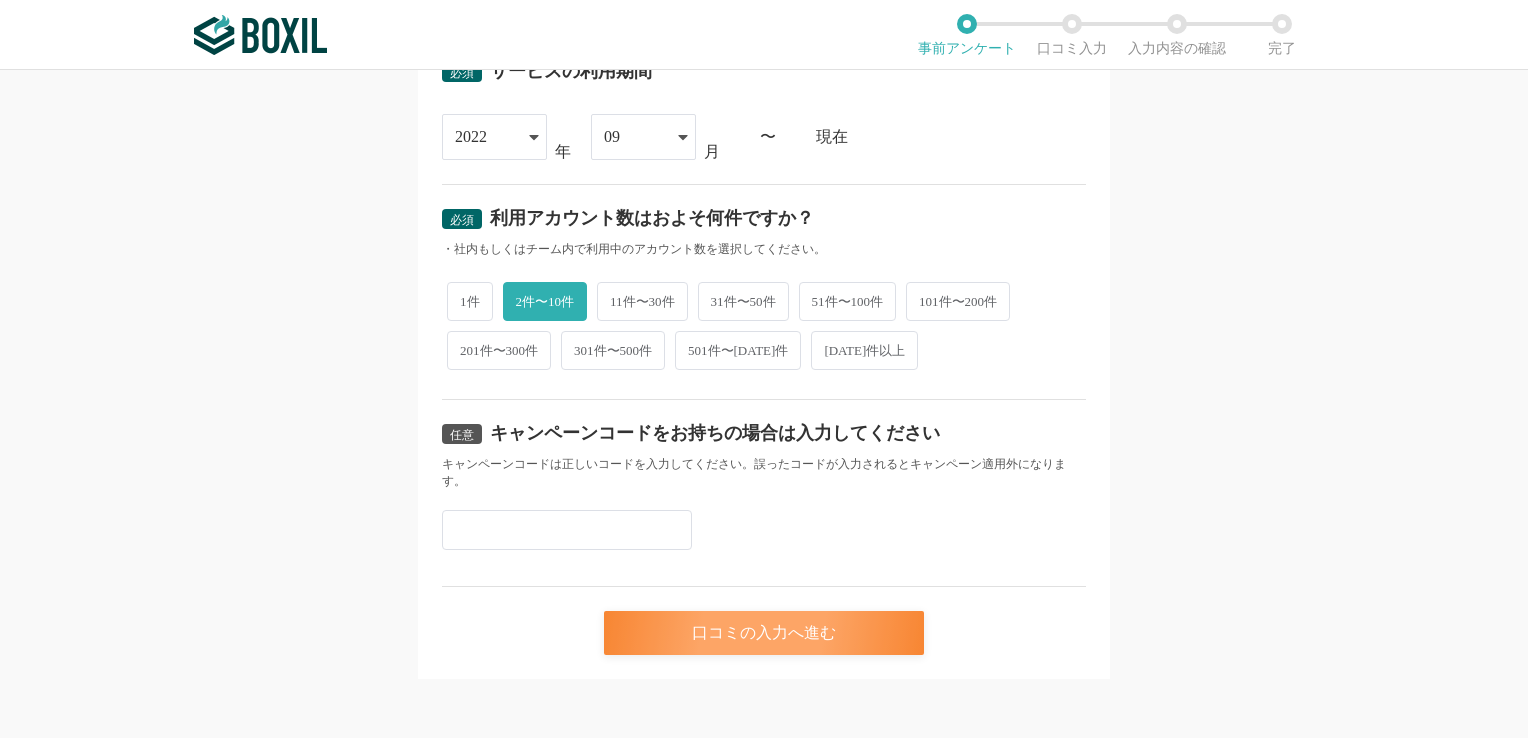click on "口コミの入力へ進む" at bounding box center (764, 633) 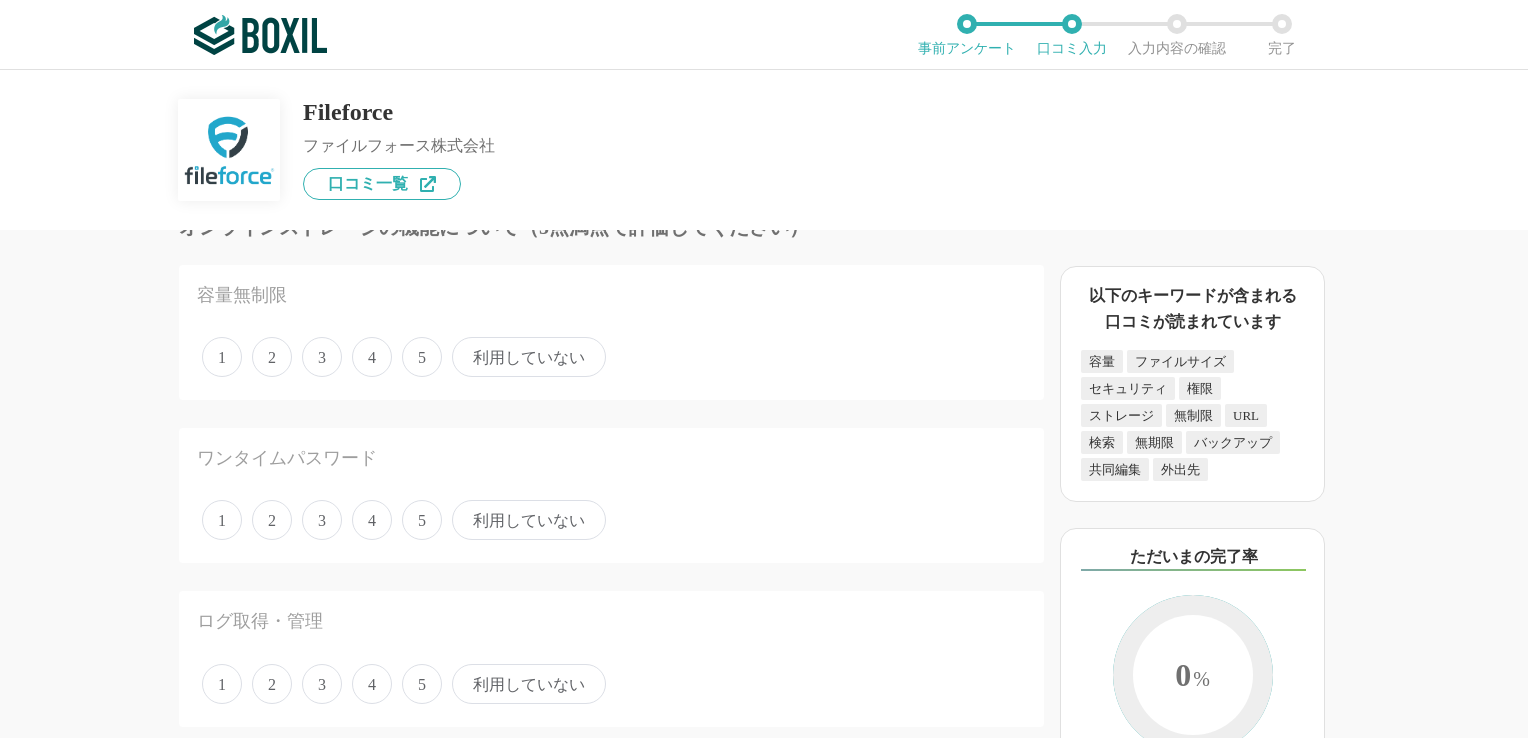 scroll, scrollTop: 100, scrollLeft: 0, axis: vertical 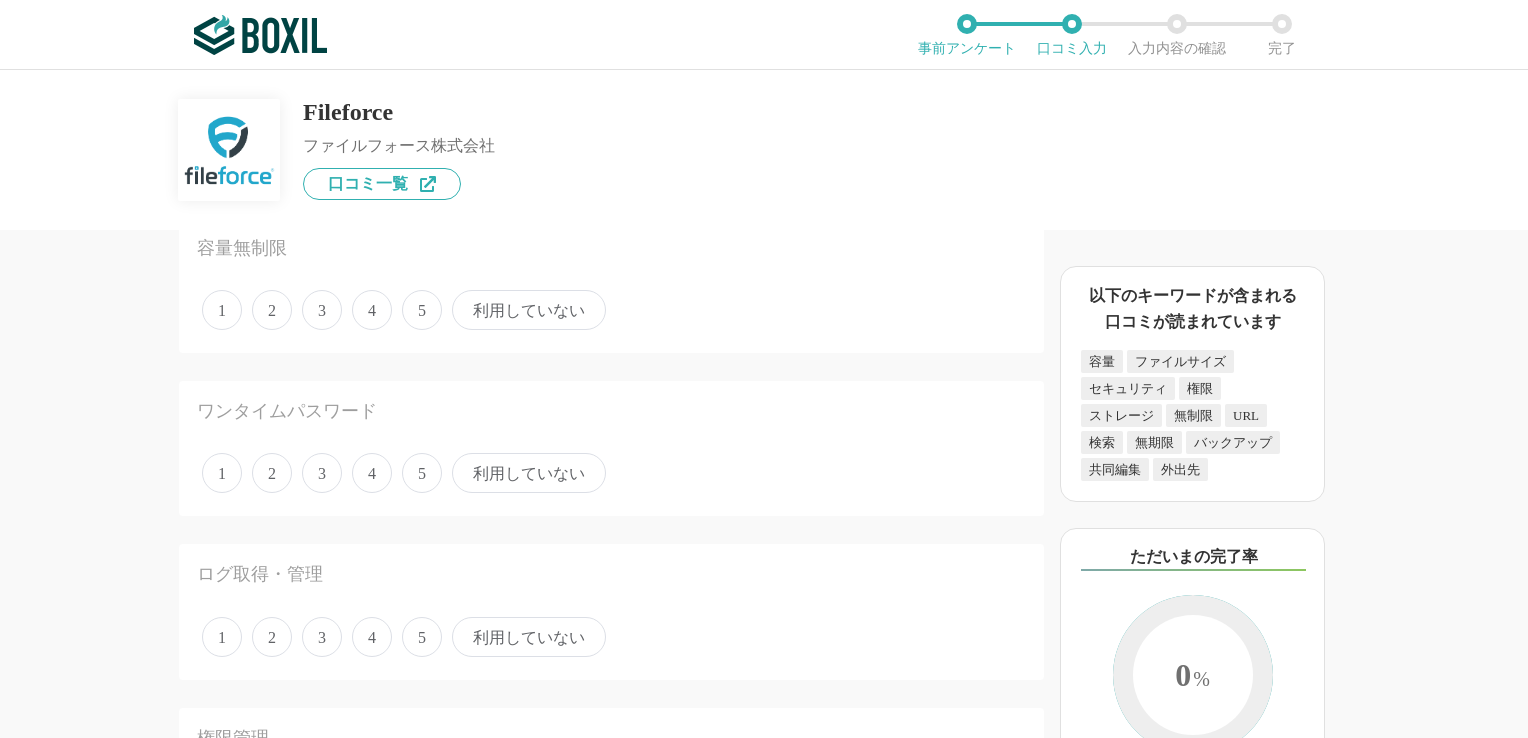 click on "利用していない" at bounding box center [529, 473] 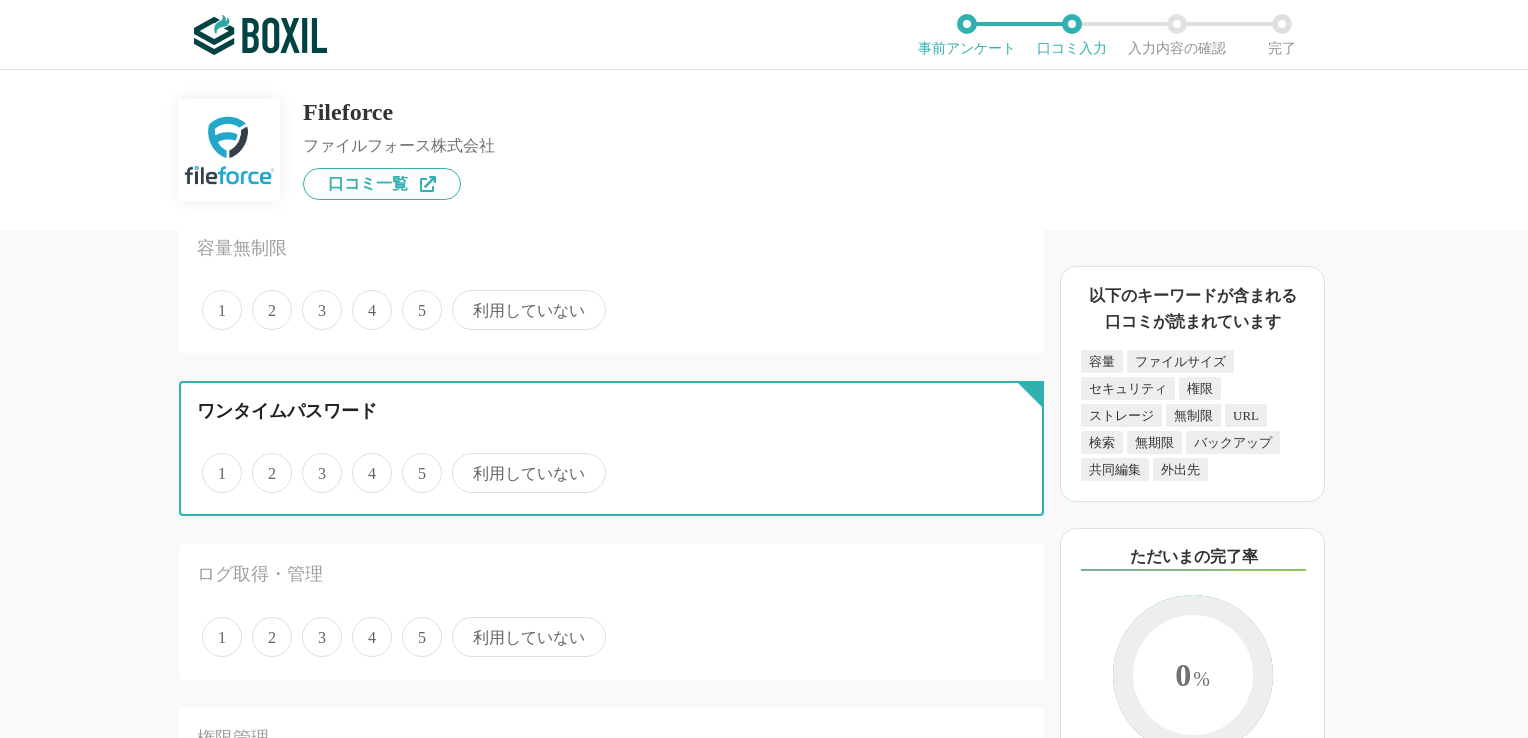 click on "利用していない" at bounding box center (463, 462) 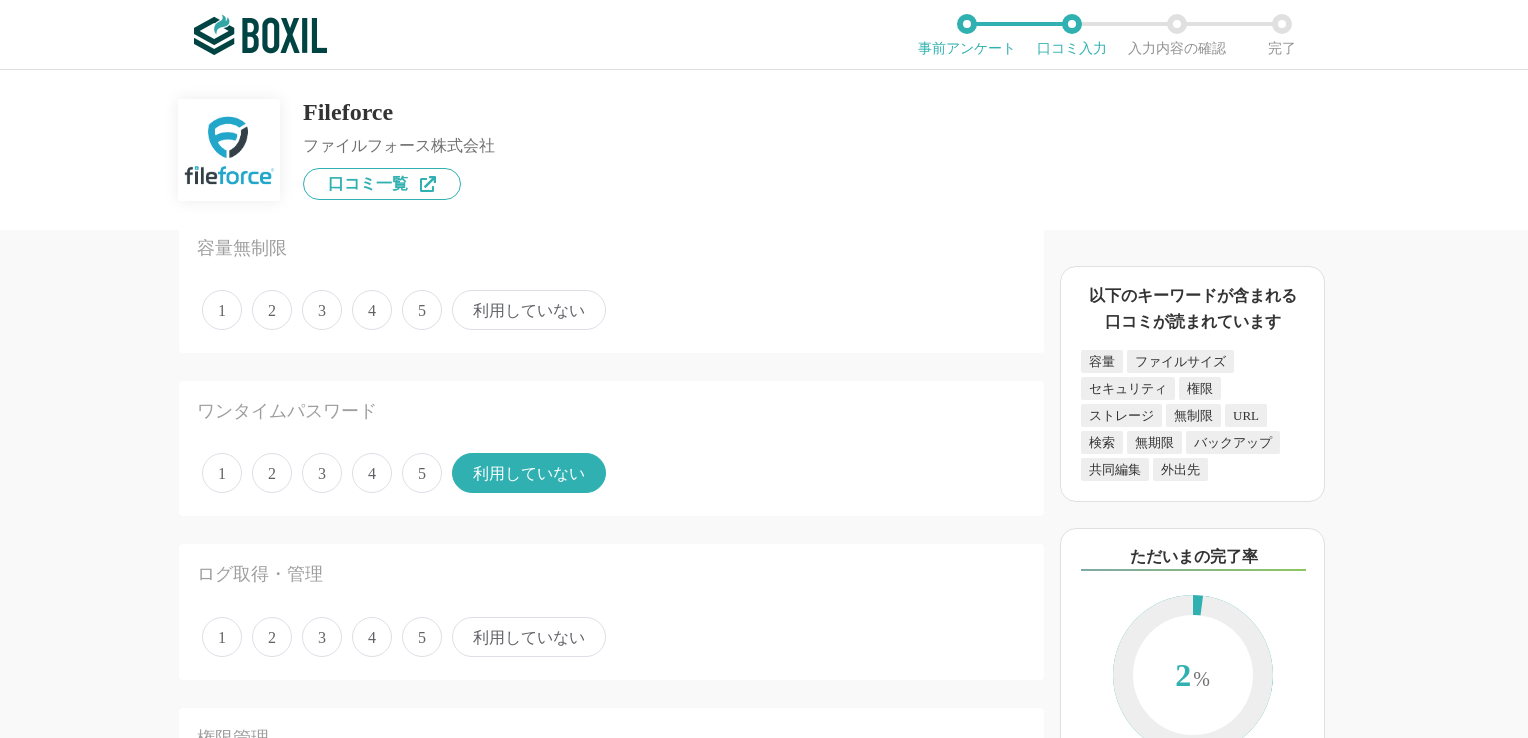 click on "利用していない" at bounding box center [529, 310] 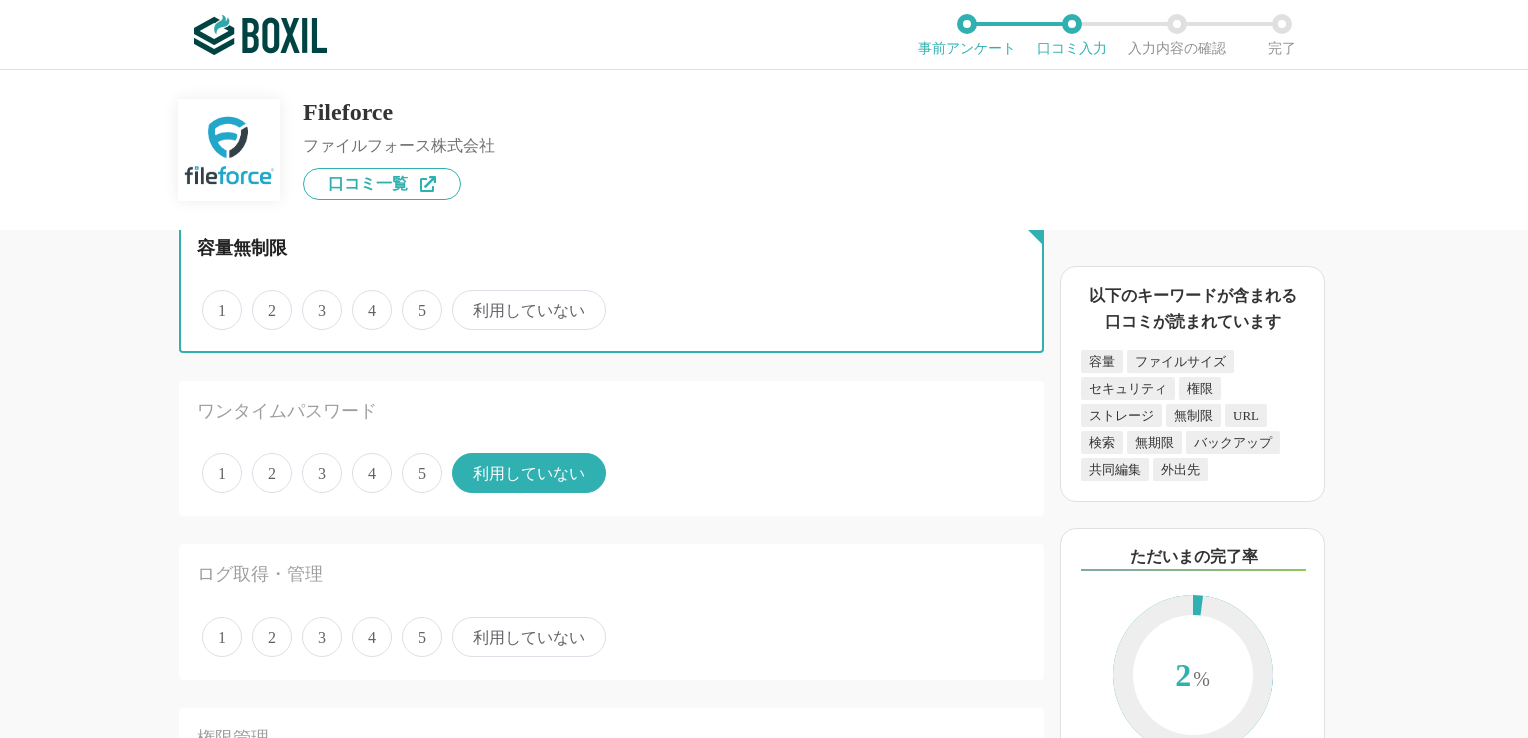 click on "利用していない" at bounding box center [463, 299] 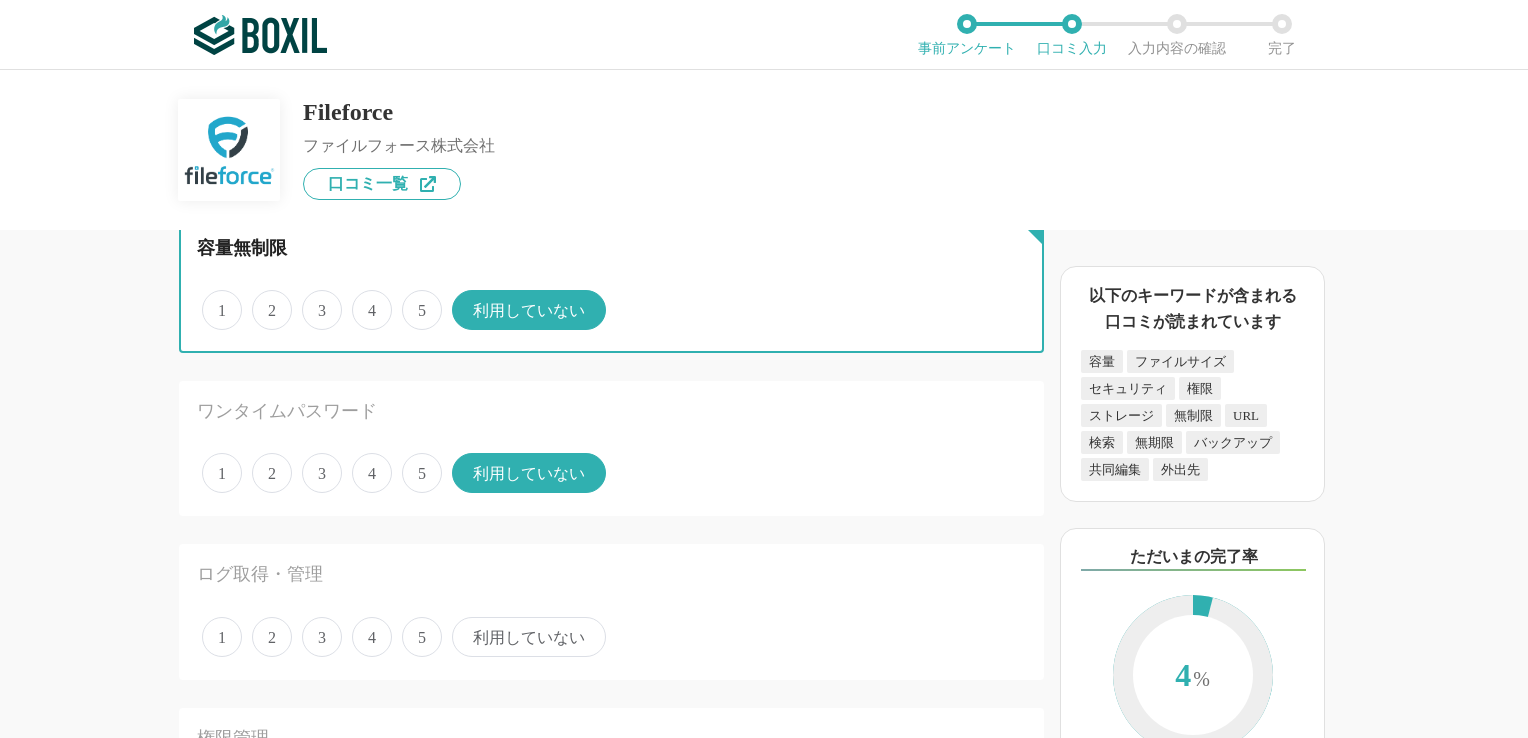 scroll, scrollTop: 200, scrollLeft: 0, axis: vertical 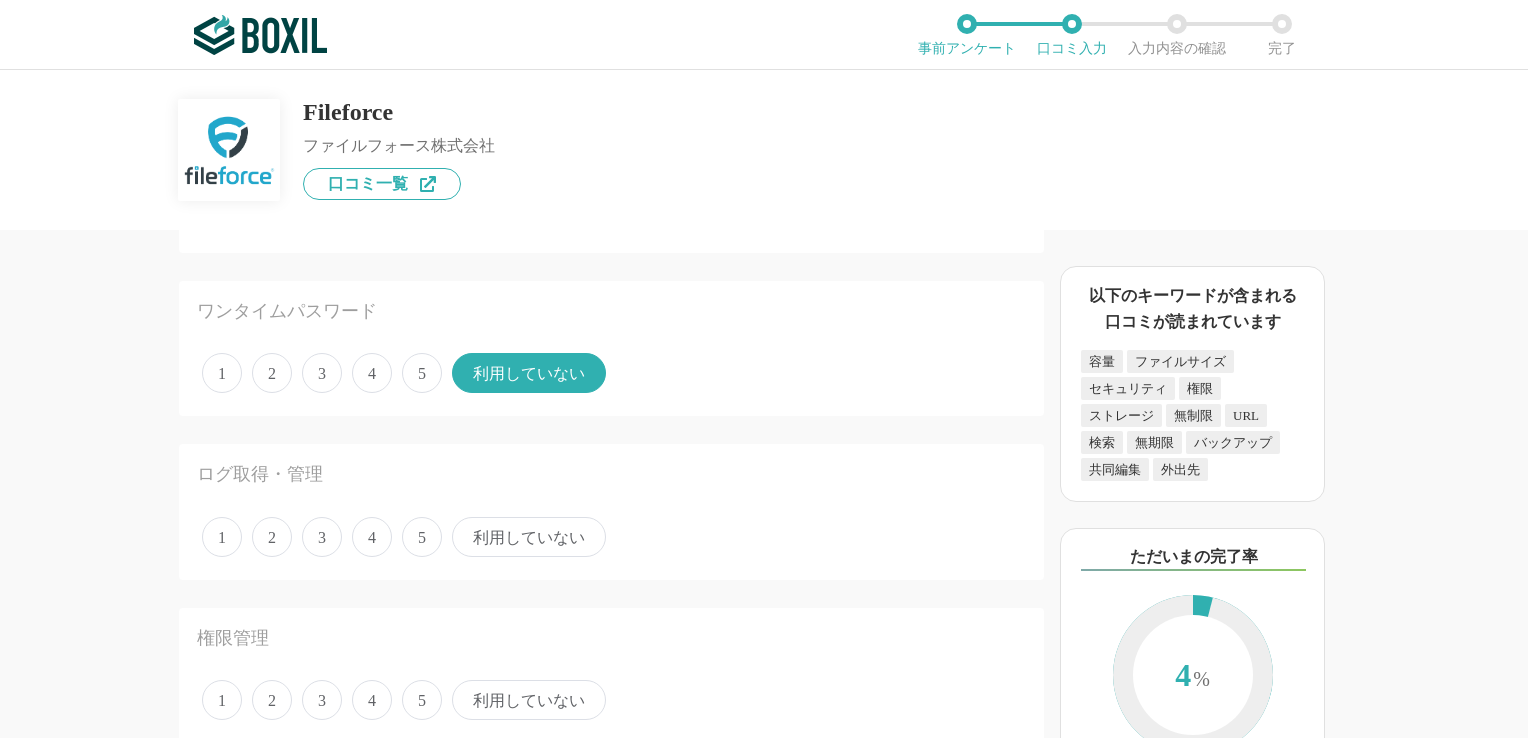 click on "5" at bounding box center [422, 537] 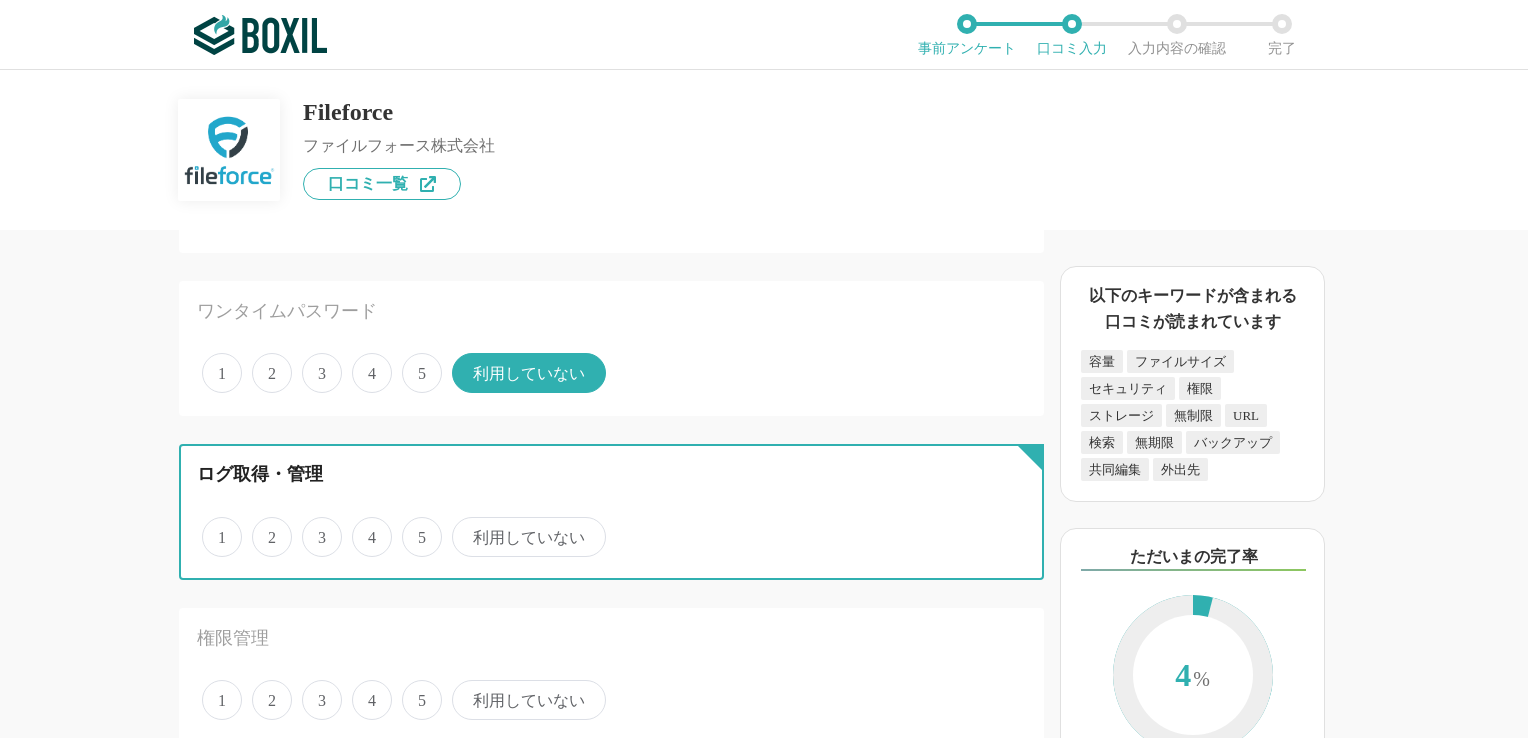 click on "5" at bounding box center (413, 526) 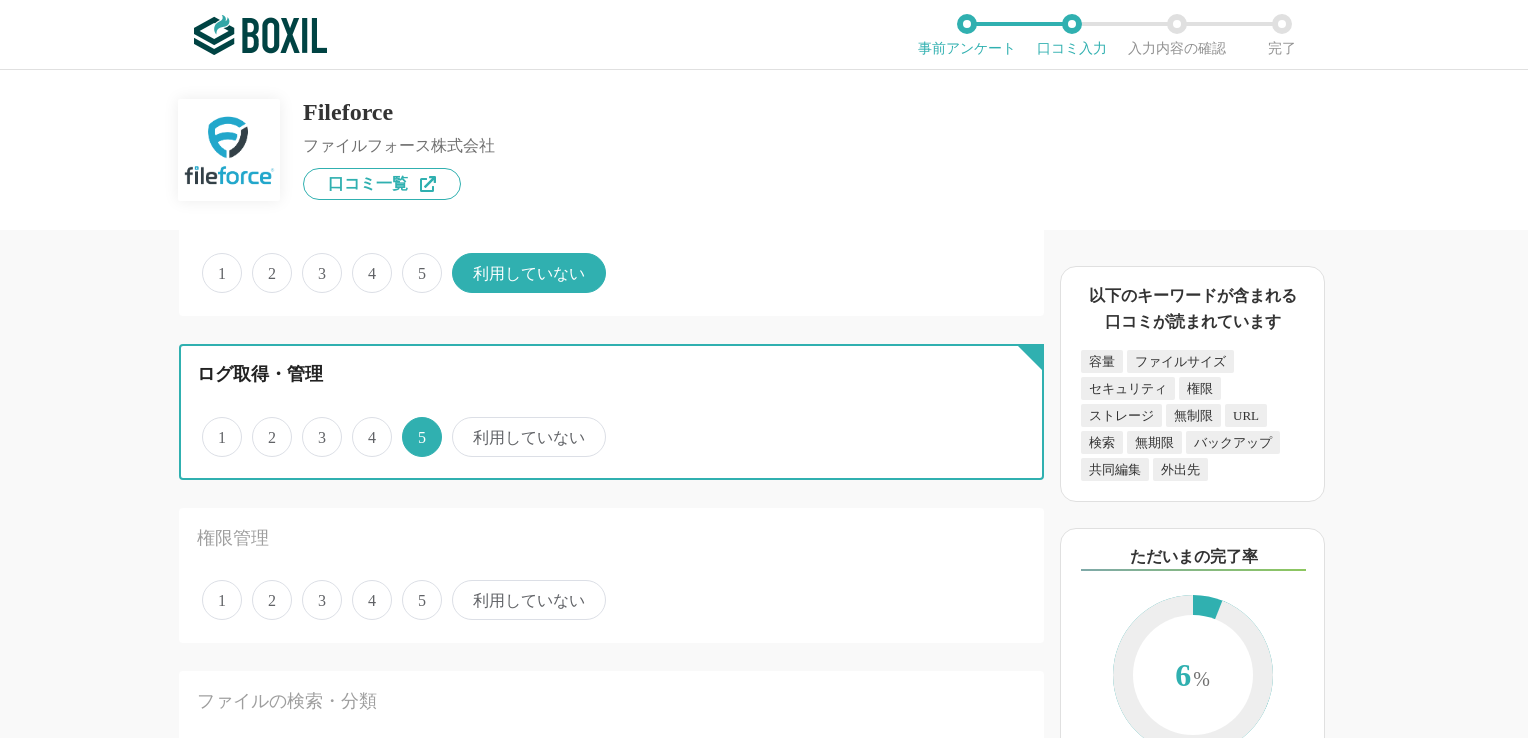 scroll, scrollTop: 400, scrollLeft: 0, axis: vertical 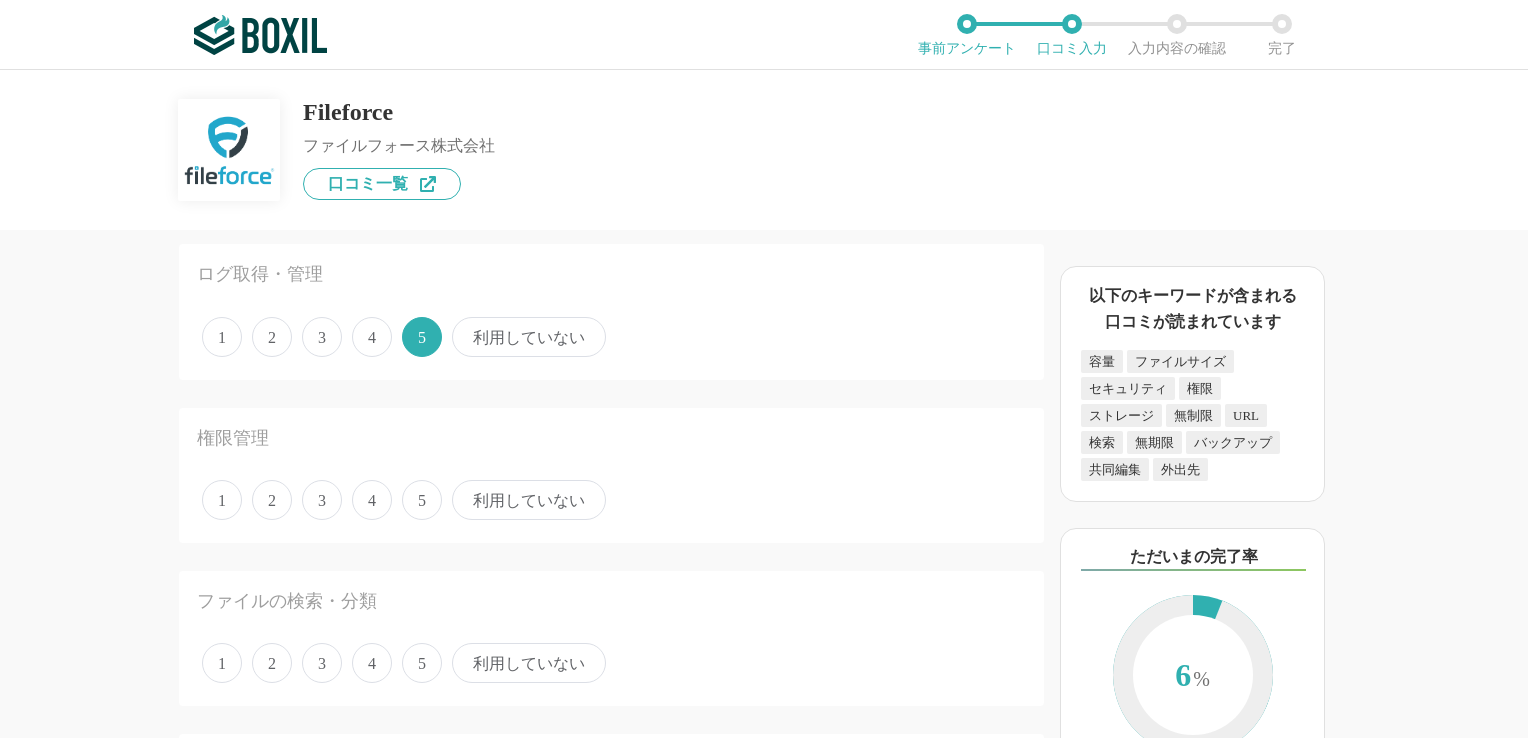 click on "5" at bounding box center [422, 500] 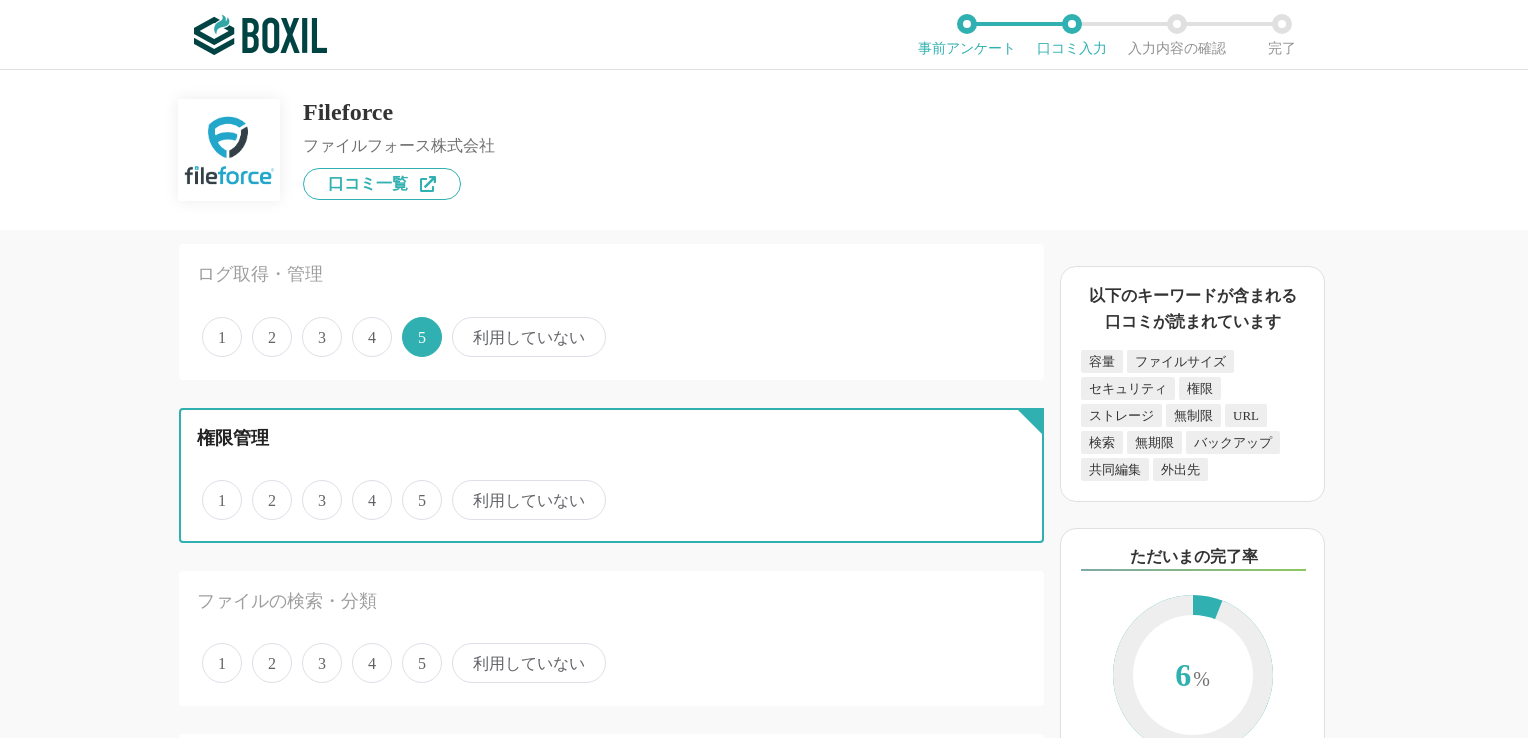 click on "5" at bounding box center [413, 489] 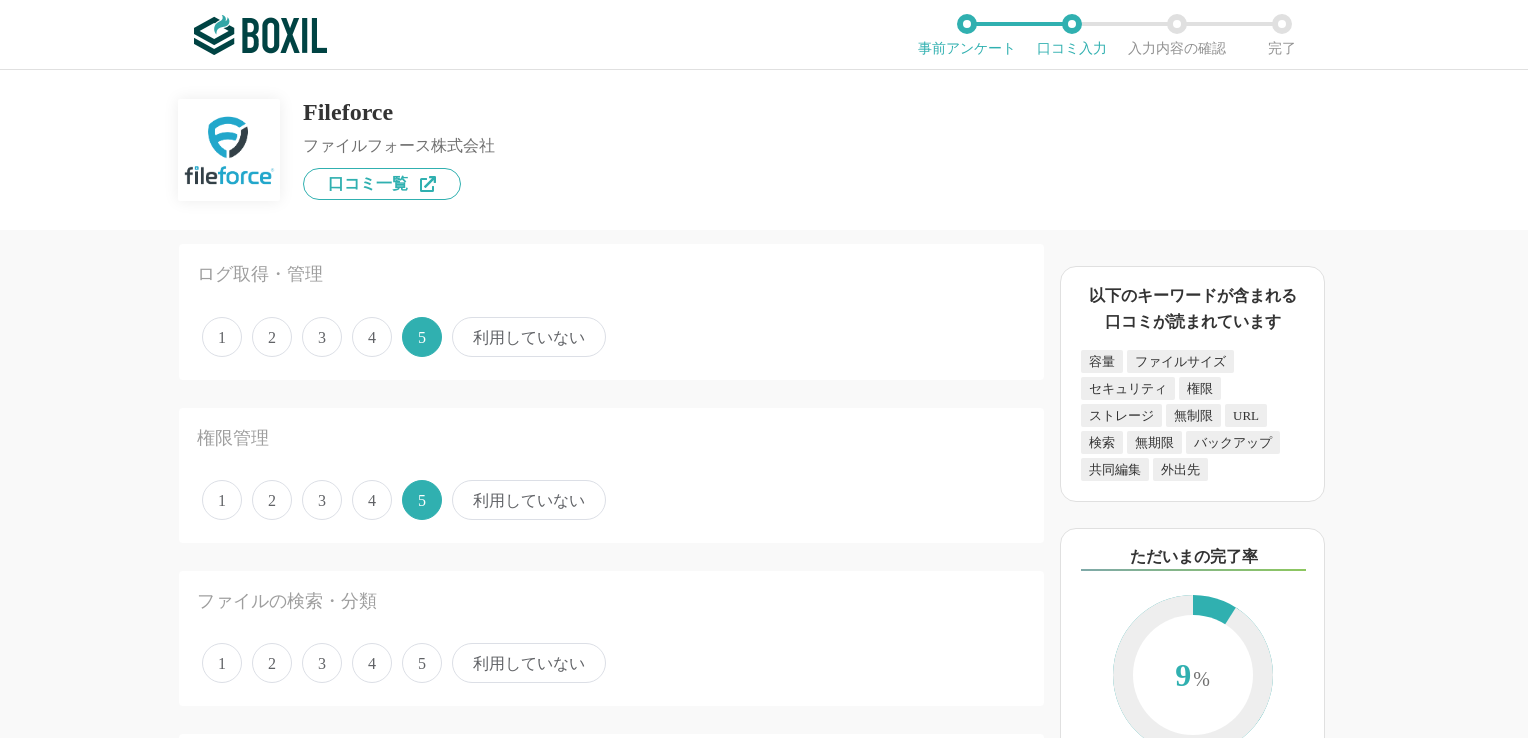 click on "5" at bounding box center [422, 663] 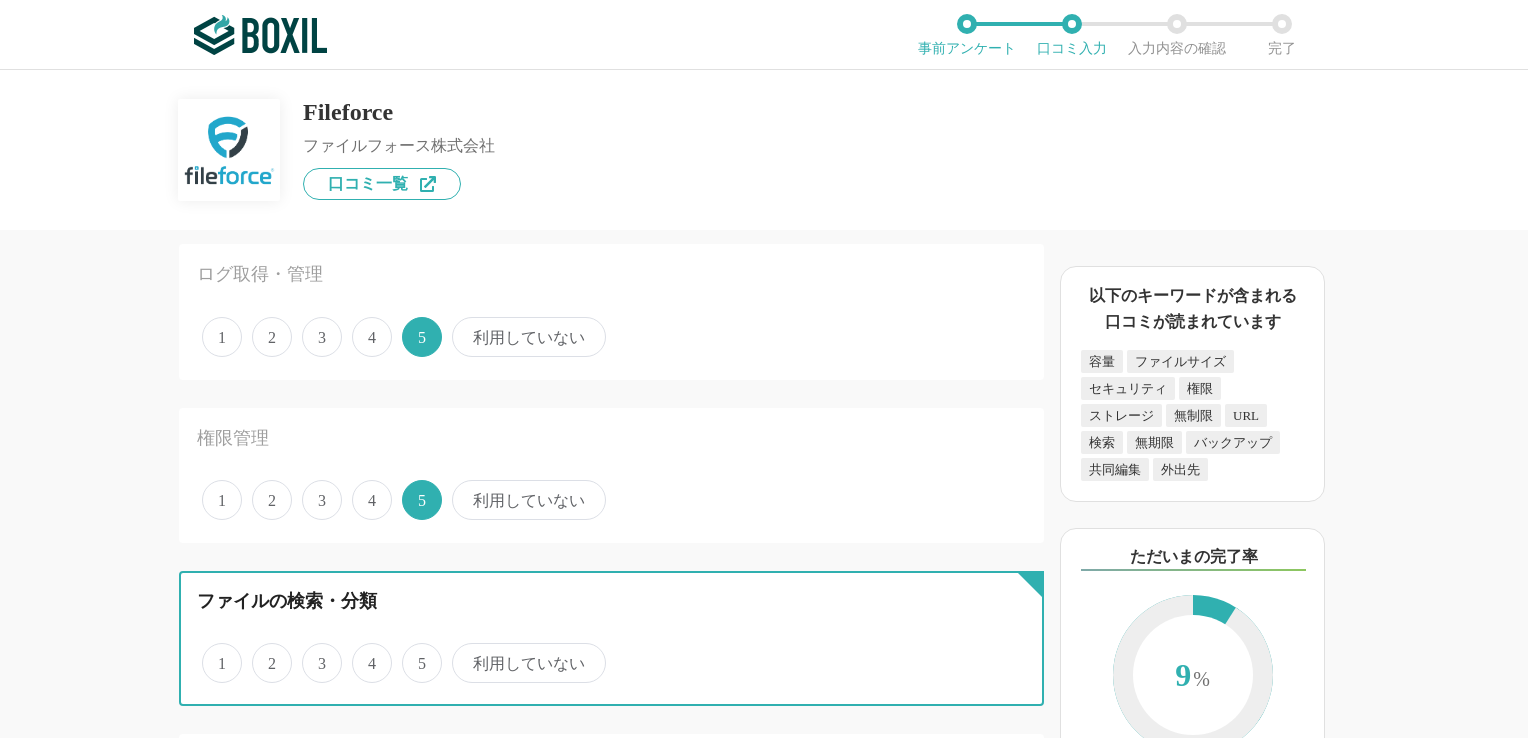 click on "5" at bounding box center (413, 652) 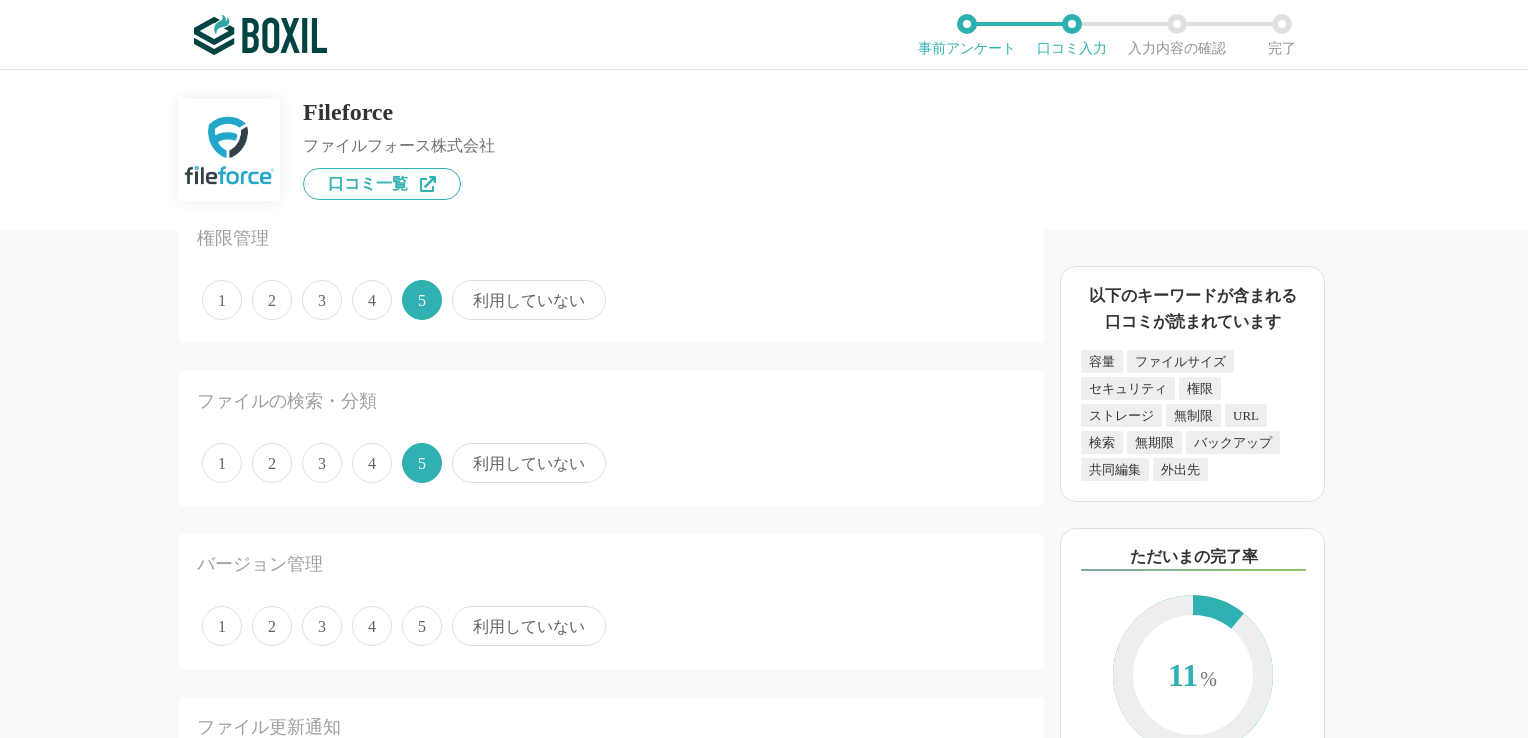 click on "5" at bounding box center [422, 626] 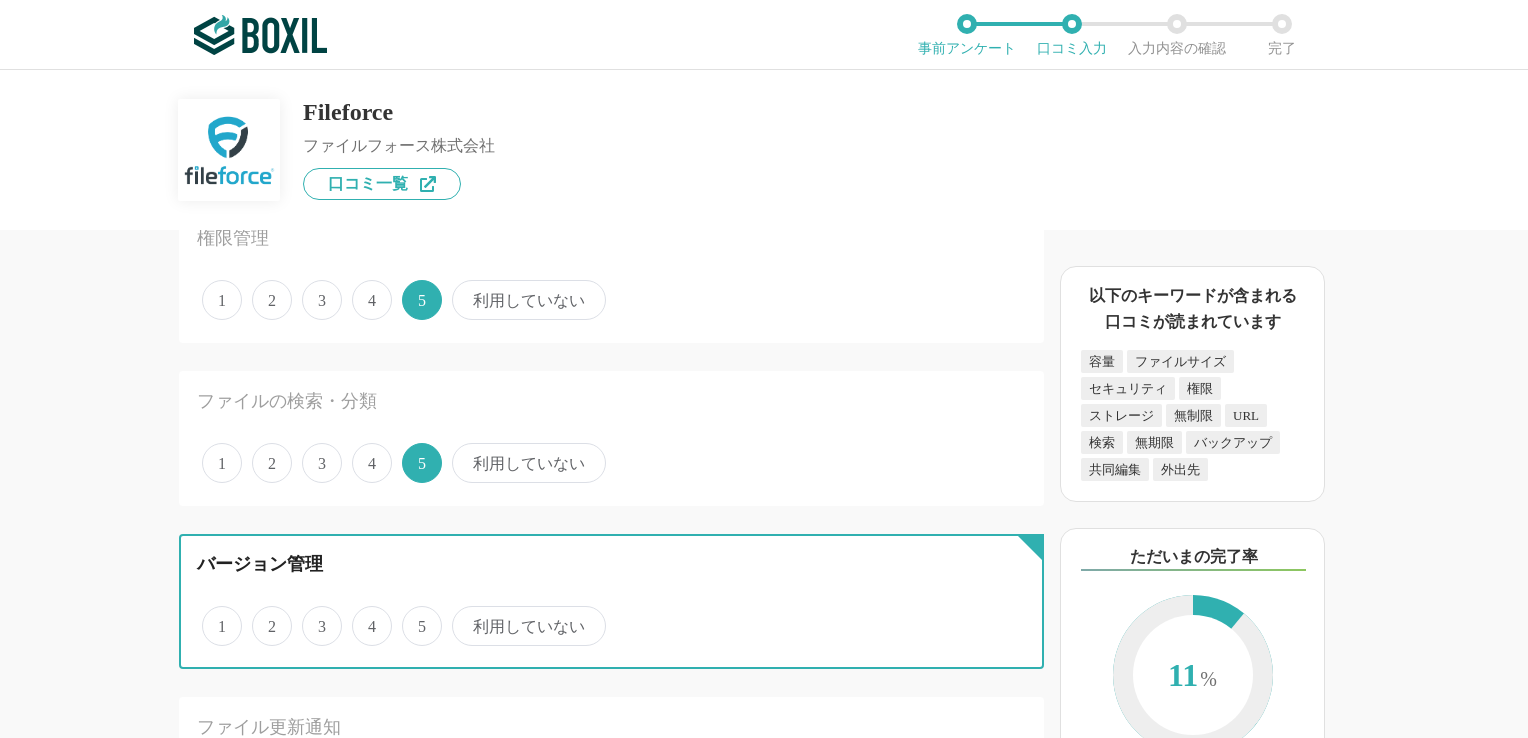 click on "5" at bounding box center [413, 615] 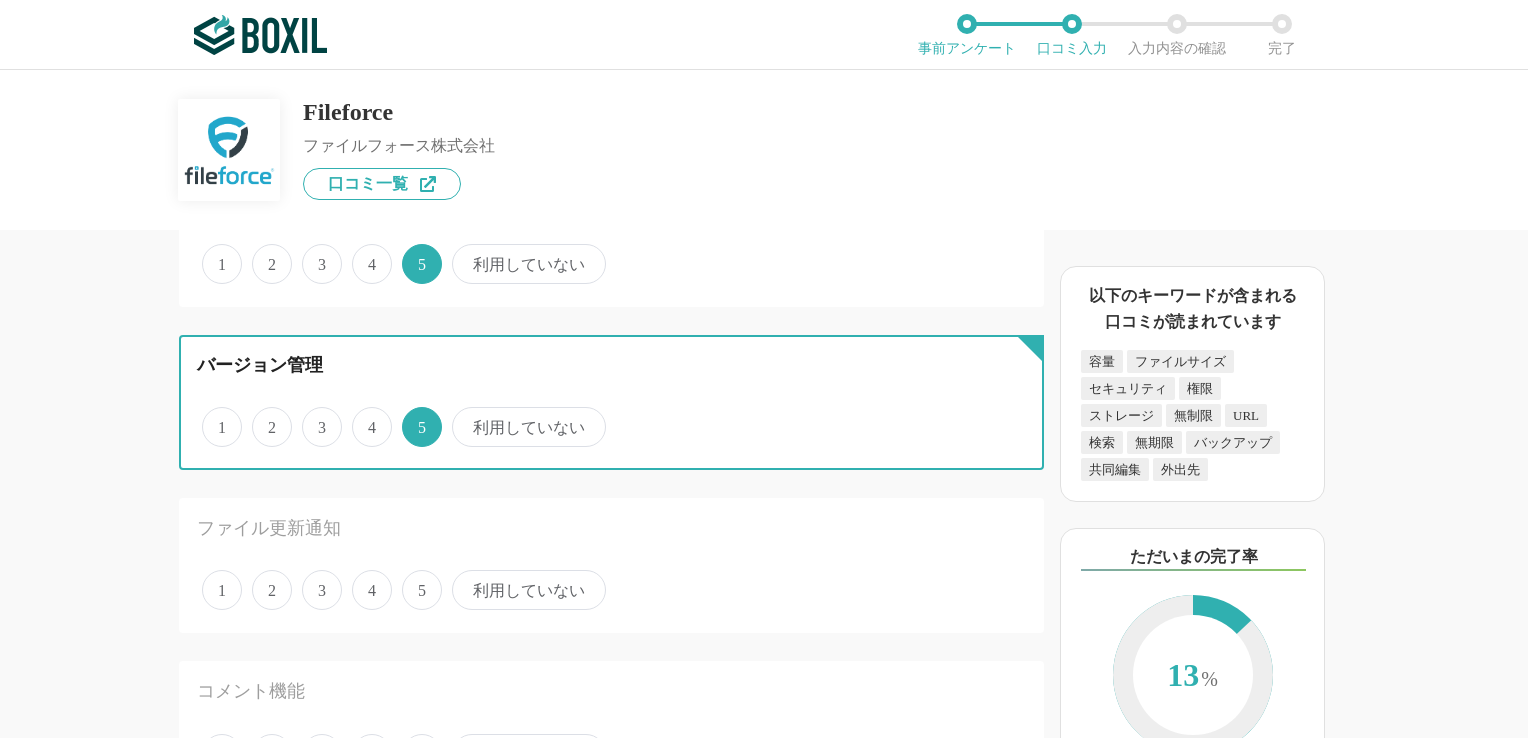 scroll, scrollTop: 800, scrollLeft: 0, axis: vertical 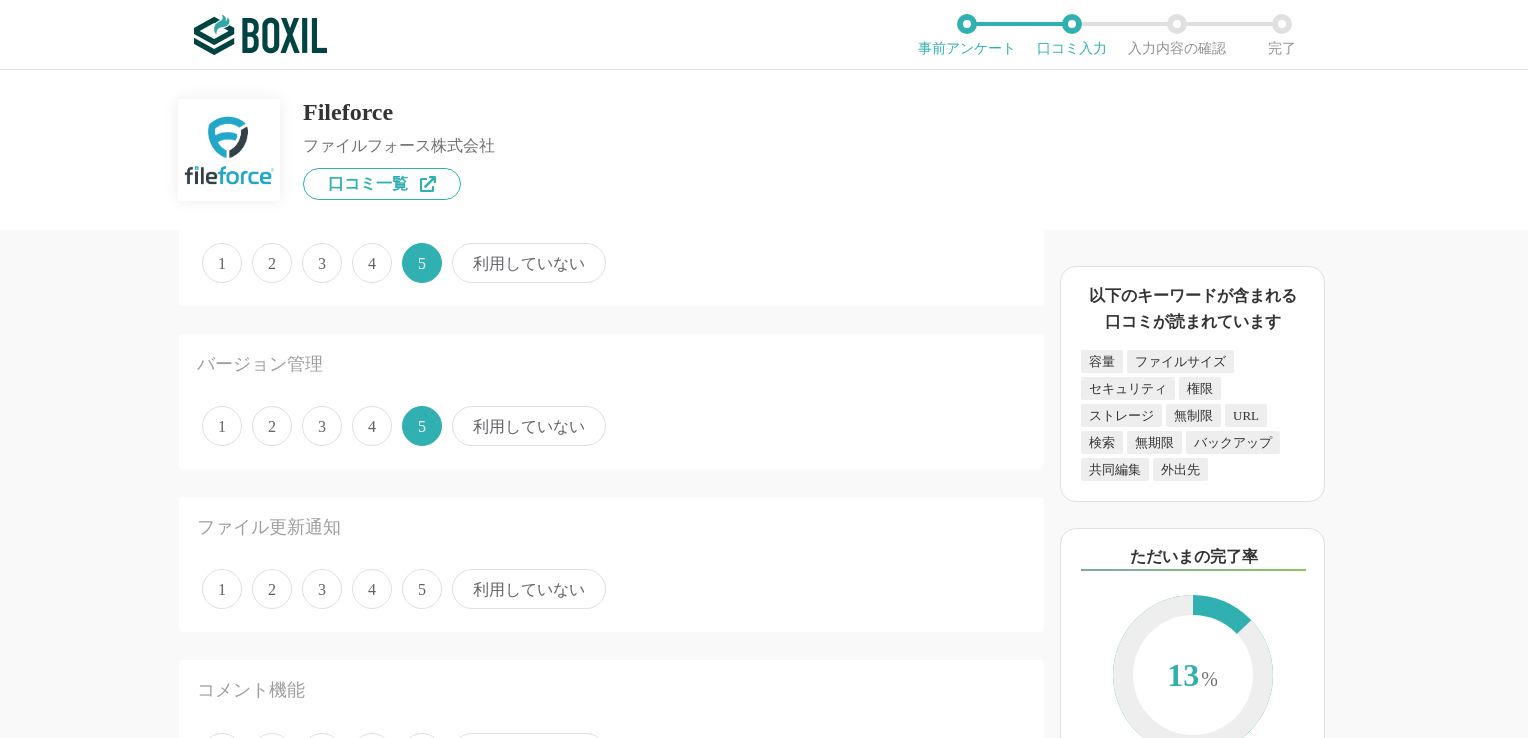 click on "5" at bounding box center [422, 589] 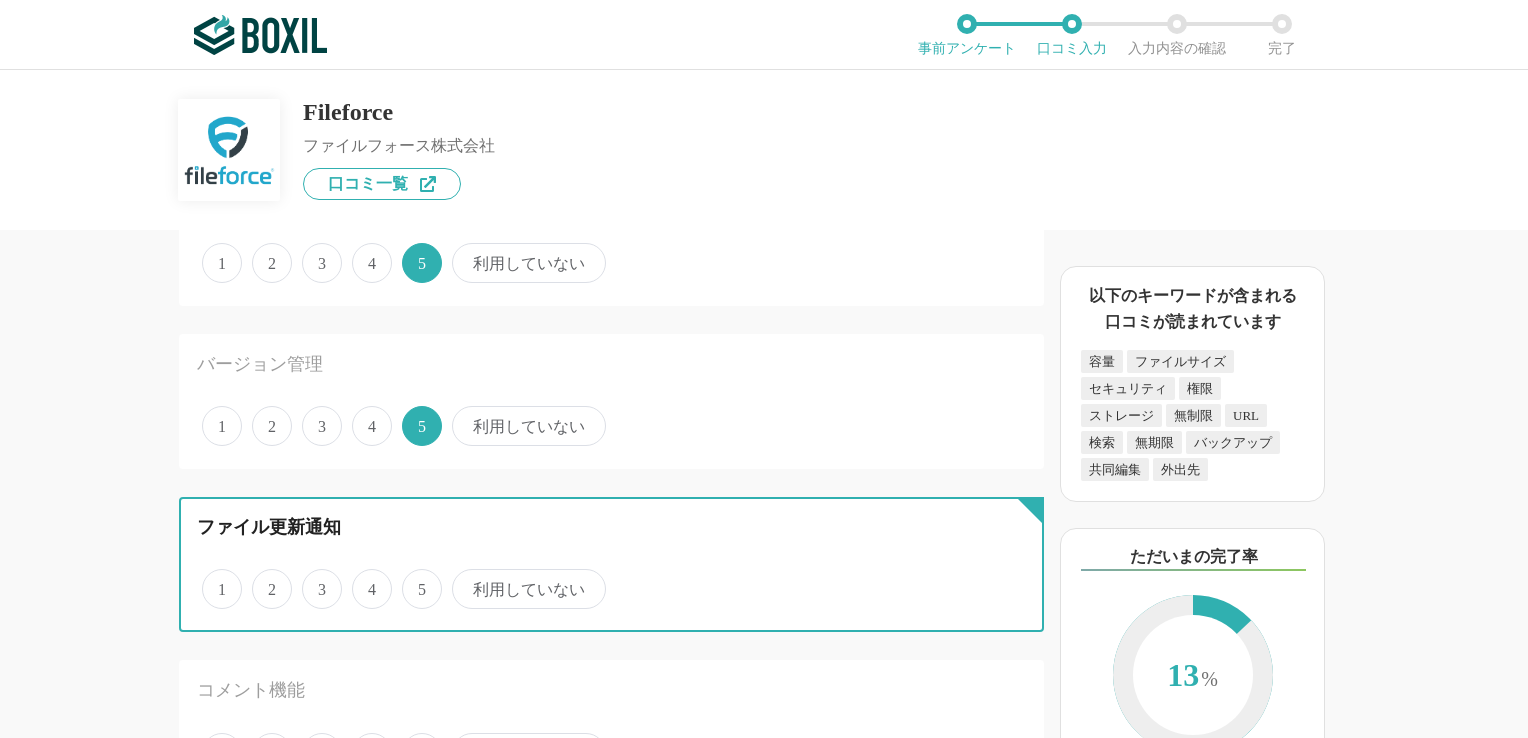 click on "5" at bounding box center [413, 578] 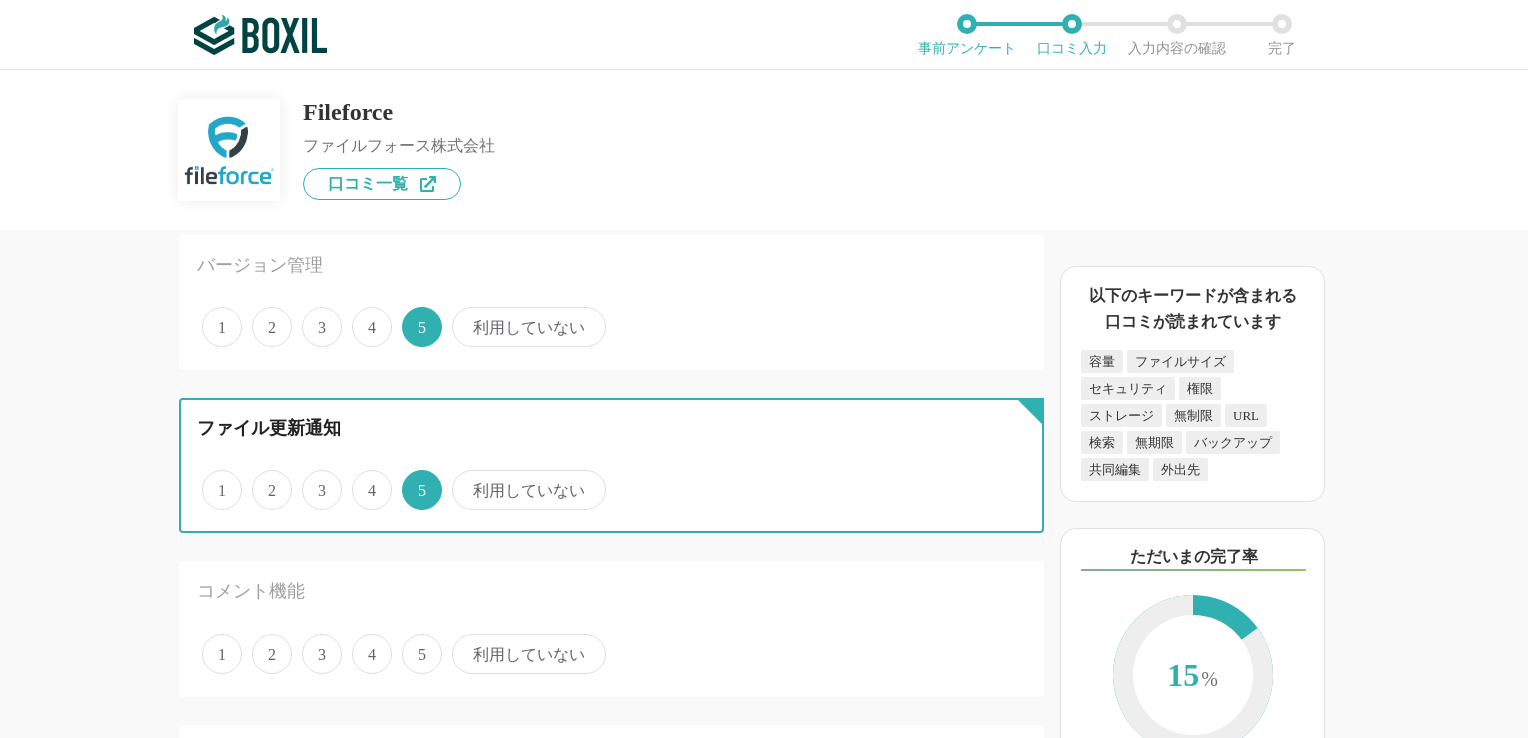 scroll, scrollTop: 1000, scrollLeft: 0, axis: vertical 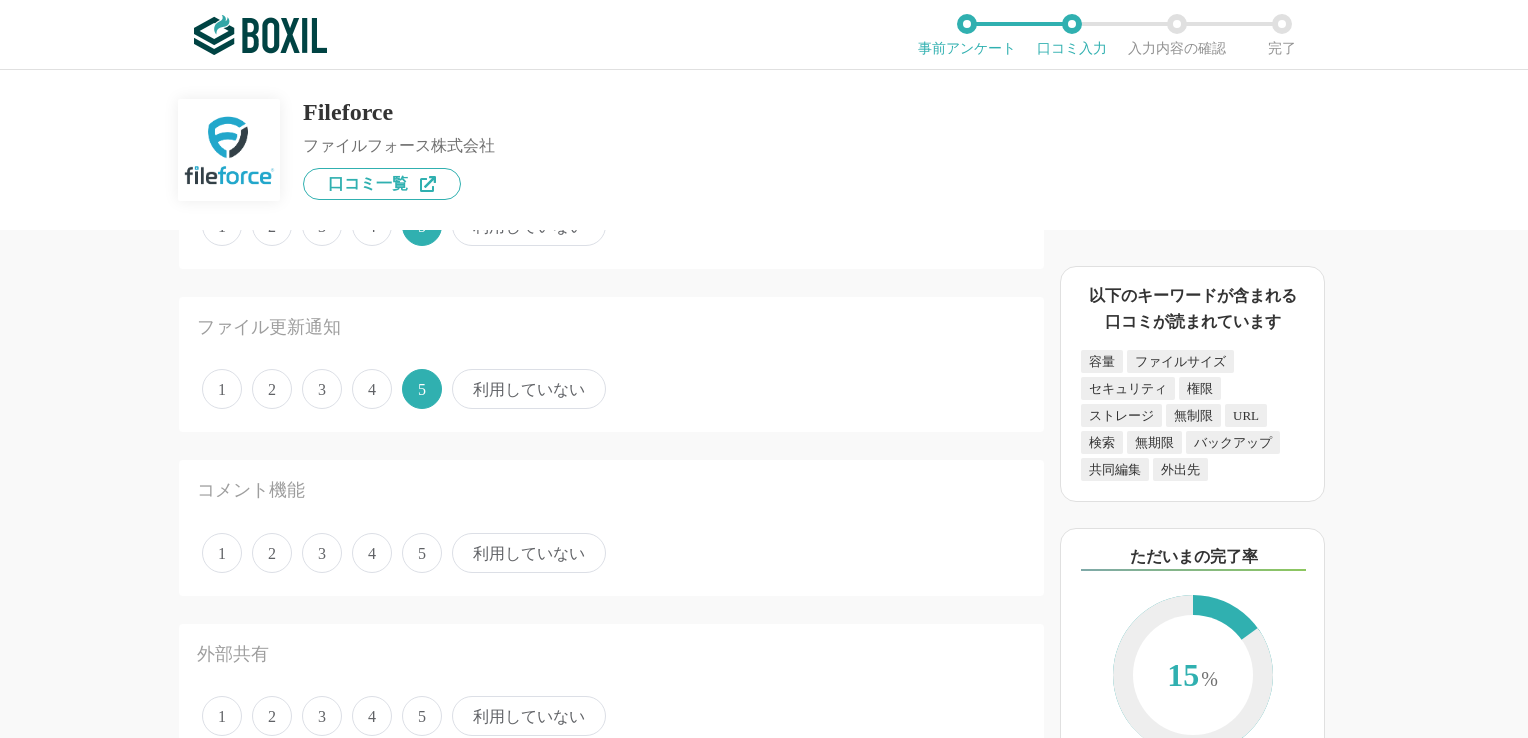 click on "5" at bounding box center [422, 553] 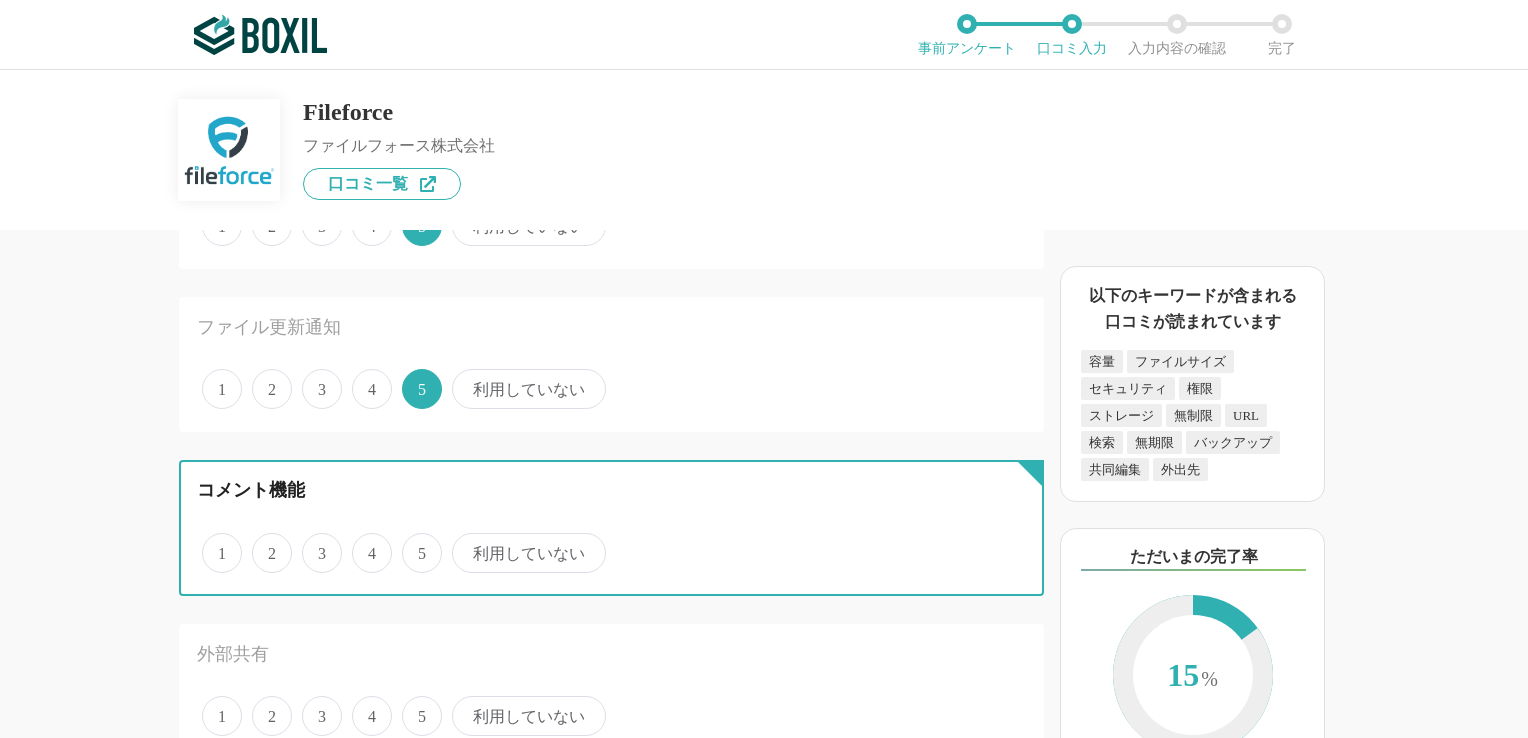 click on "5" at bounding box center [413, 542] 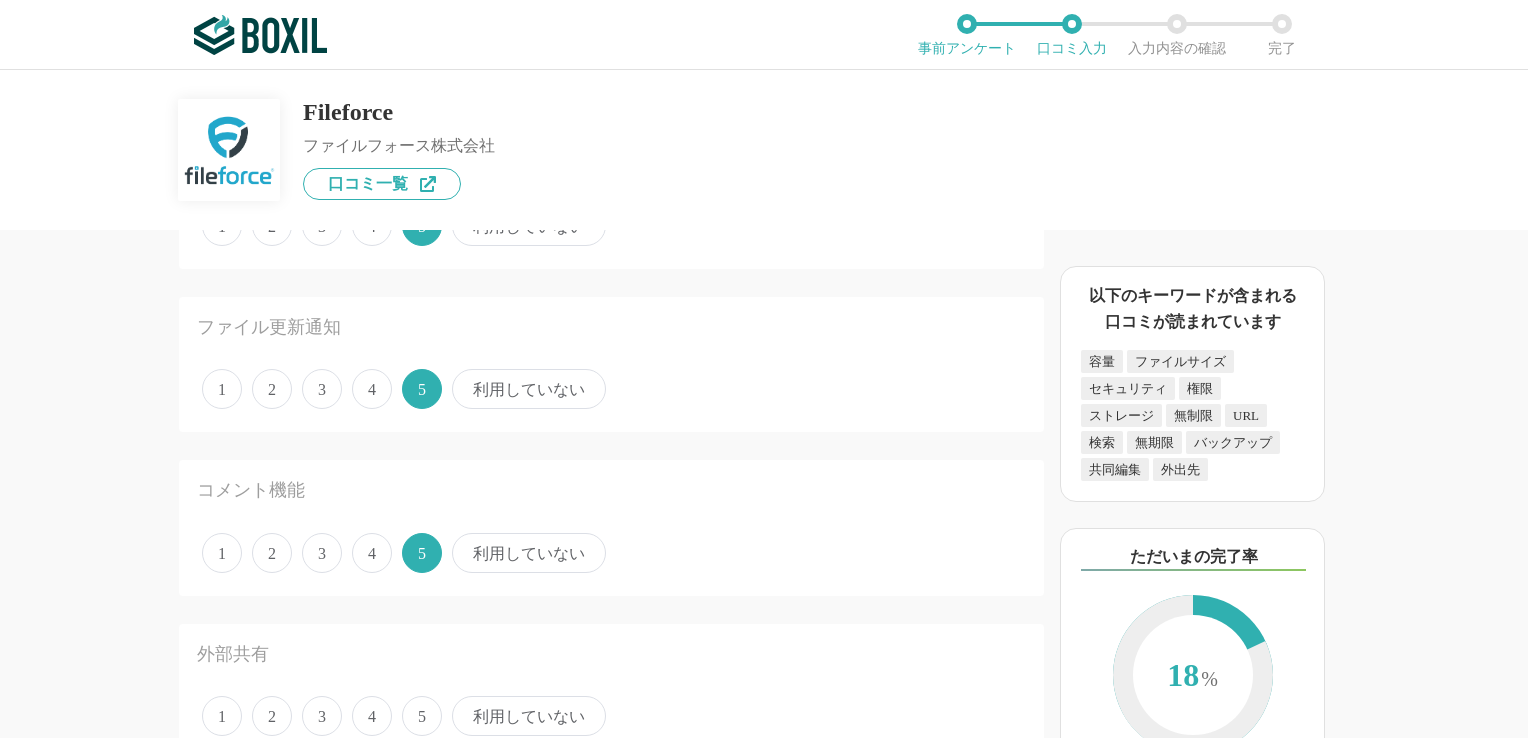 click on "利用していない" at bounding box center [529, 553] 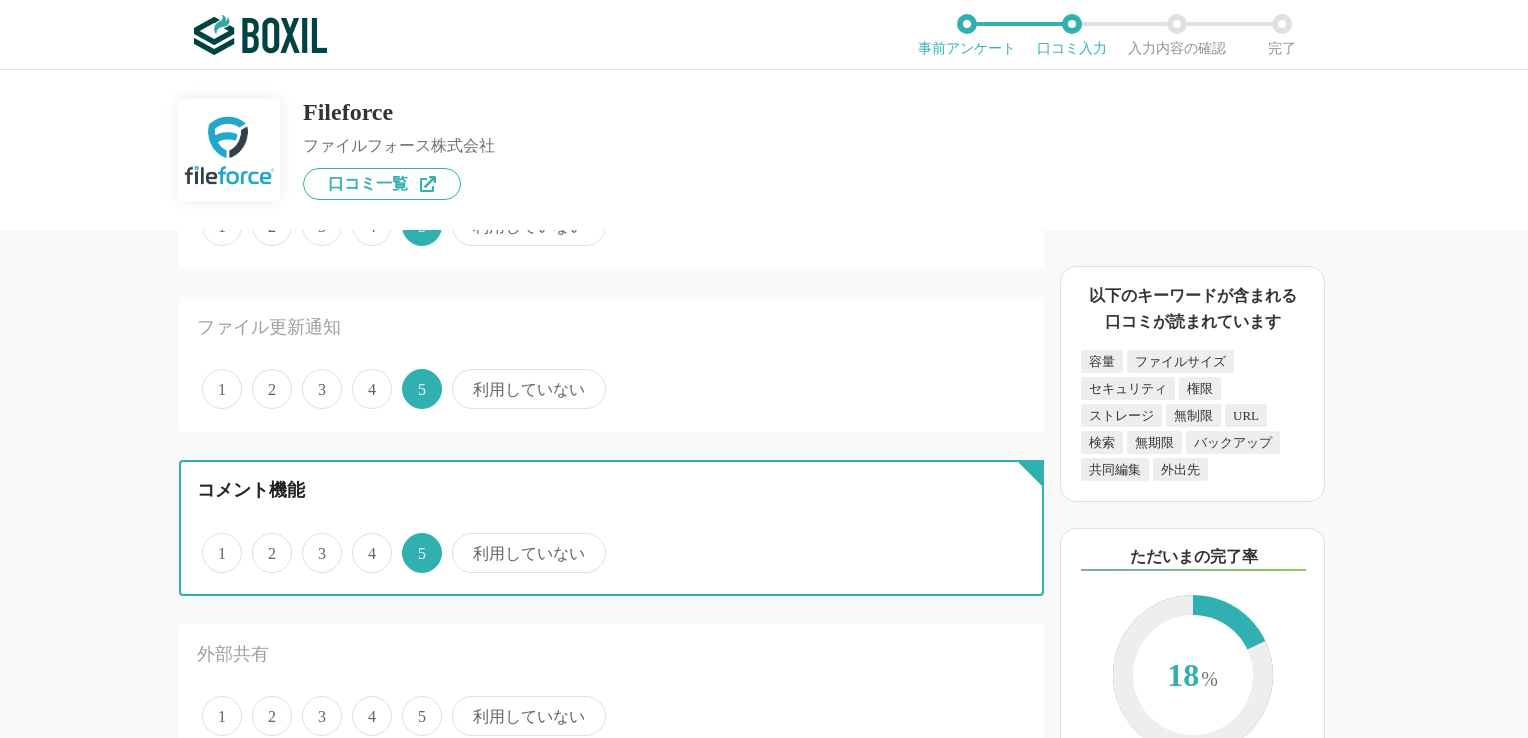click on "利用していない" at bounding box center (463, 542) 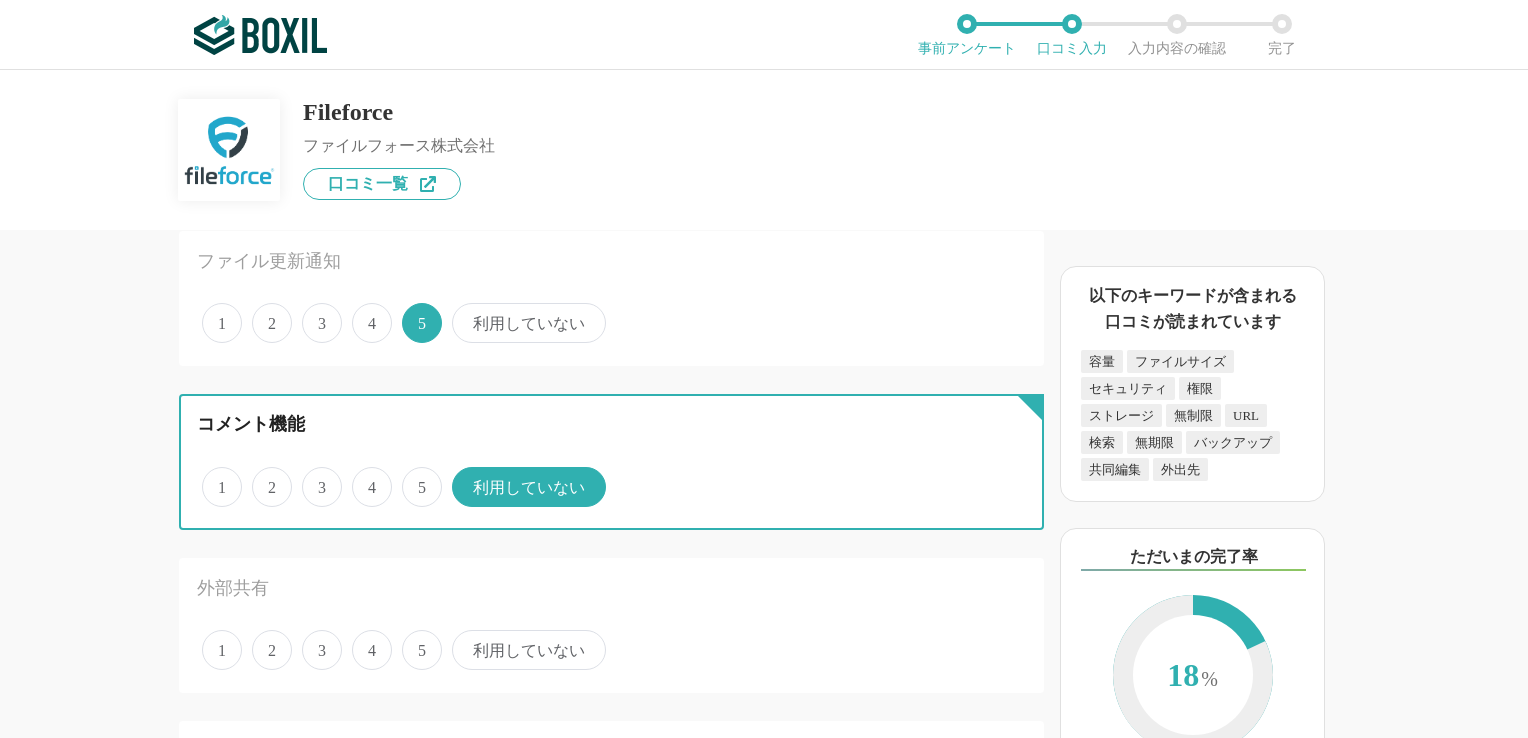 scroll, scrollTop: 1200, scrollLeft: 0, axis: vertical 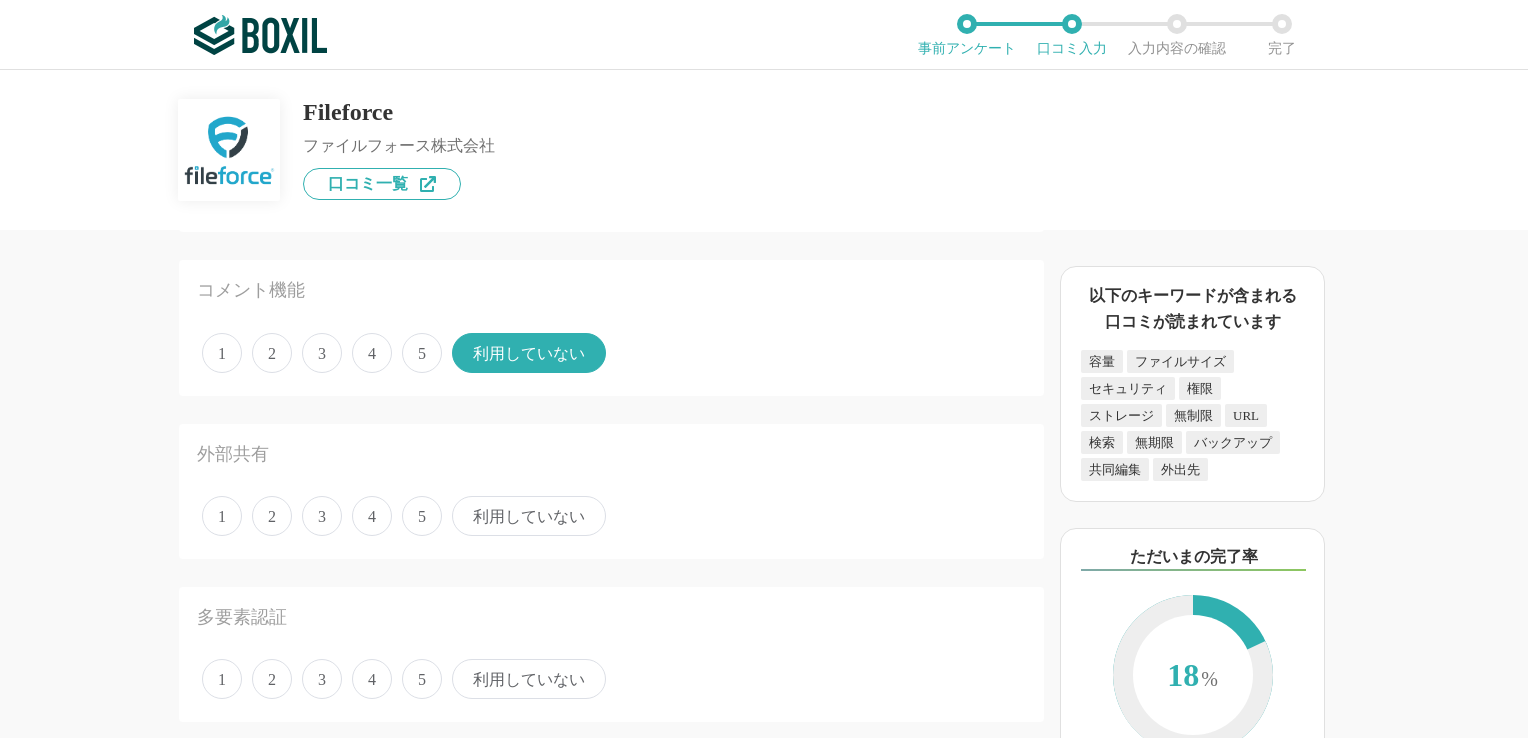 click on "5" at bounding box center (422, 516) 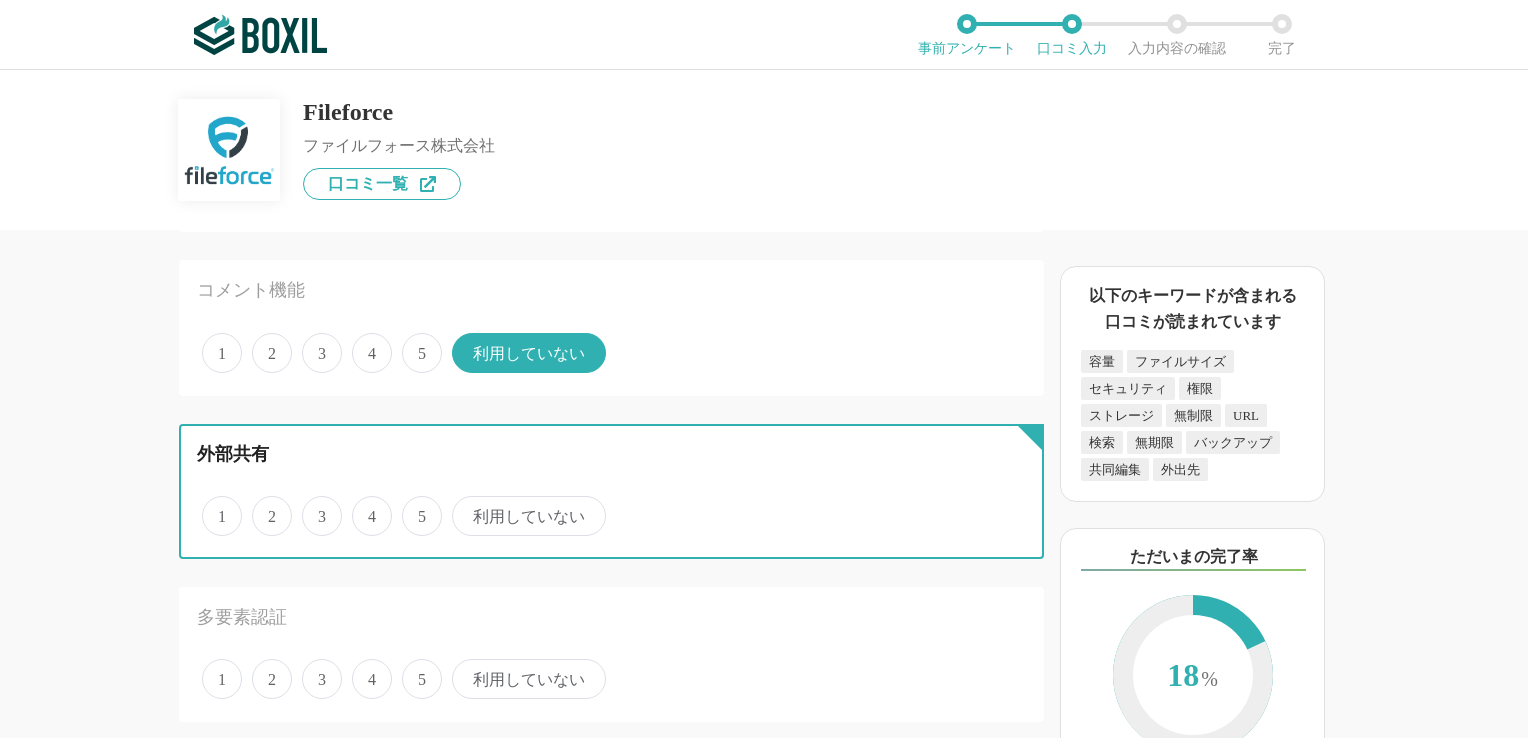 click on "5" at bounding box center [413, 505] 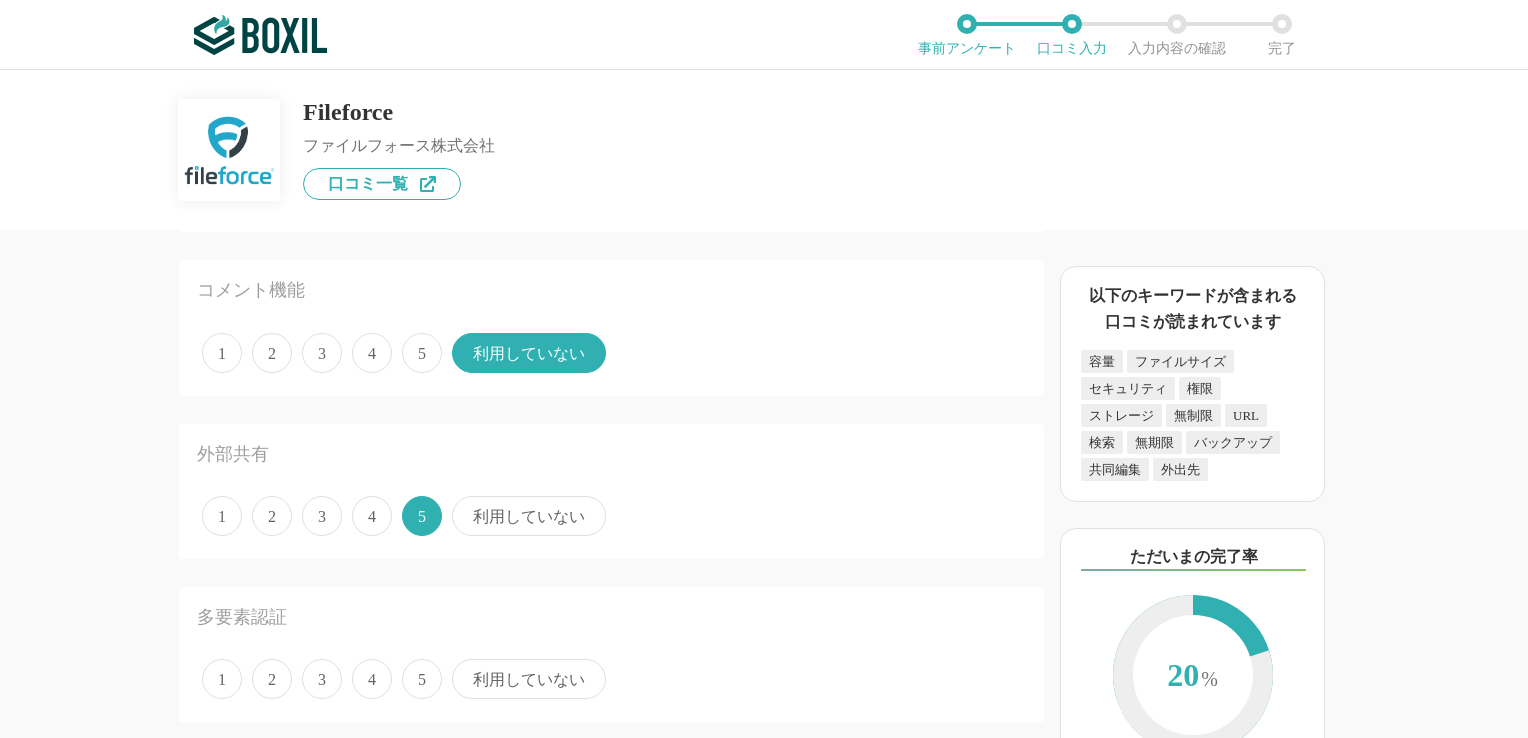 click on "利用していない" at bounding box center [529, 679] 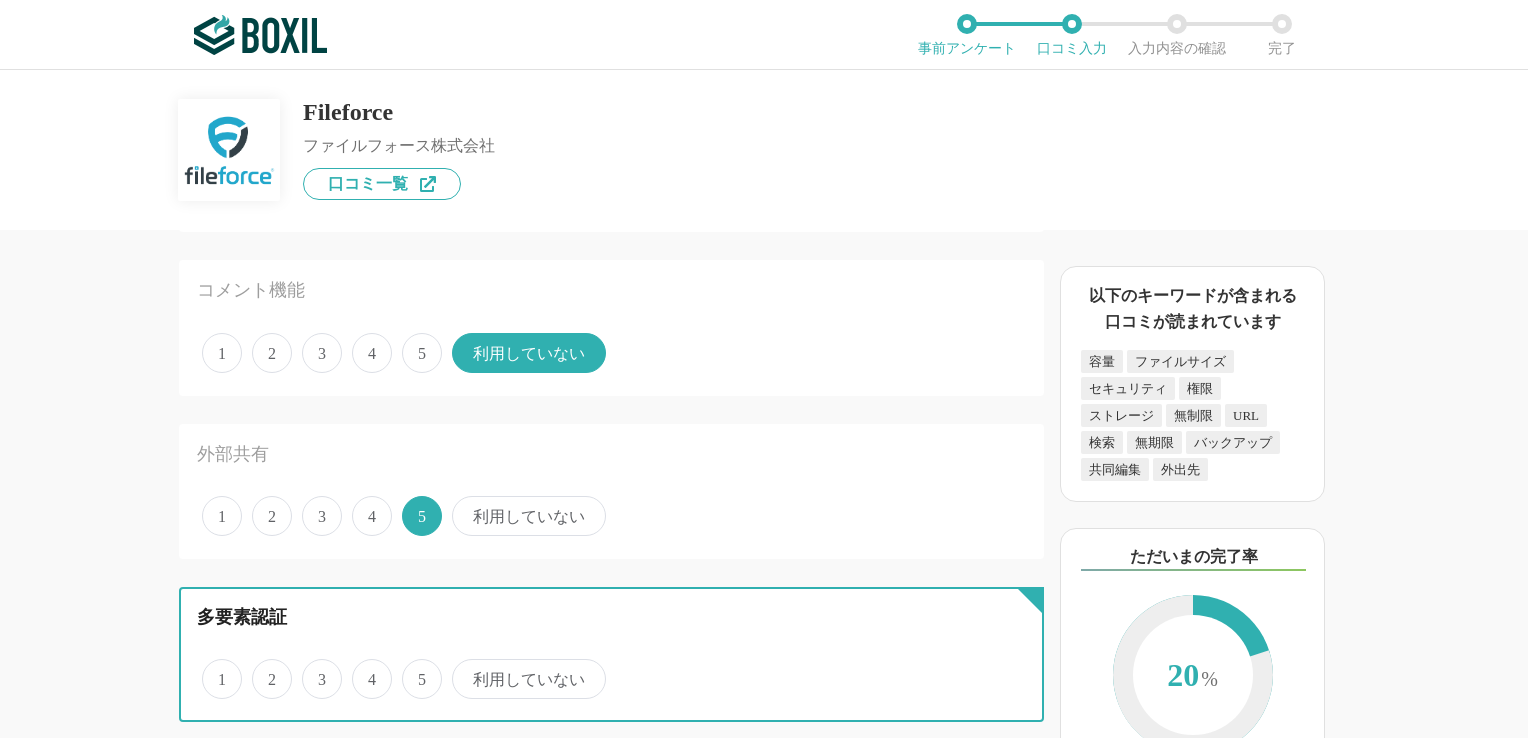 click on "利用していない" at bounding box center (463, 668) 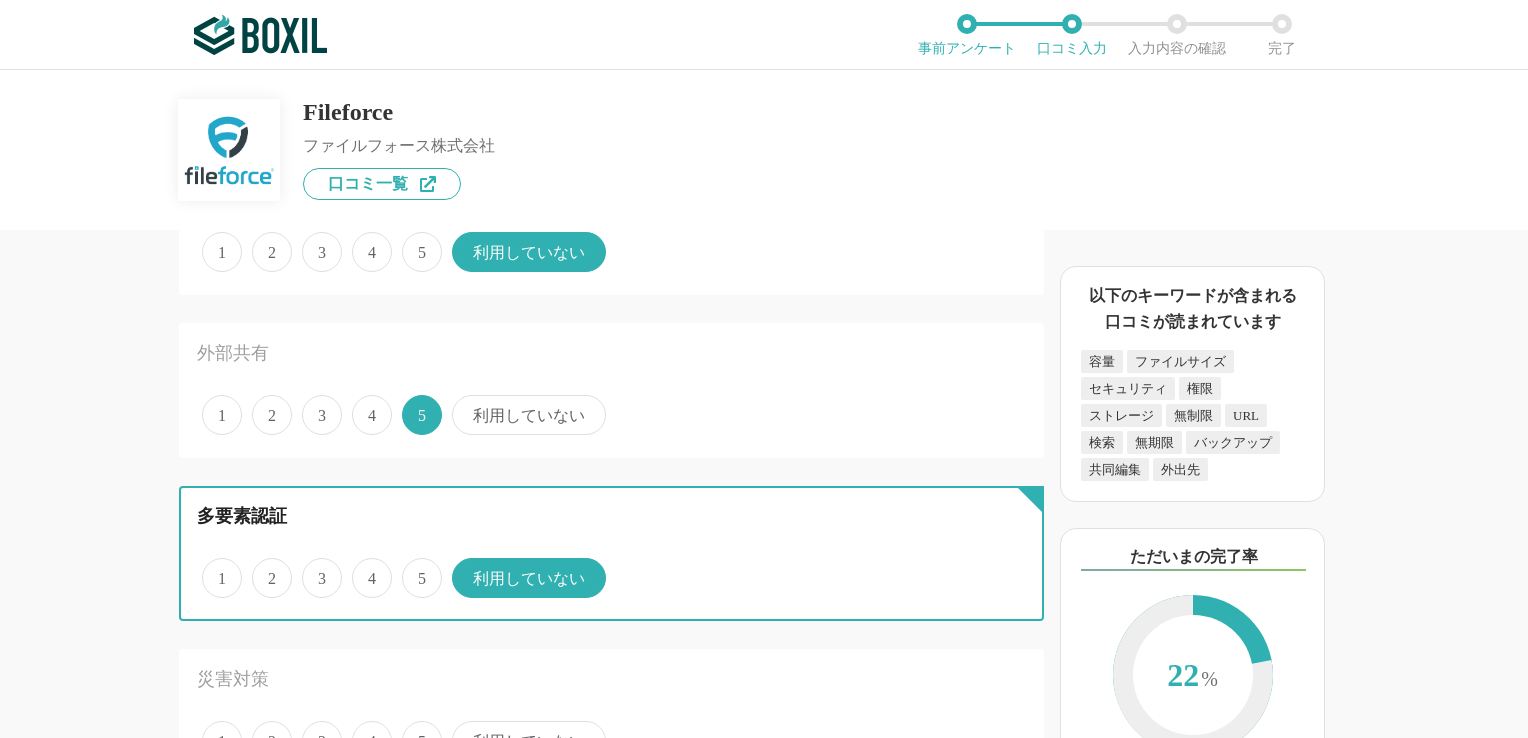 scroll, scrollTop: 1500, scrollLeft: 0, axis: vertical 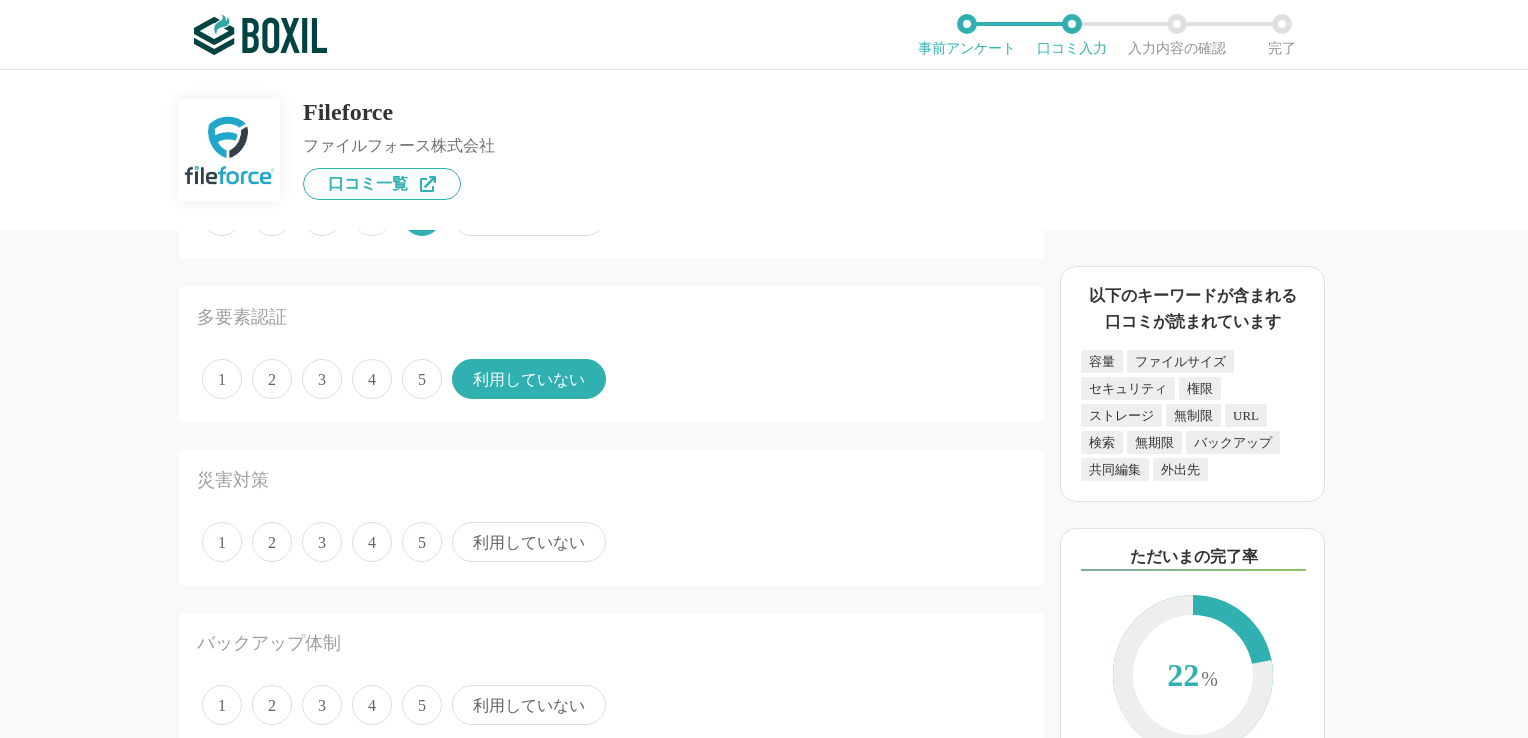 click on "利用していない" at bounding box center (529, 542) 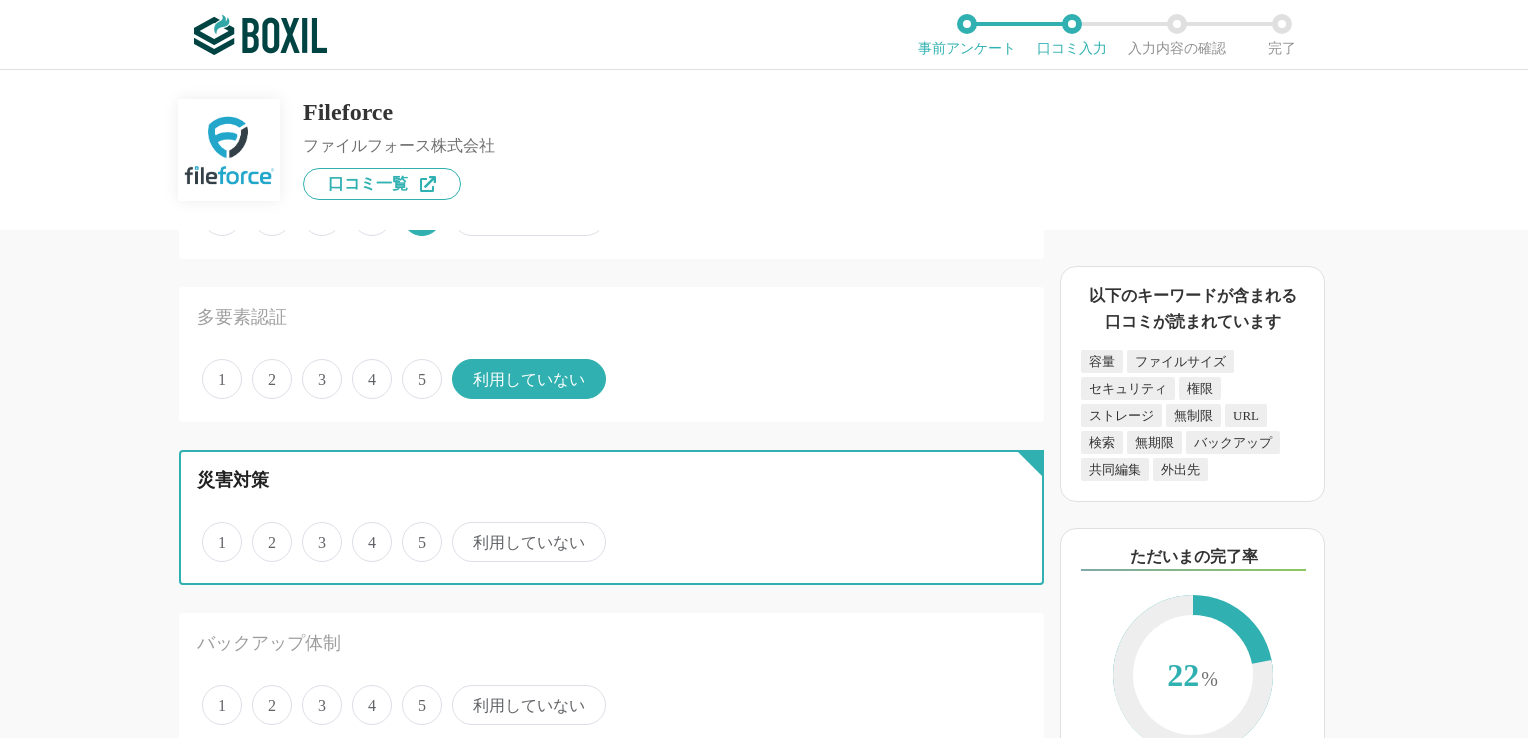 click on "利用していない" at bounding box center [463, 531] 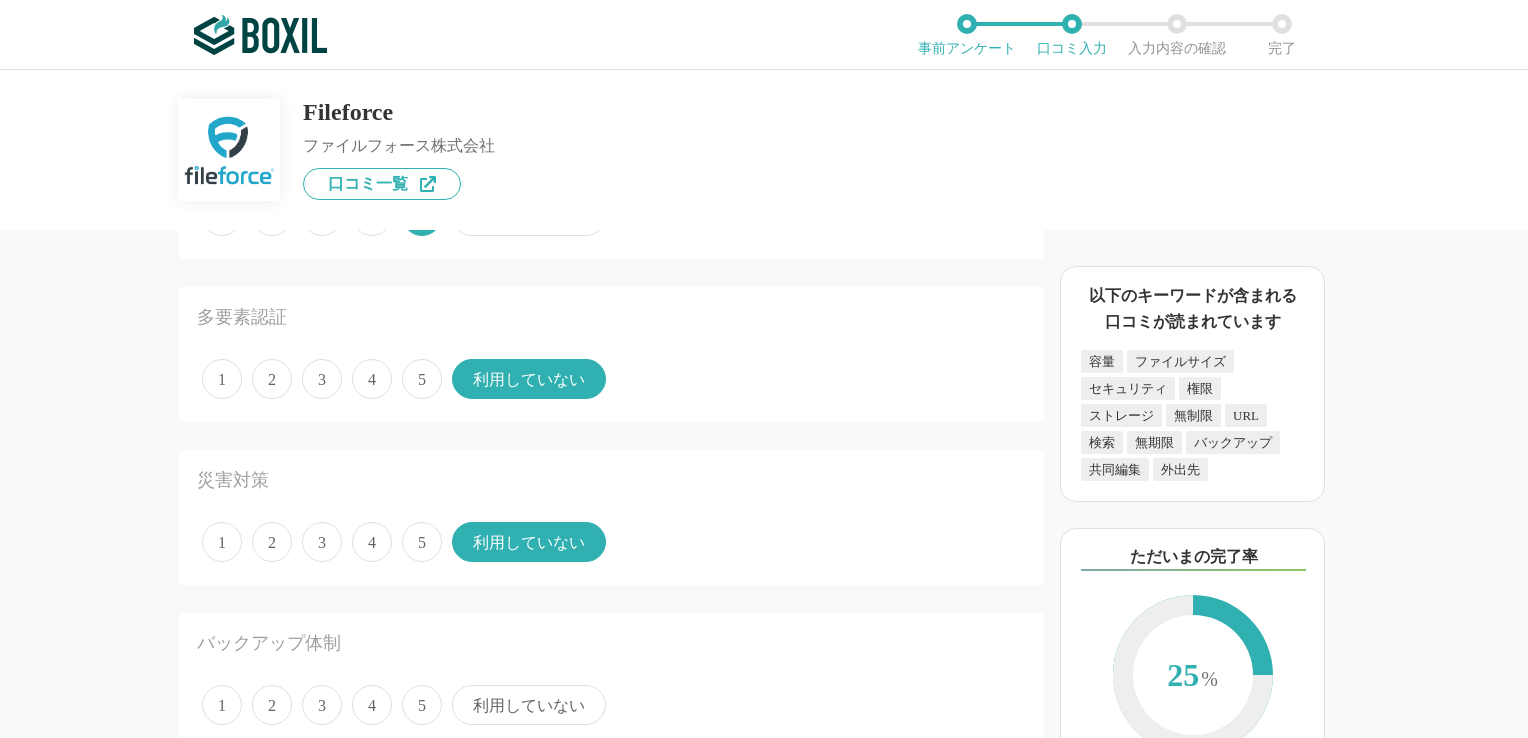 click on "利用していない" at bounding box center (529, 705) 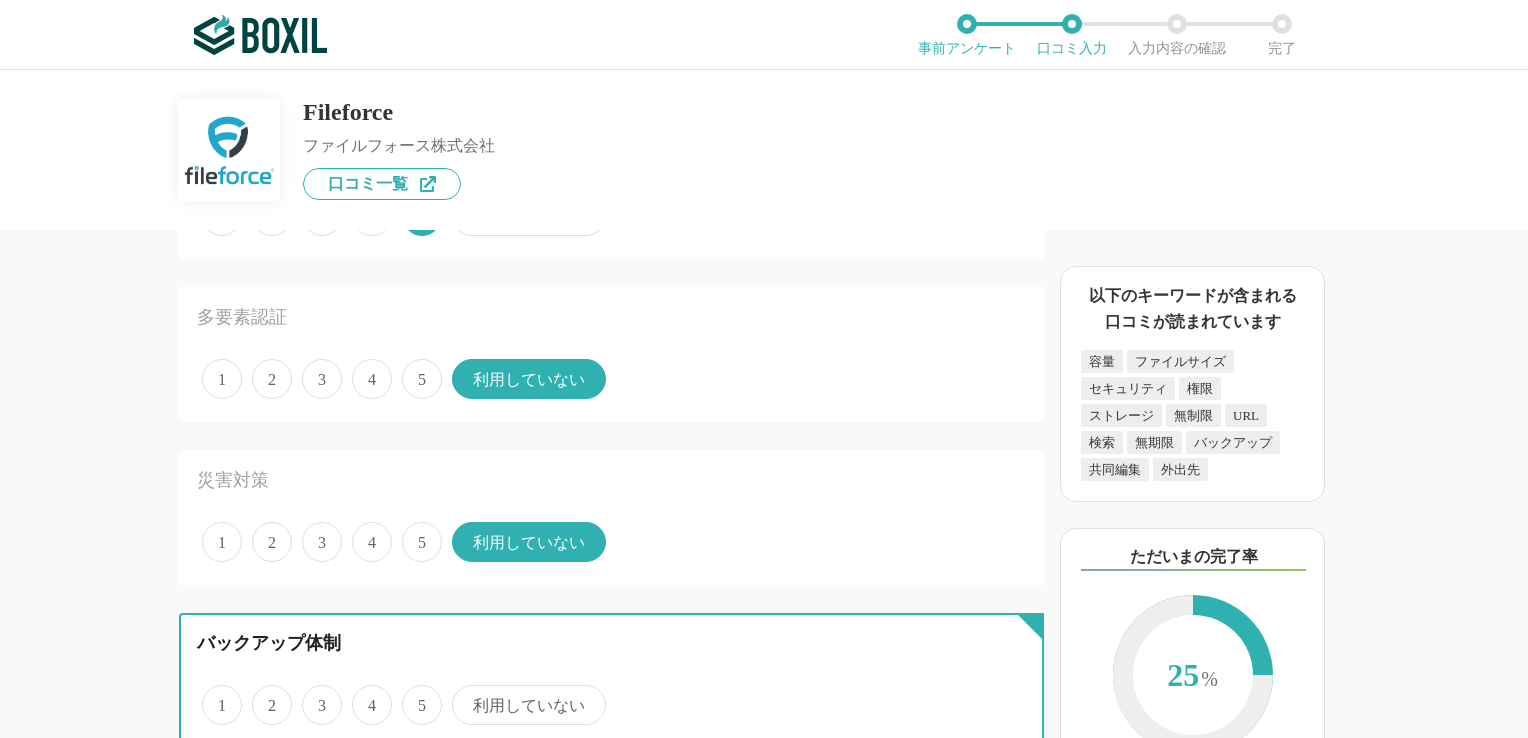 click on "利用していない" at bounding box center [463, 694] 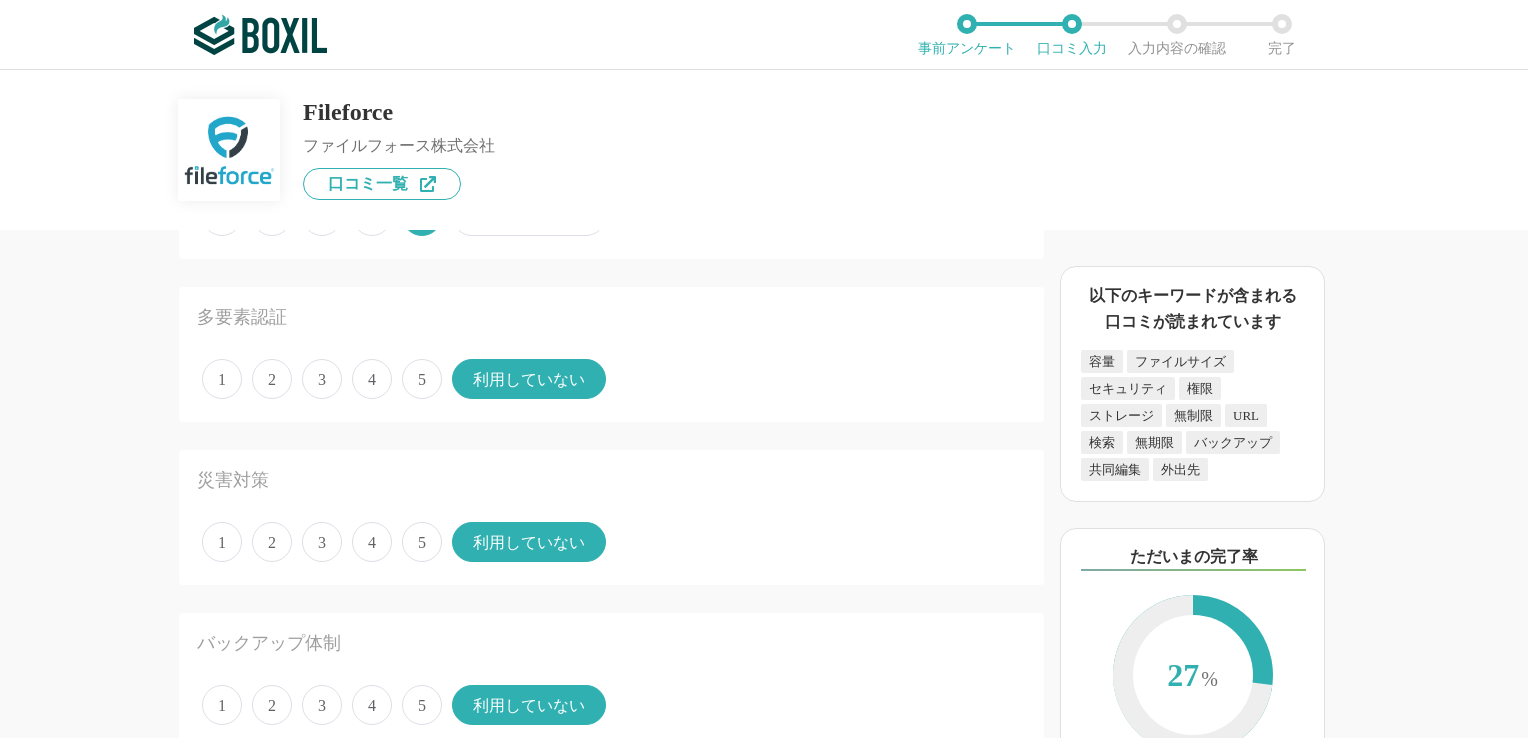 click on "5" at bounding box center (422, 705) 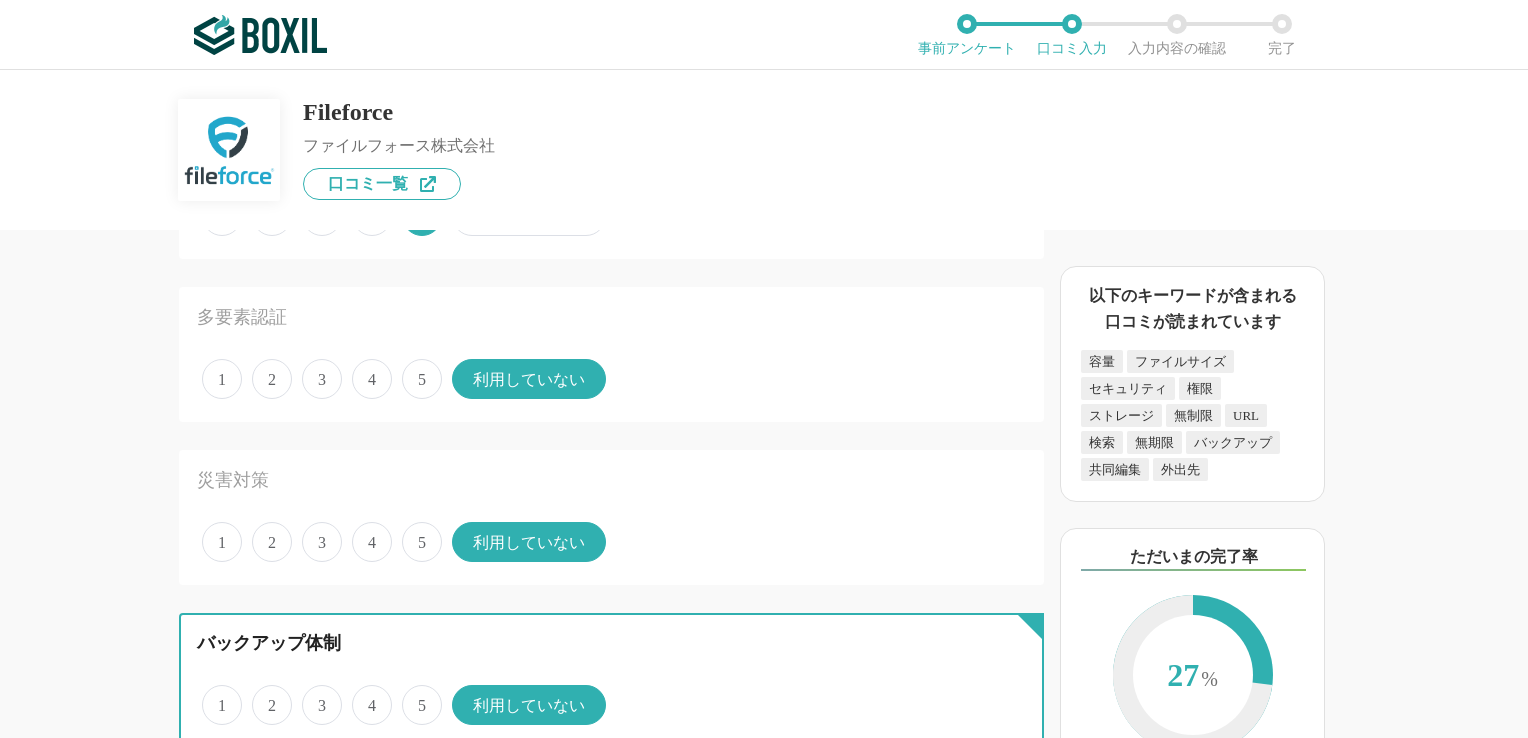 click on "5" at bounding box center (413, 694) 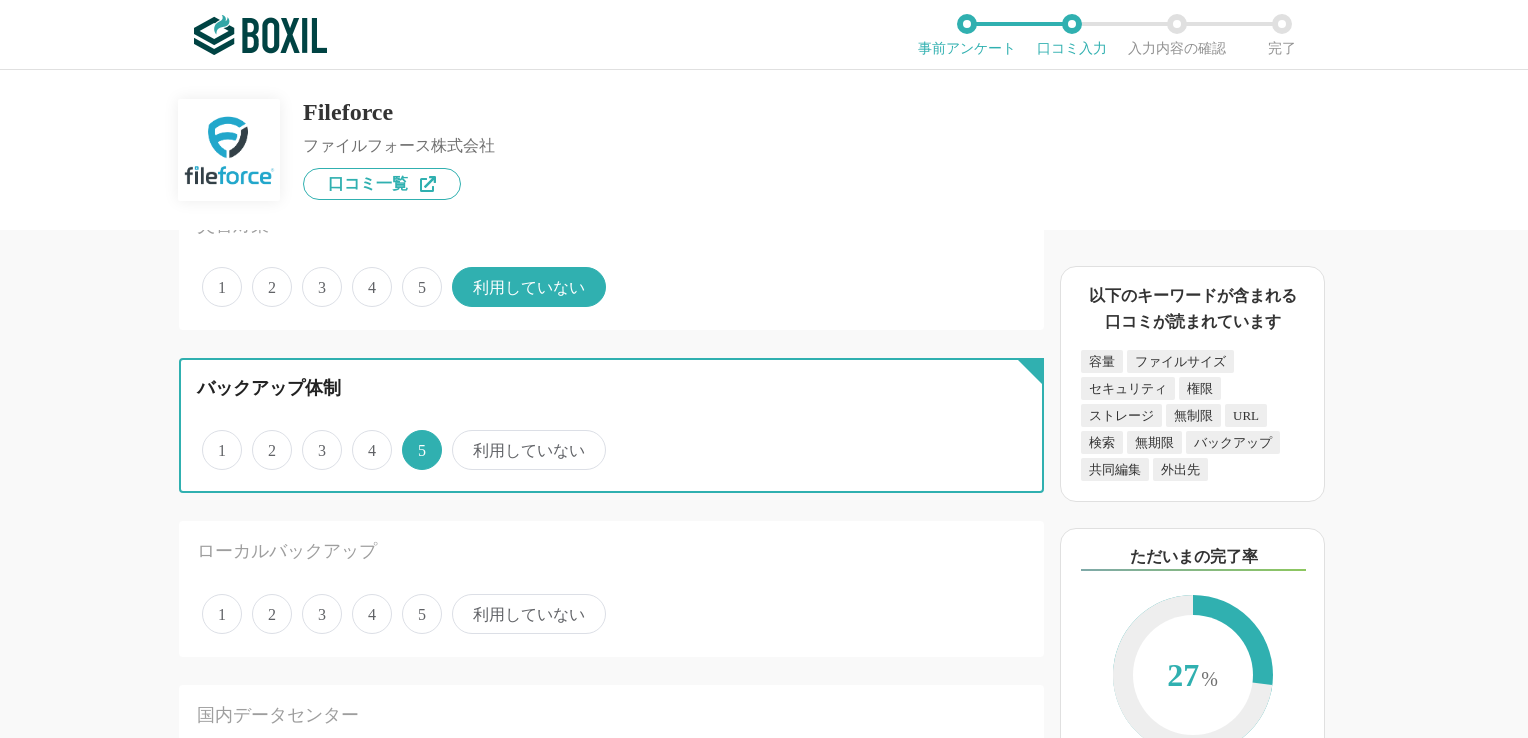 scroll, scrollTop: 1800, scrollLeft: 0, axis: vertical 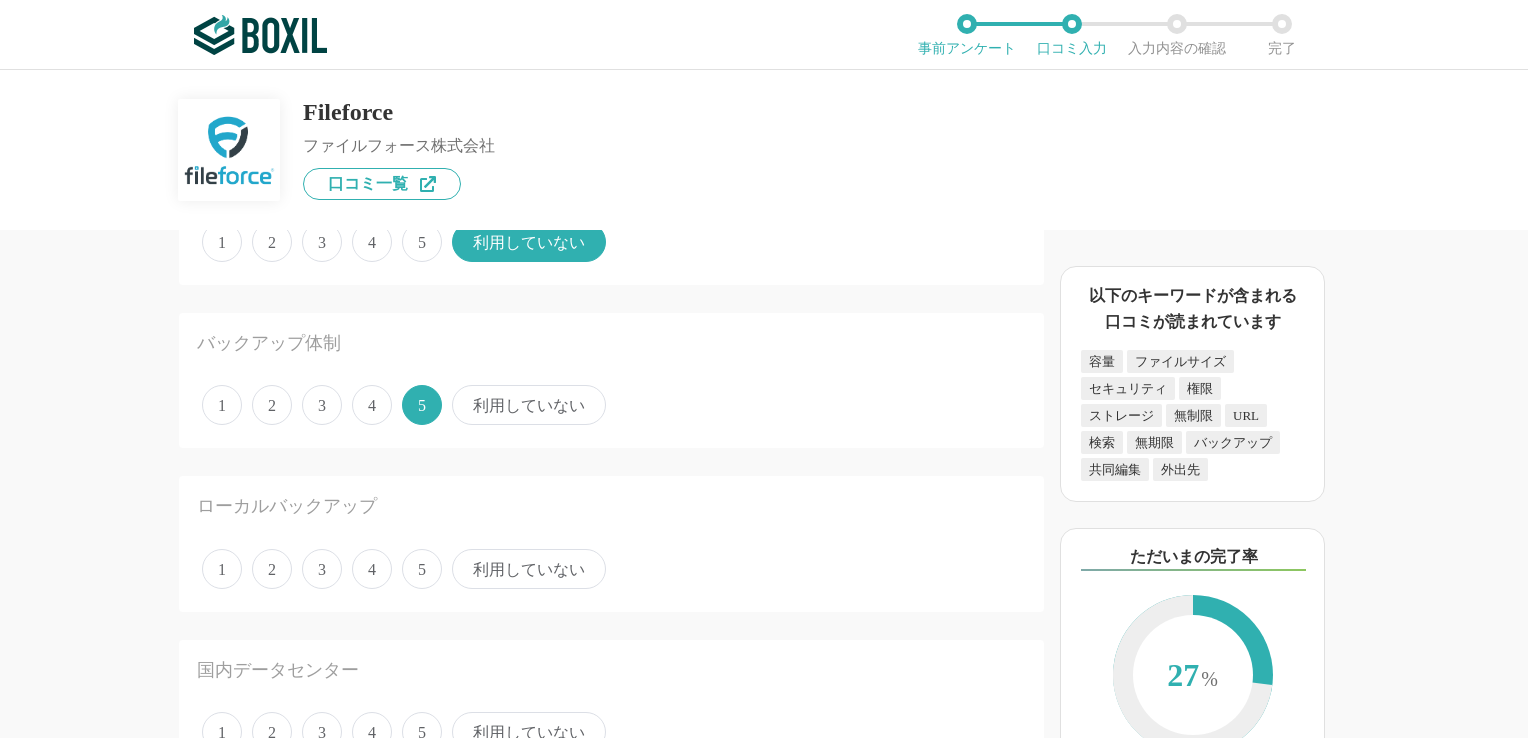 click on "5" at bounding box center [422, 569] 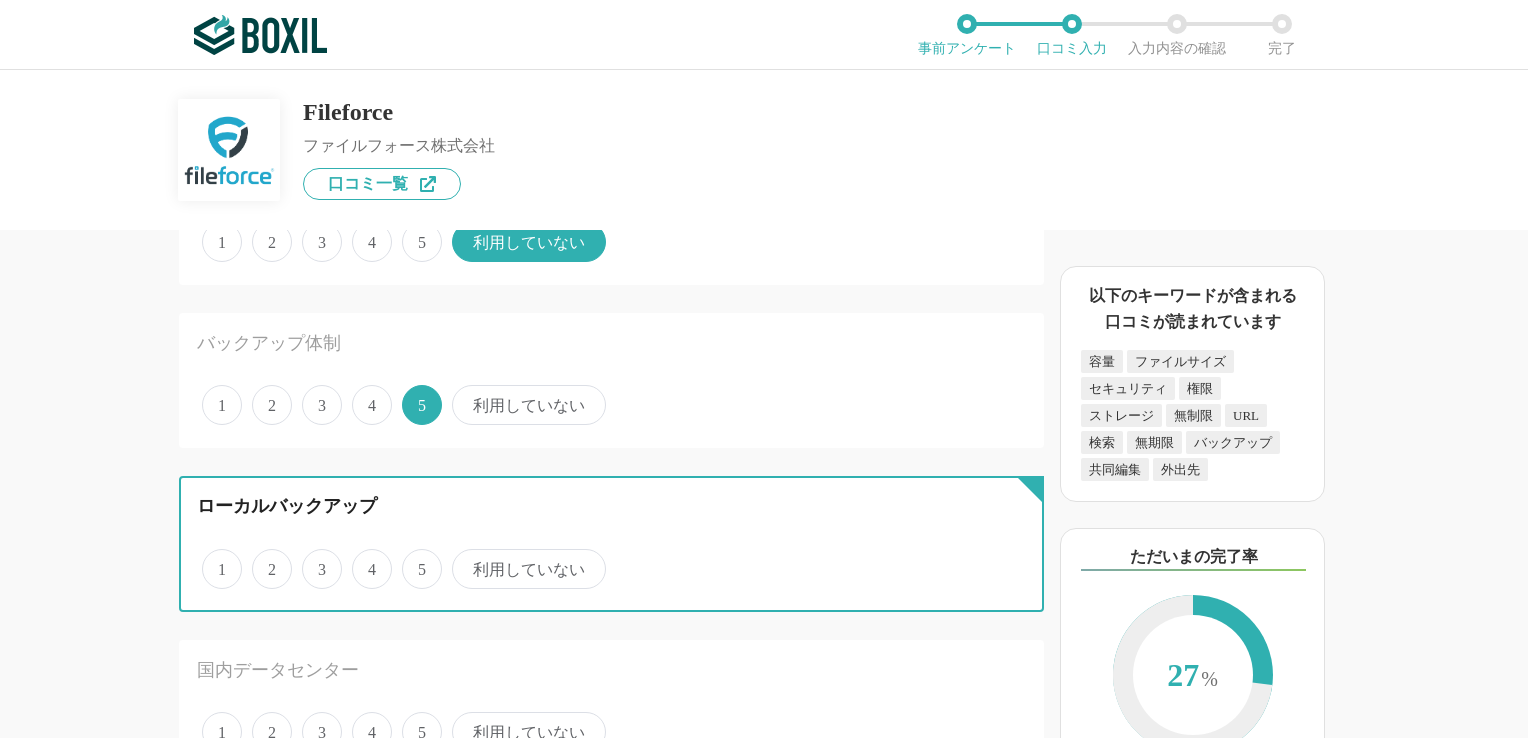 click on "5" at bounding box center [413, 558] 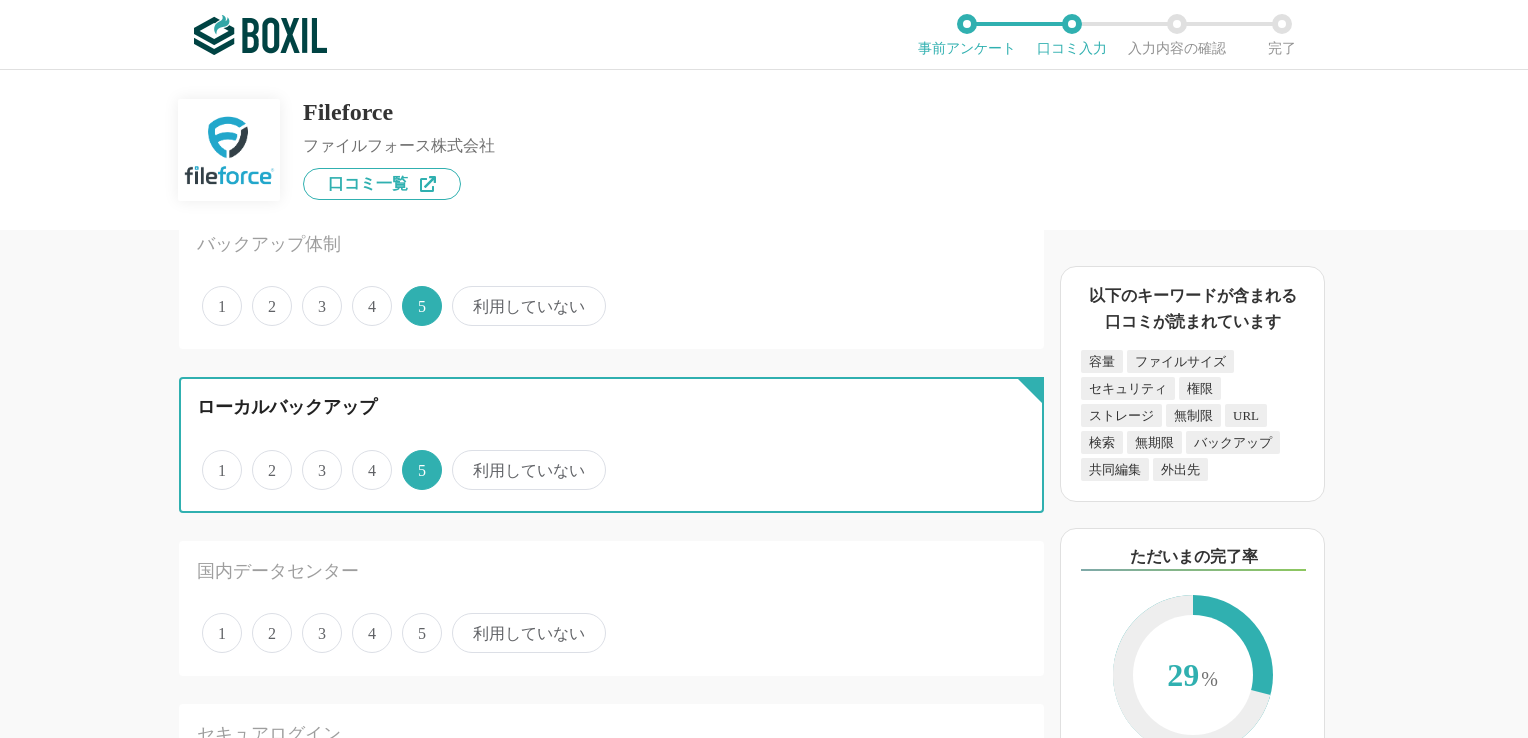 scroll, scrollTop: 1900, scrollLeft: 0, axis: vertical 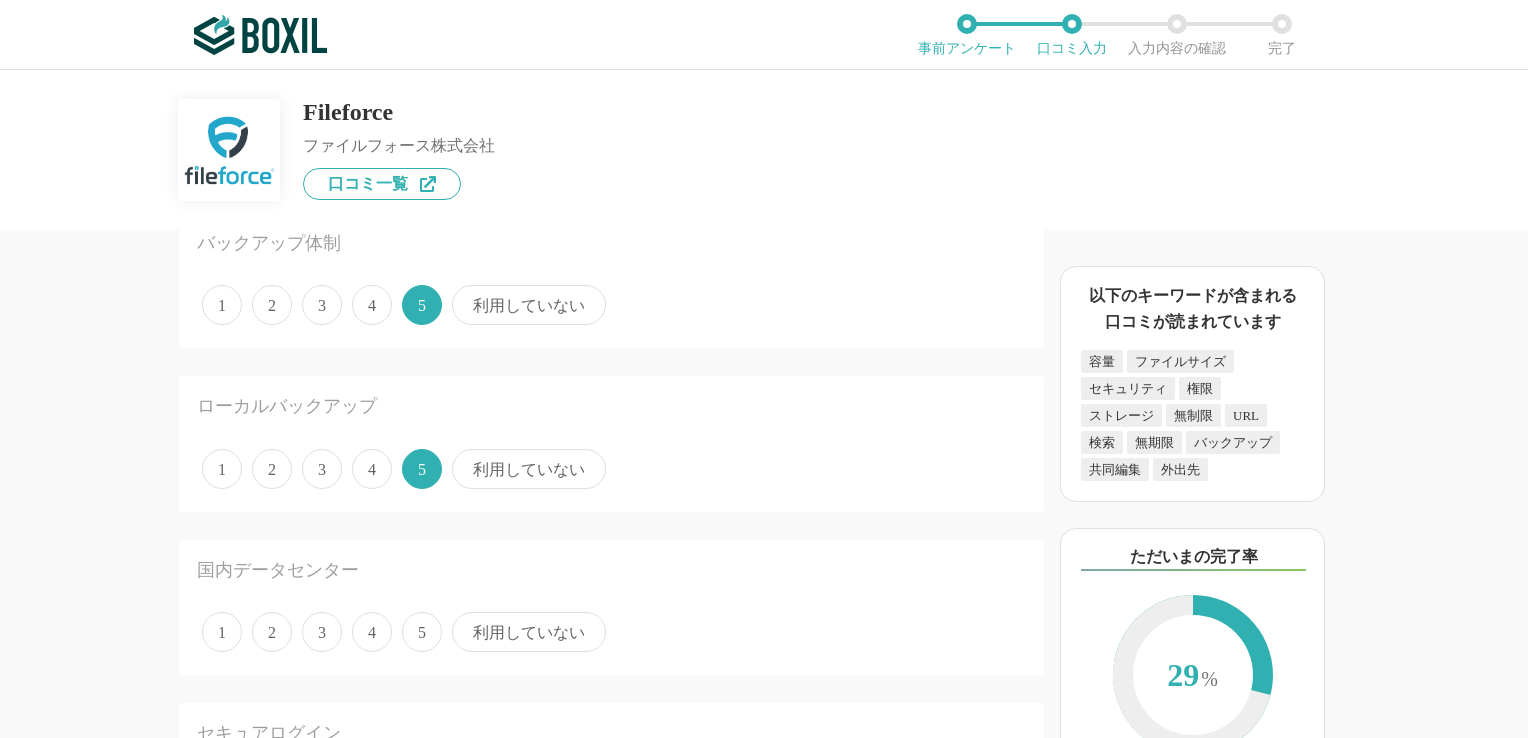 click on "5" at bounding box center (422, 632) 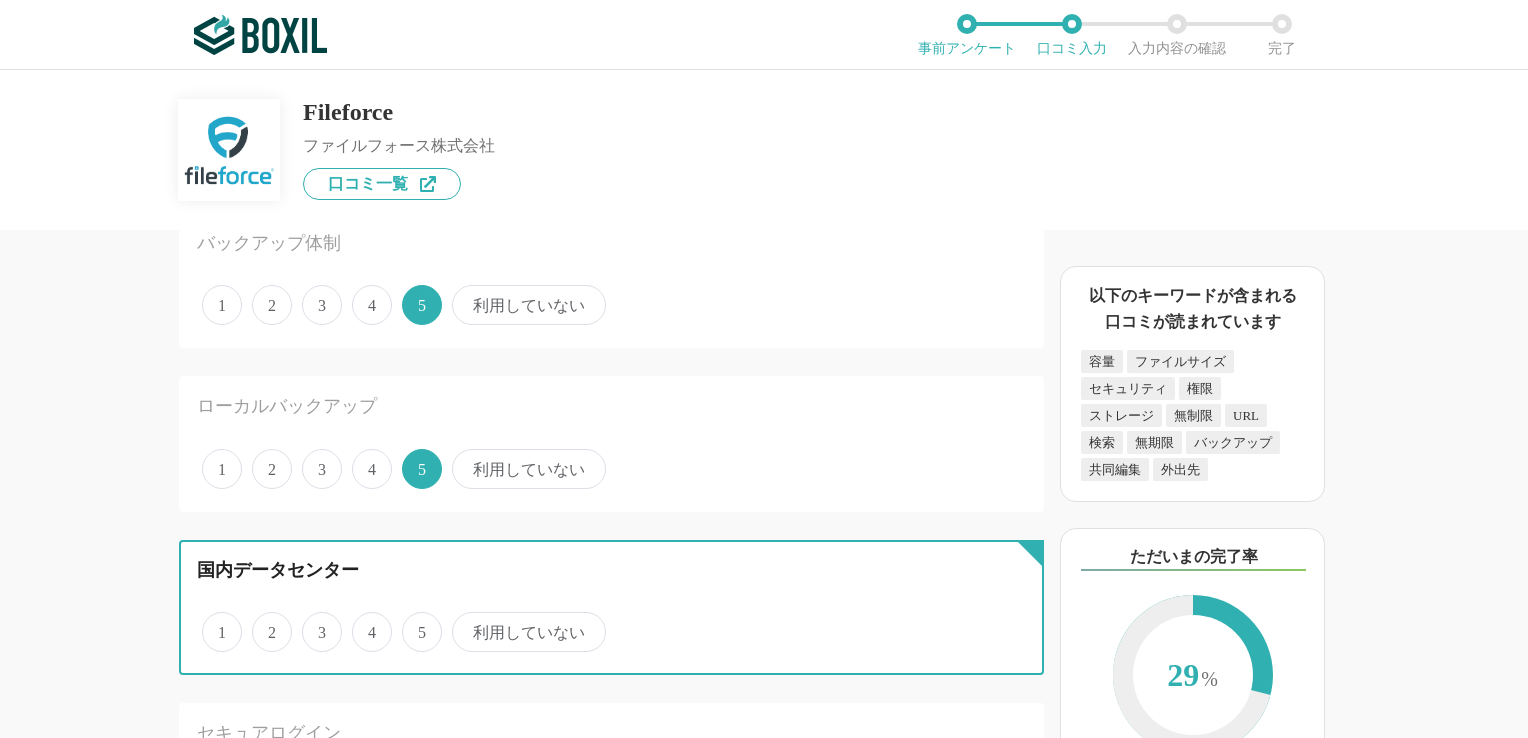 click on "5" at bounding box center [413, 621] 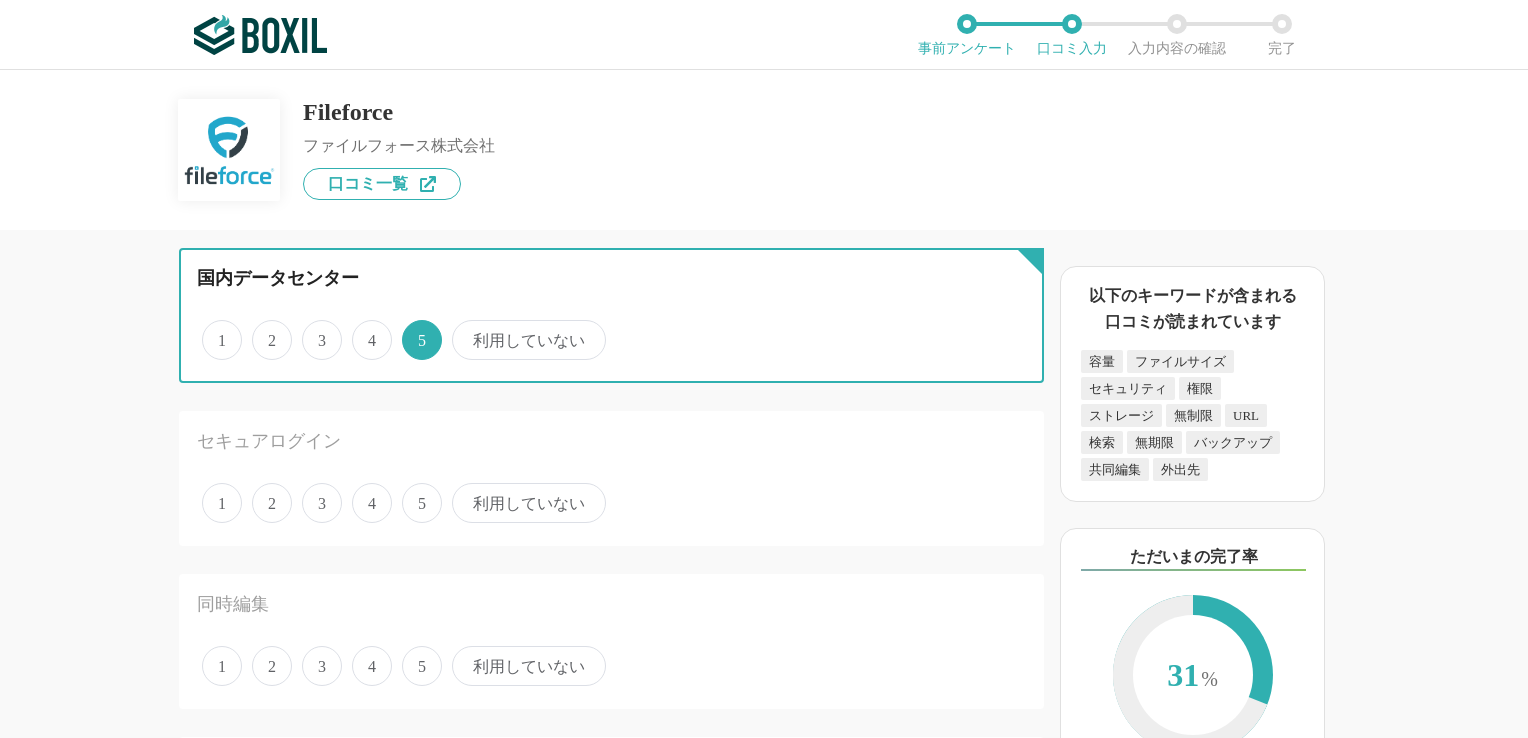 scroll, scrollTop: 2200, scrollLeft: 0, axis: vertical 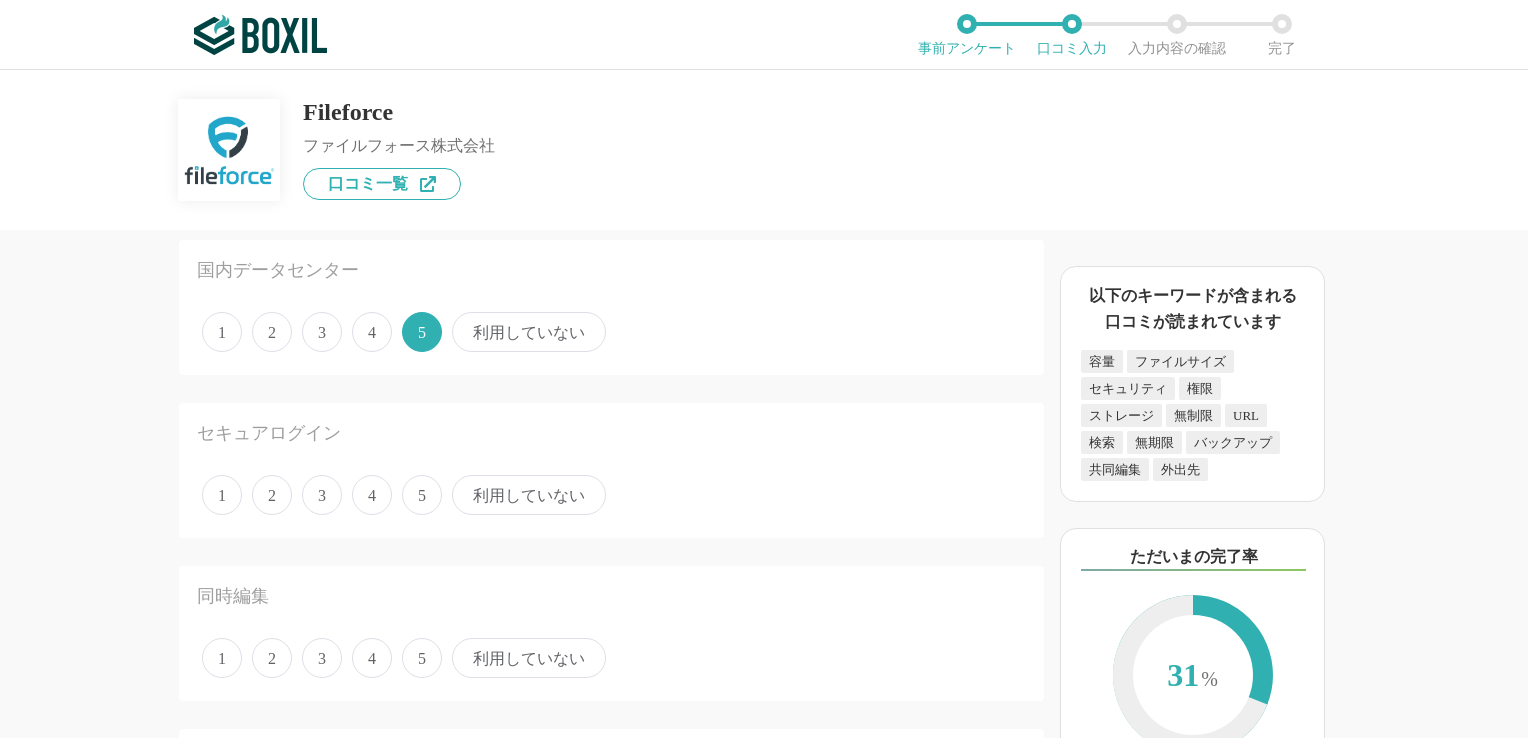 click on "5" at bounding box center (422, 495) 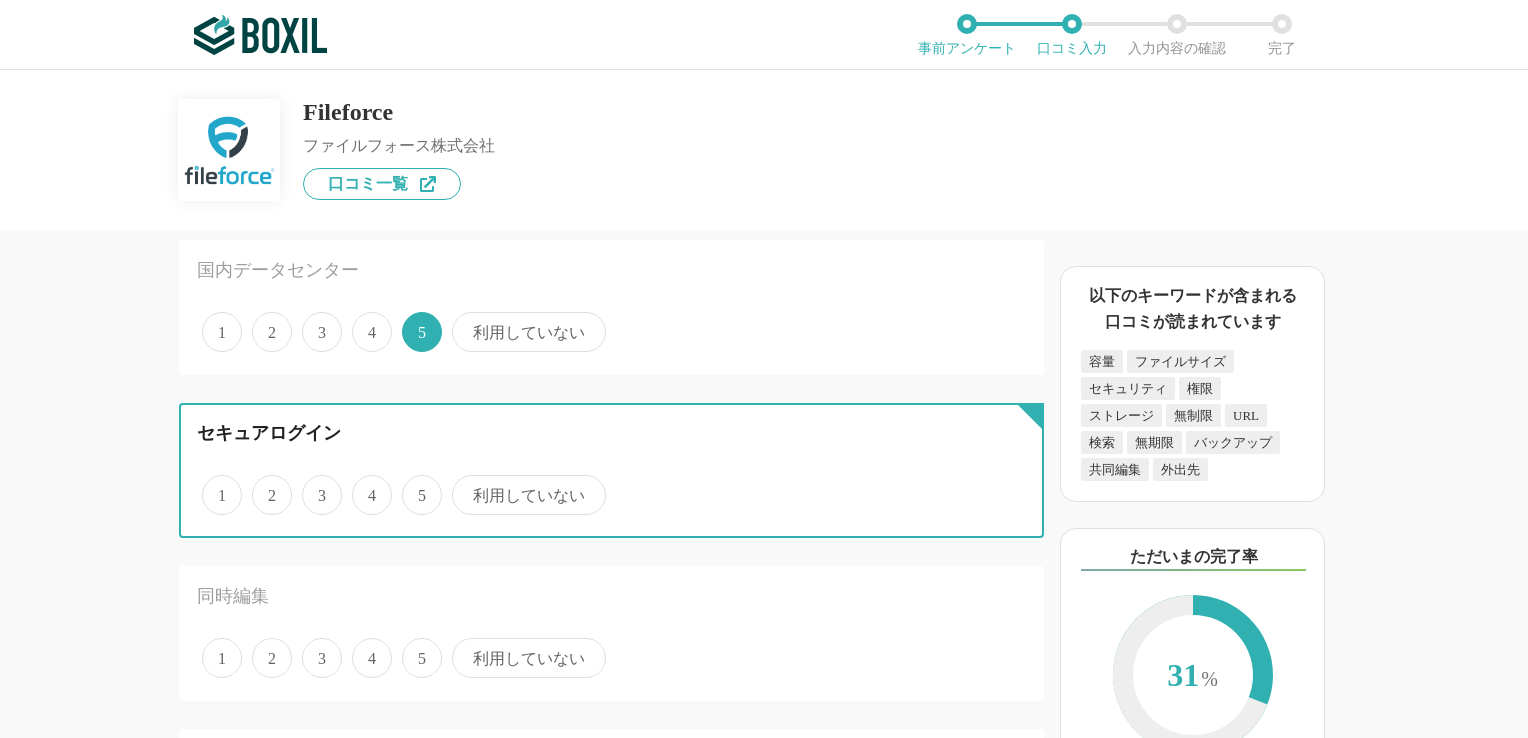 click on "5" at bounding box center (413, 484) 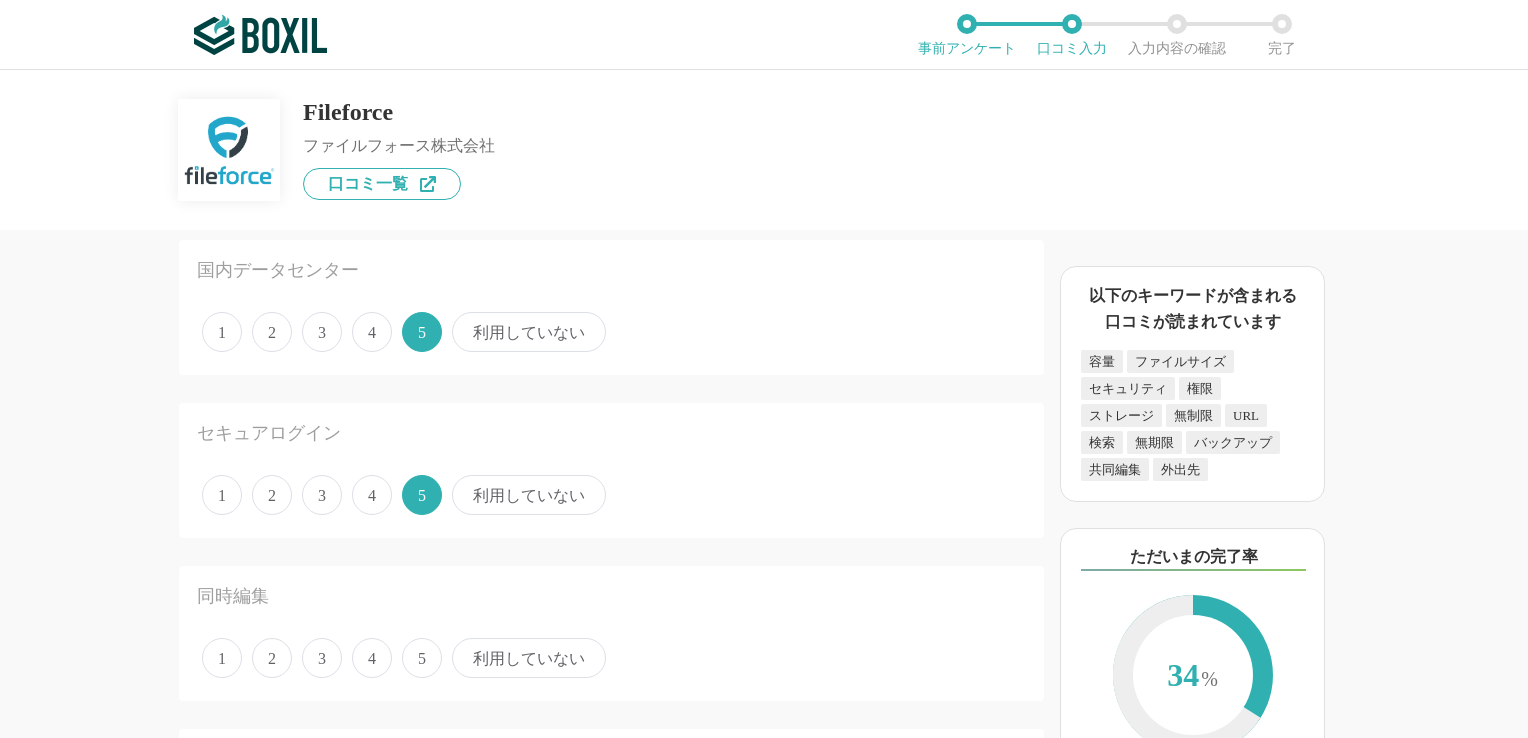 click on "5" at bounding box center (422, 658) 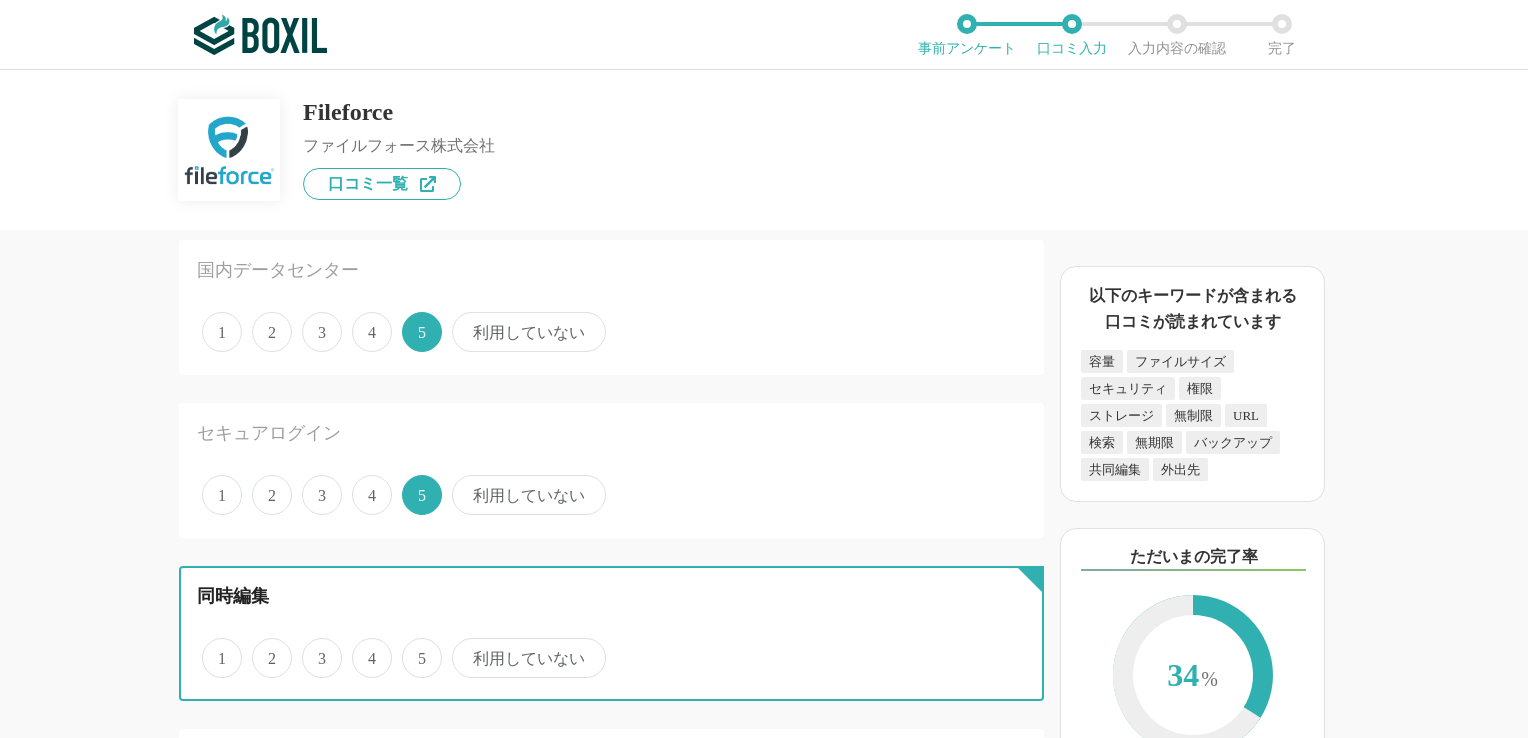 click on "5" at bounding box center (413, 647) 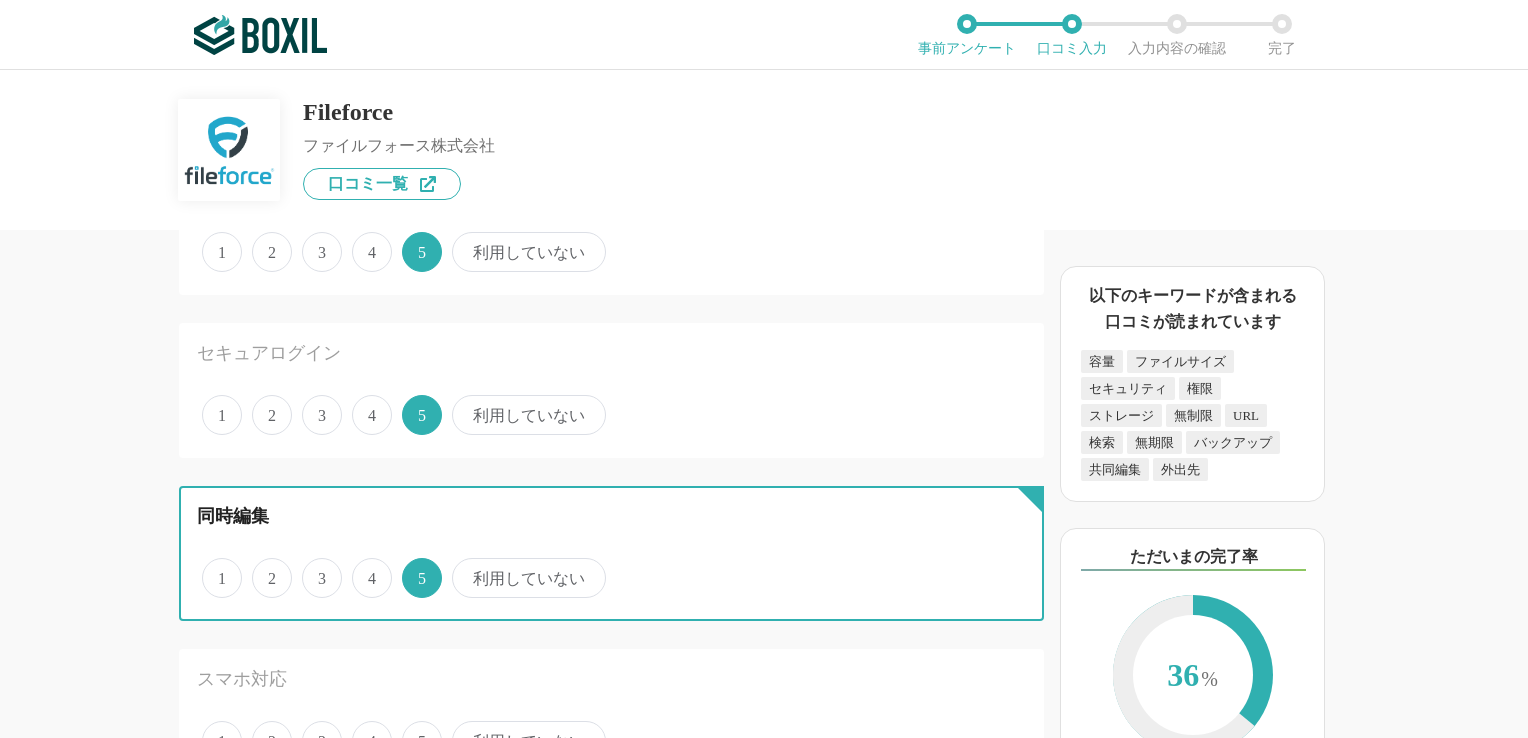 scroll, scrollTop: 2400, scrollLeft: 0, axis: vertical 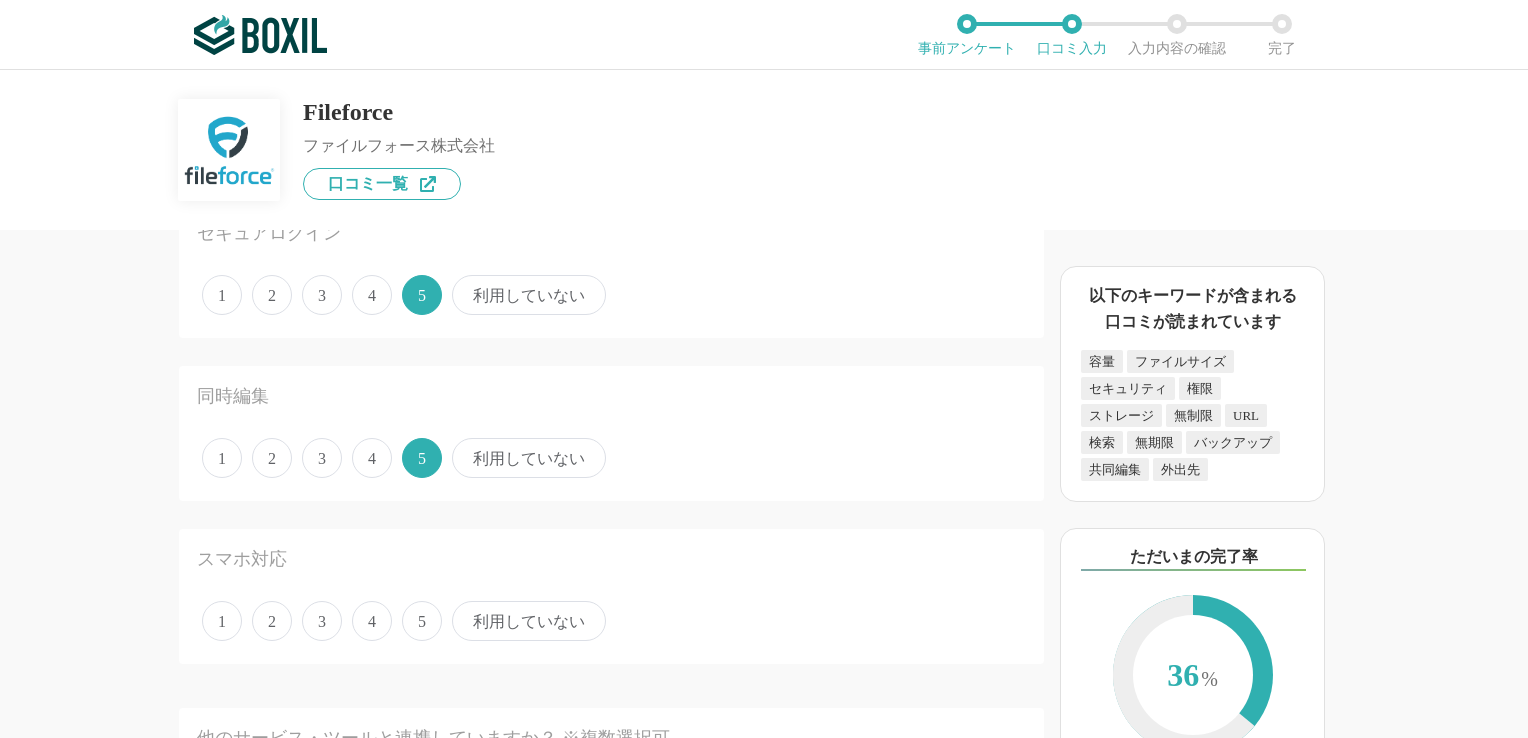 click on "5" at bounding box center [422, 621] 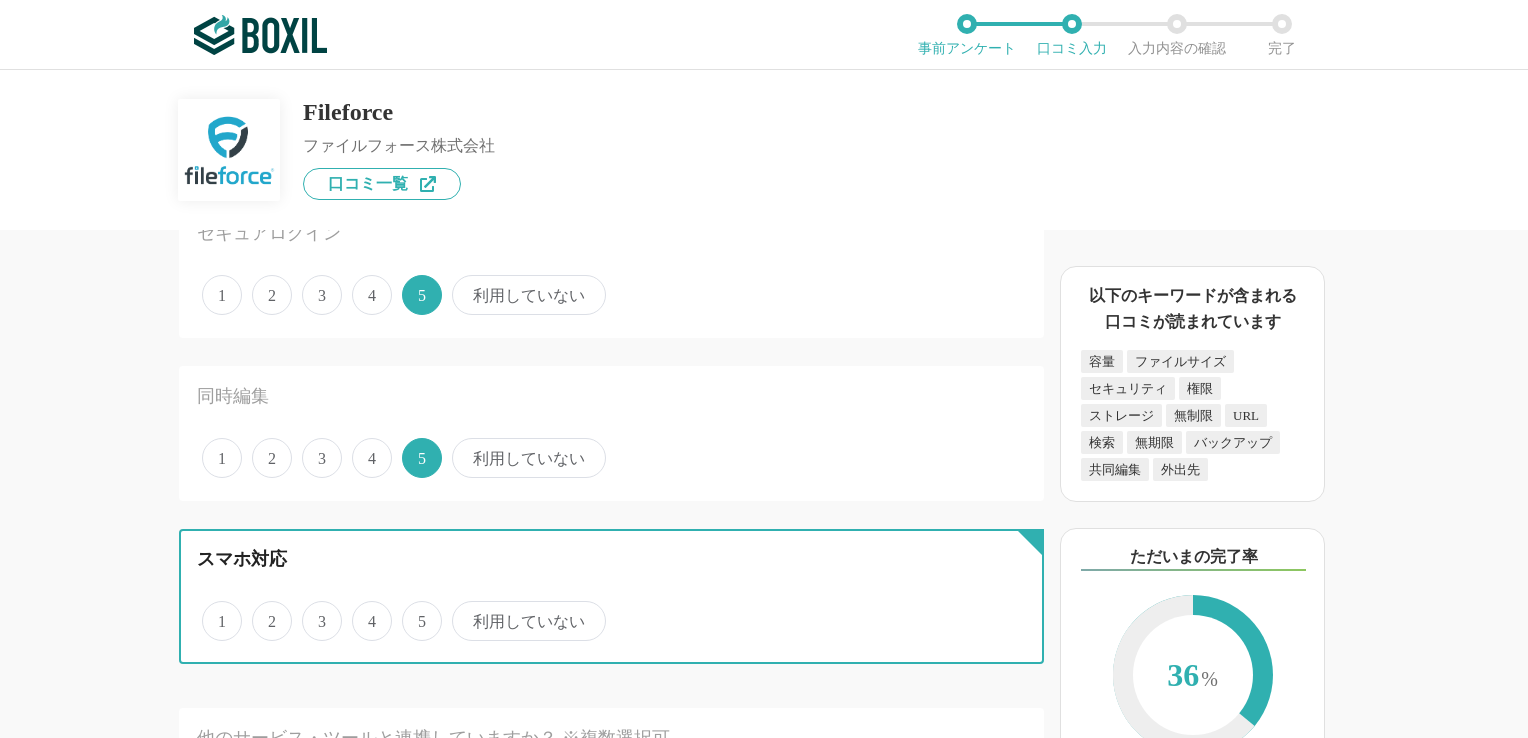 click on "5" at bounding box center (413, 610) 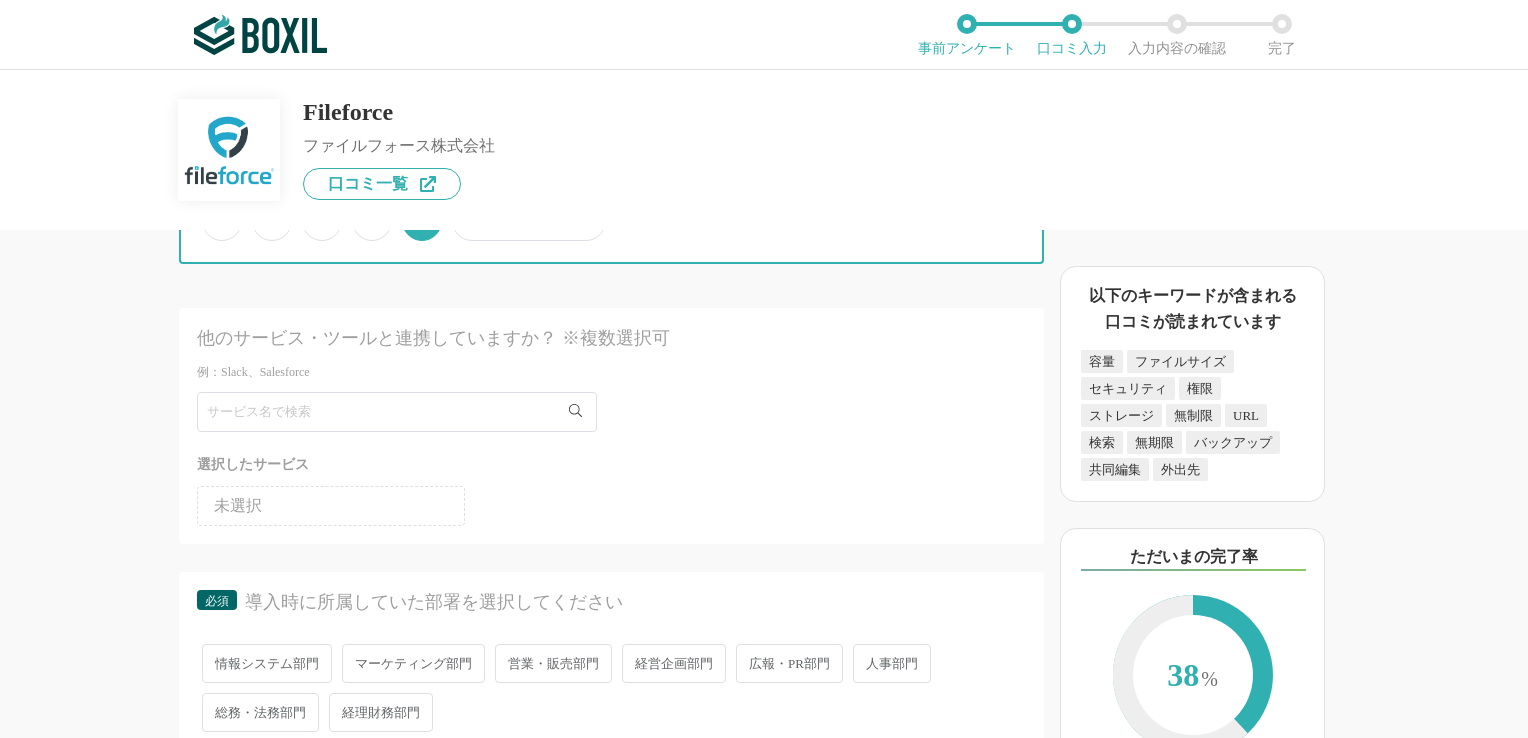 scroll, scrollTop: 2900, scrollLeft: 0, axis: vertical 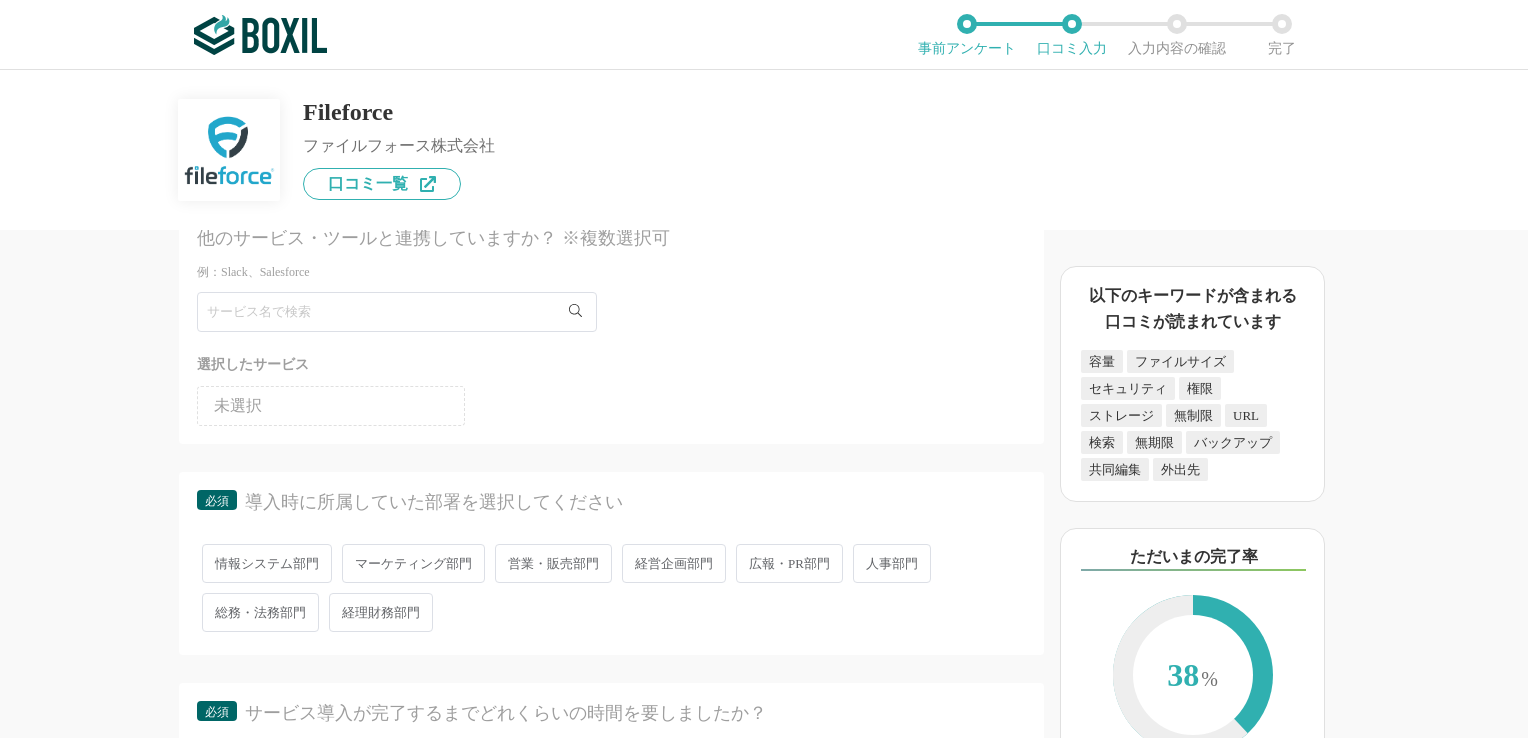 click on "経営企画部門" at bounding box center [674, 563] 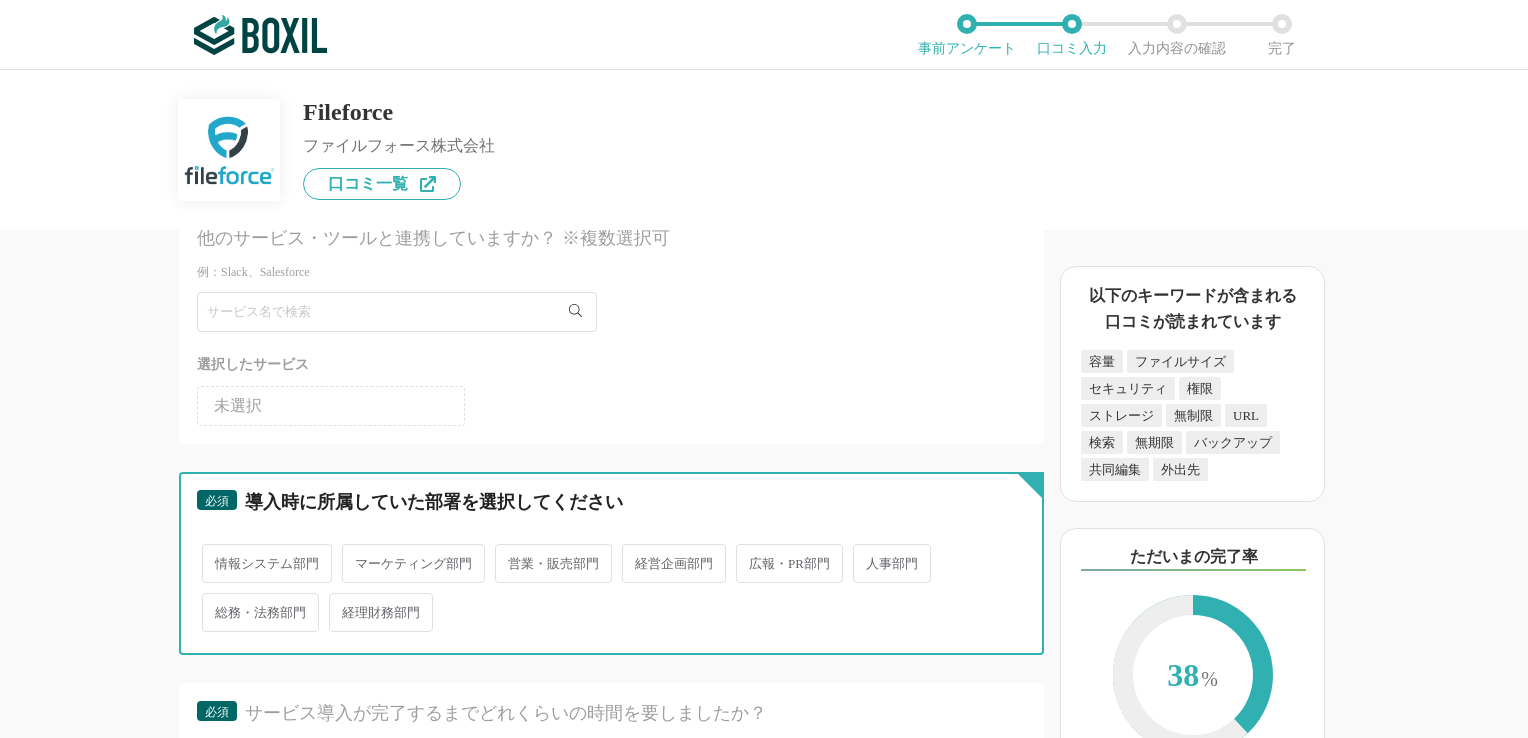 click on "経営企画部門" at bounding box center (633, 553) 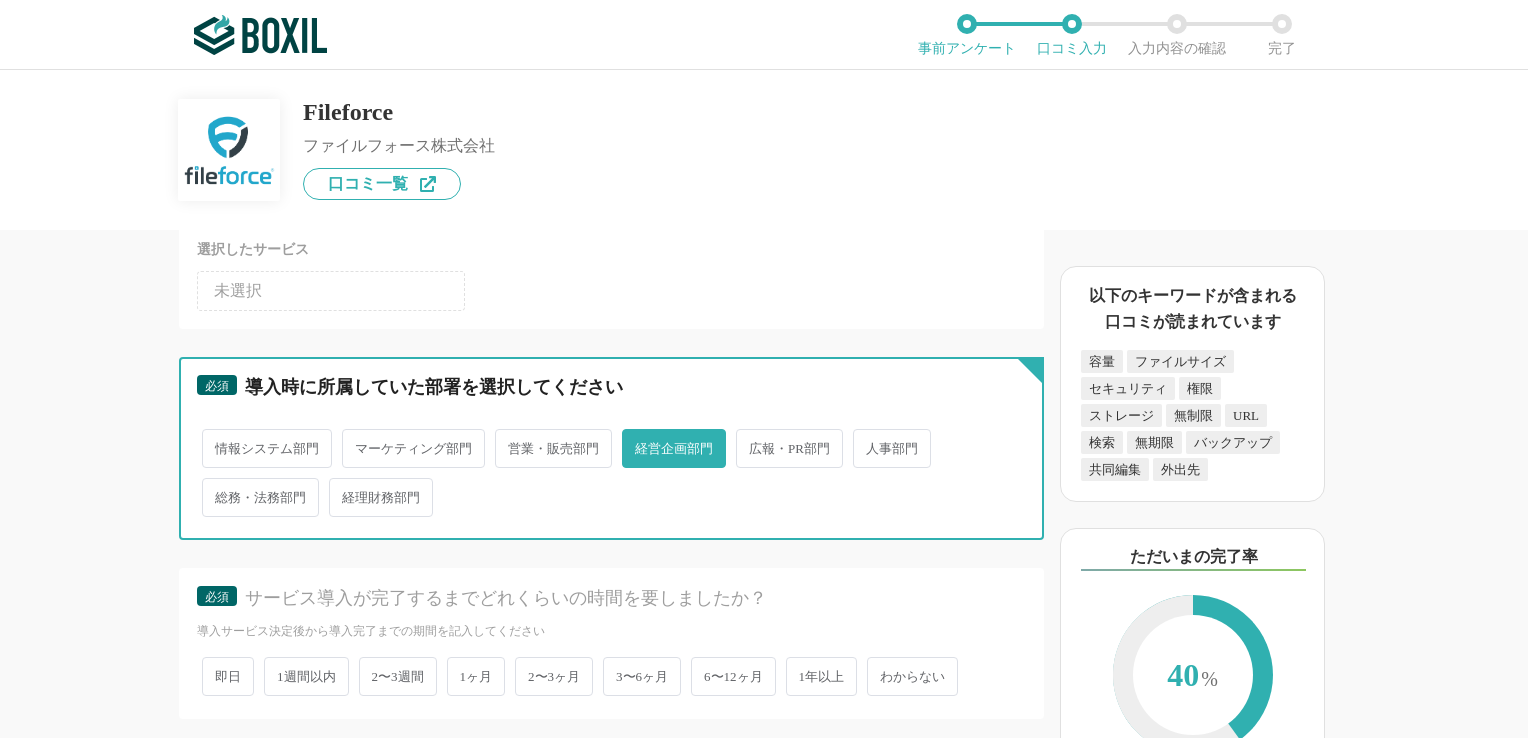 scroll, scrollTop: 3100, scrollLeft: 0, axis: vertical 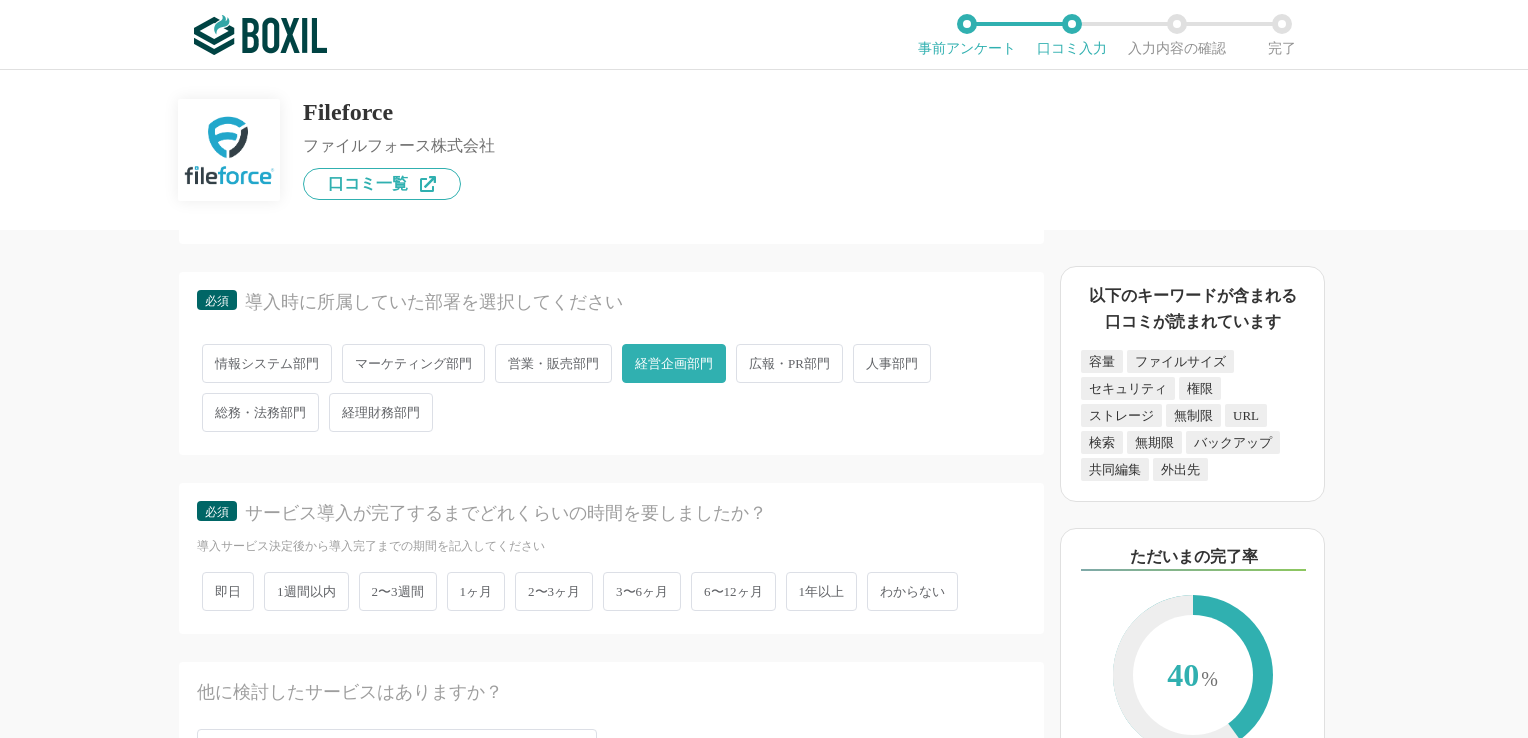 click on "2〜3週間" at bounding box center [398, 591] 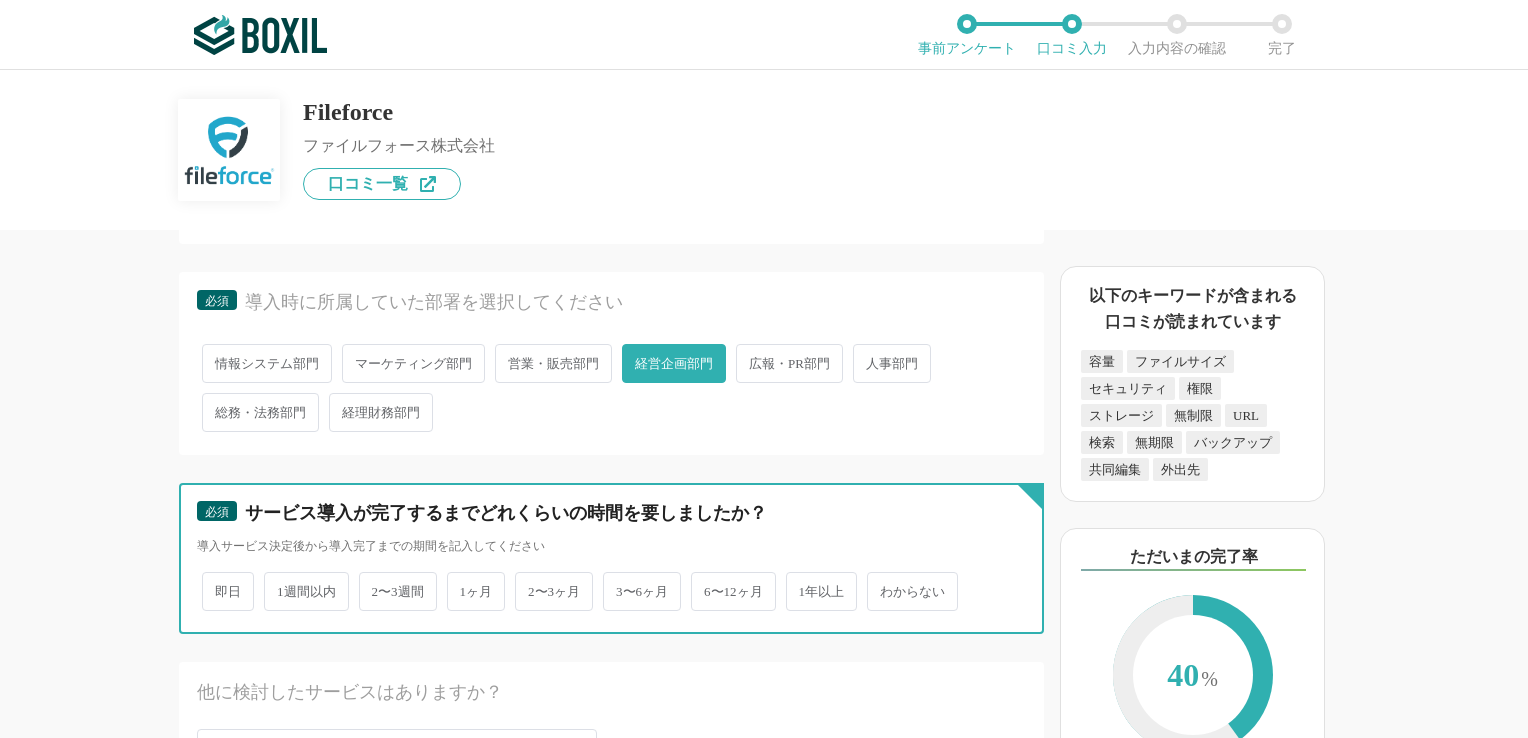 click on "2〜3週間" at bounding box center (370, 581) 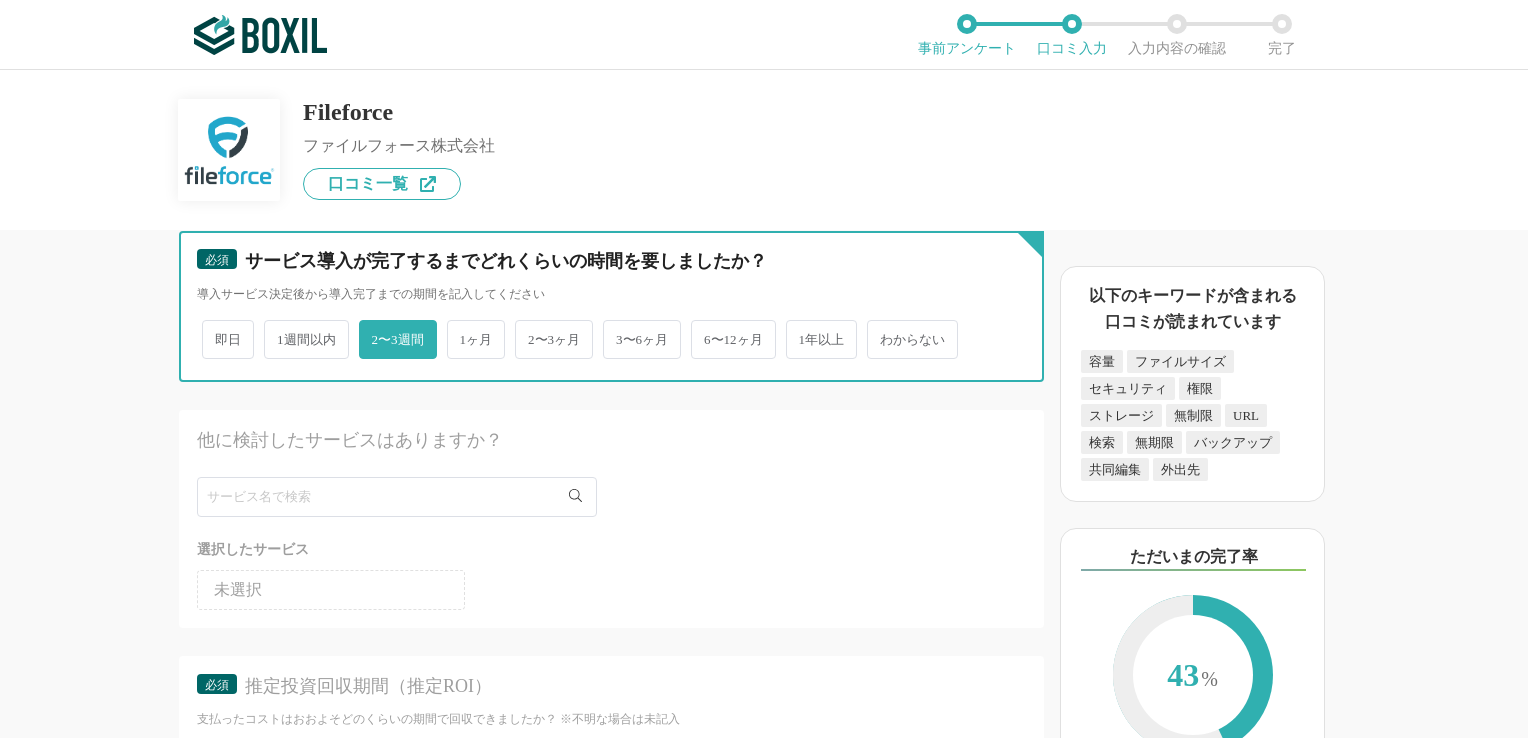 scroll, scrollTop: 3400, scrollLeft: 0, axis: vertical 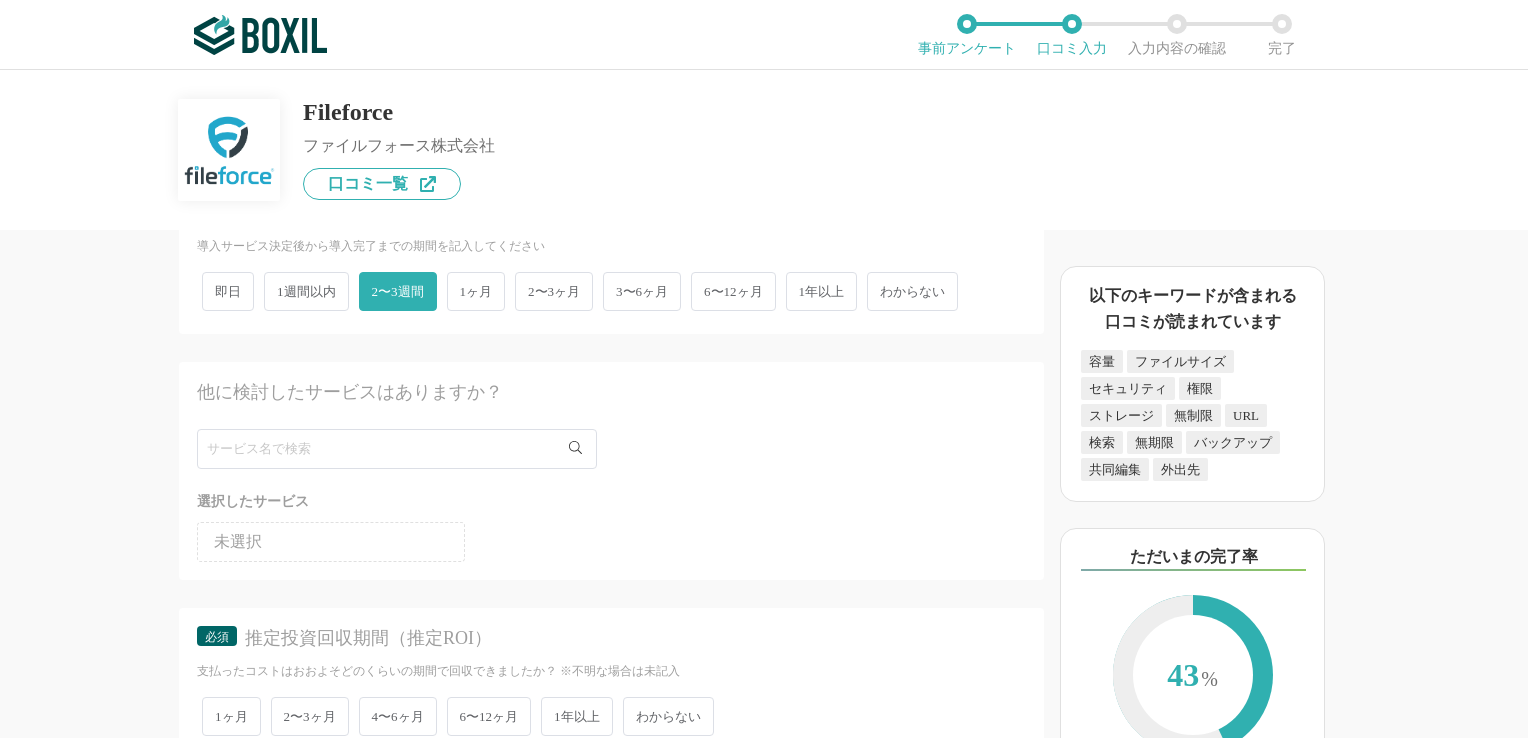 click 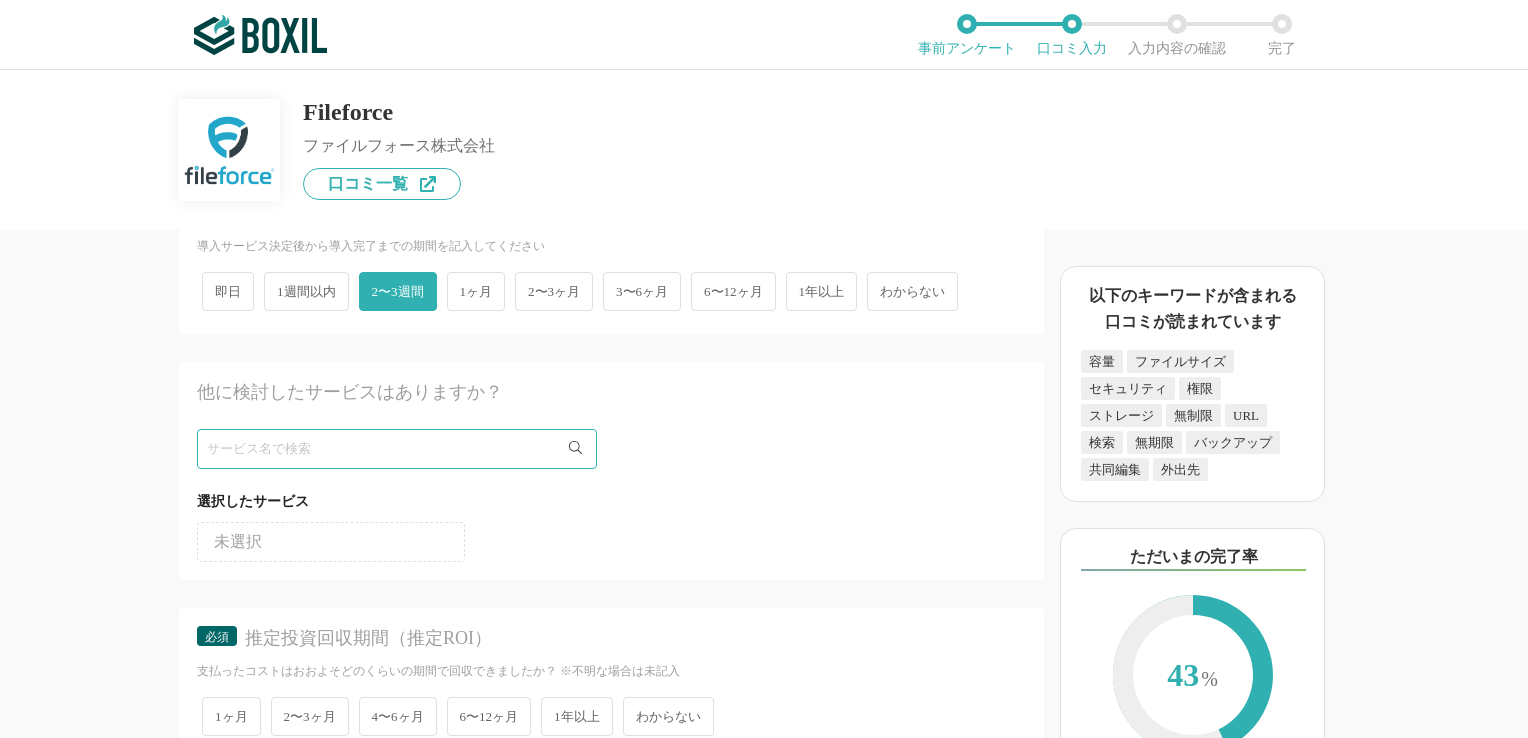 click on "選択したサービス" at bounding box center [611, 501] 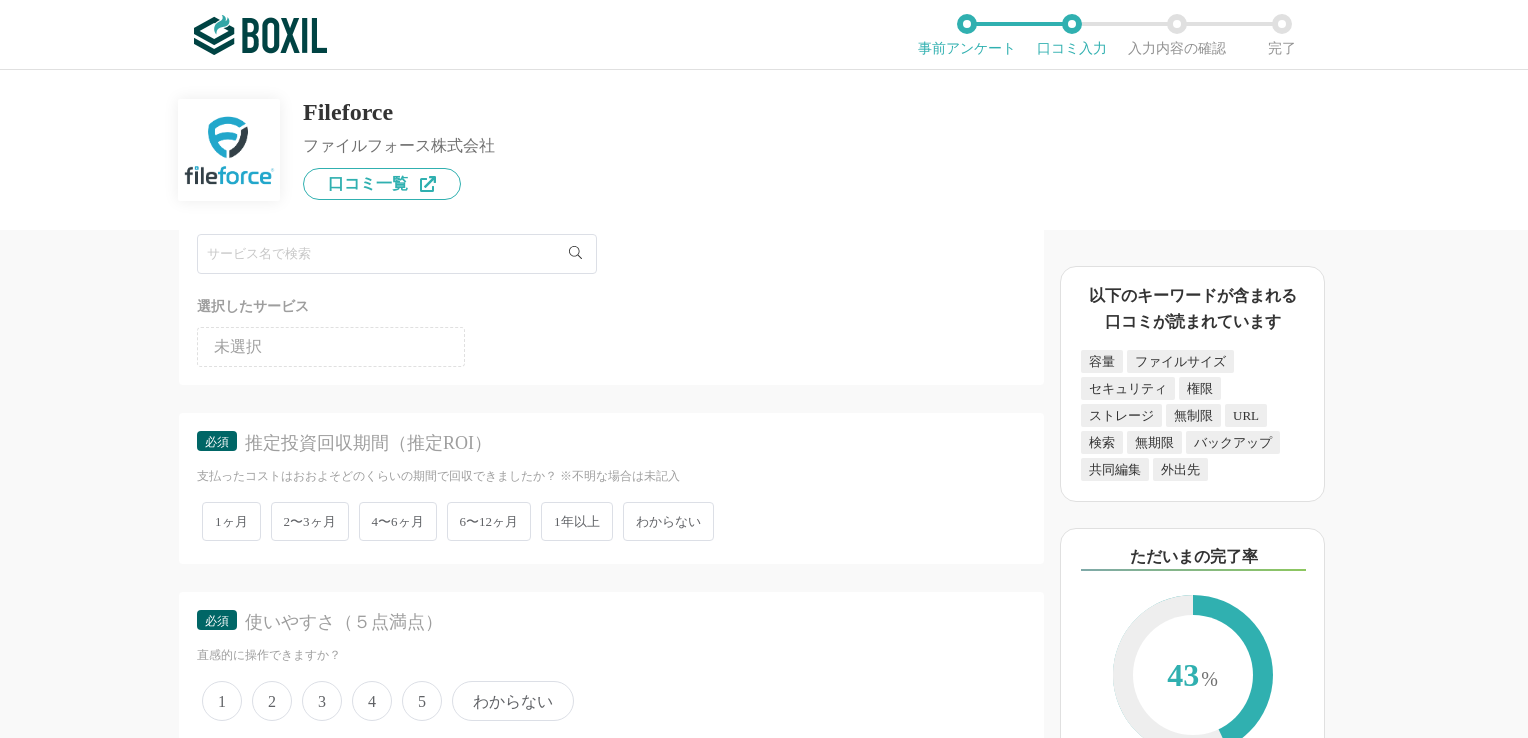 scroll, scrollTop: 3600, scrollLeft: 0, axis: vertical 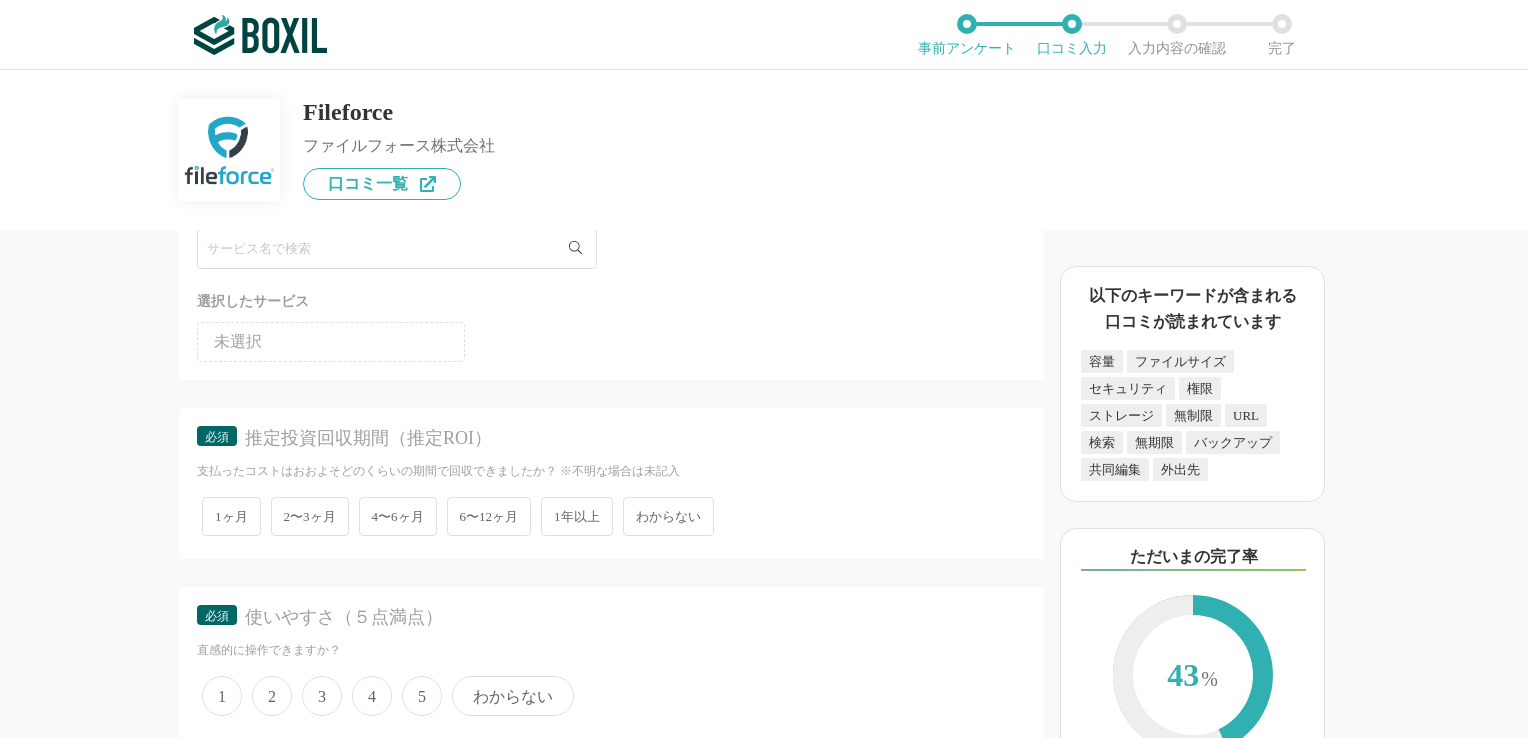 click on "わからない" at bounding box center [668, 516] 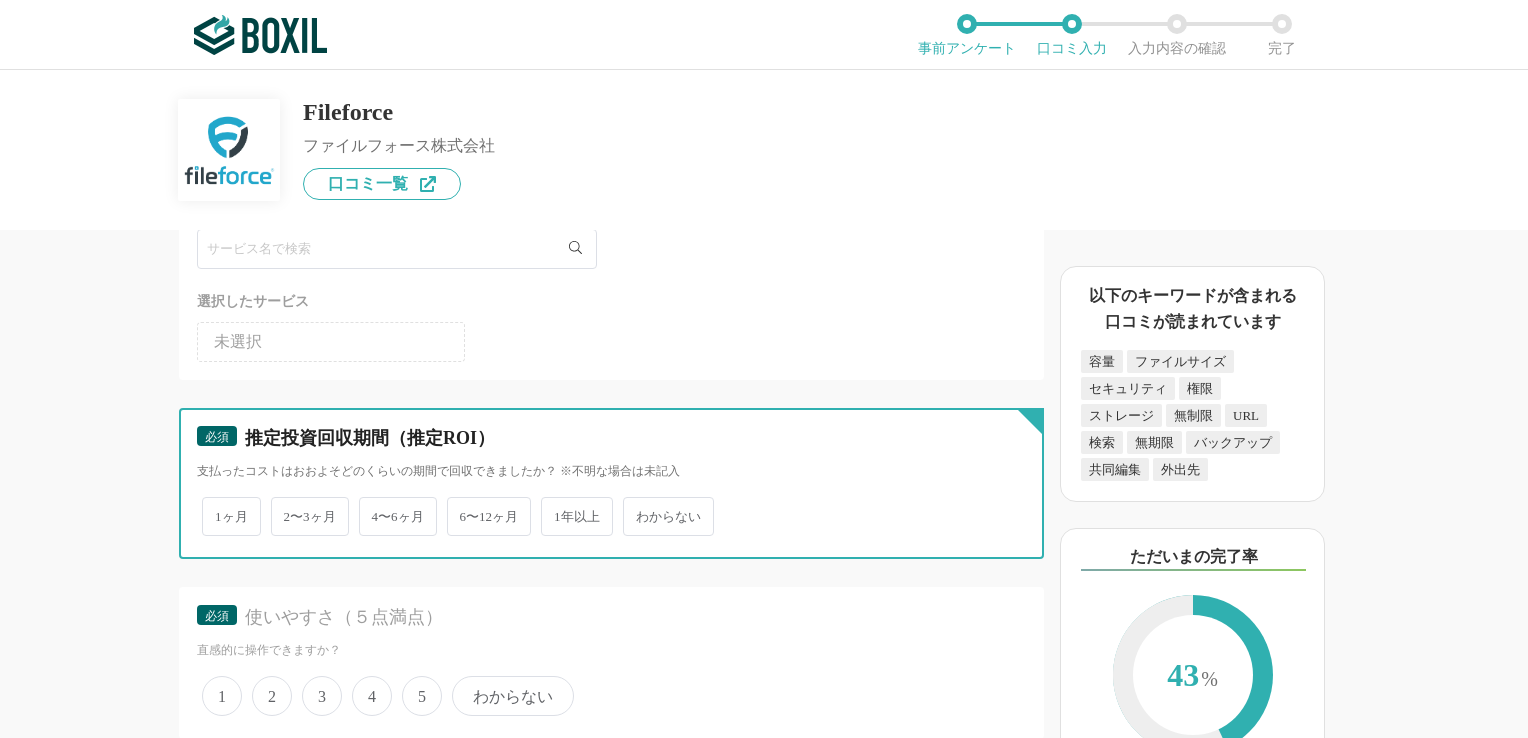 click on "わからない" at bounding box center (634, 506) 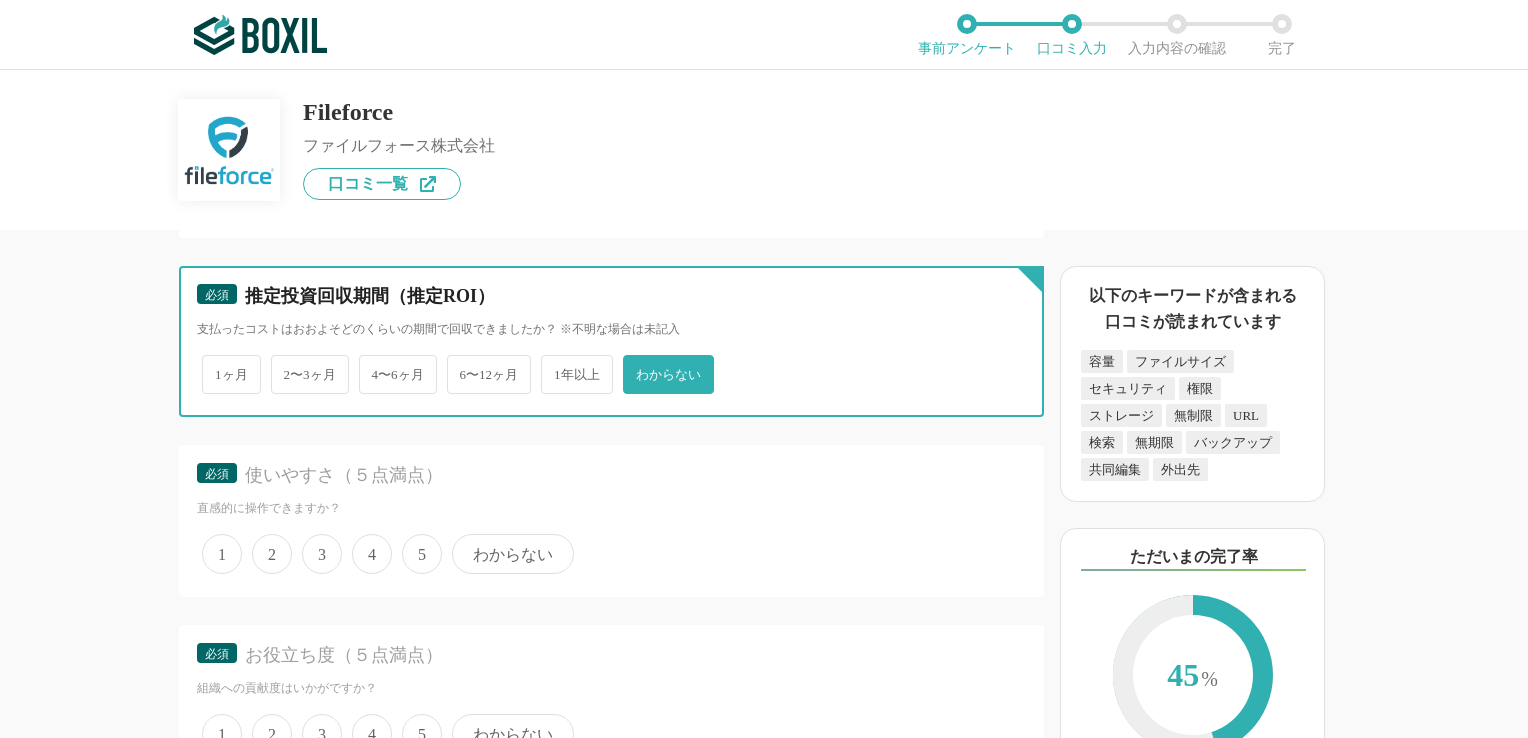 scroll, scrollTop: 3800, scrollLeft: 0, axis: vertical 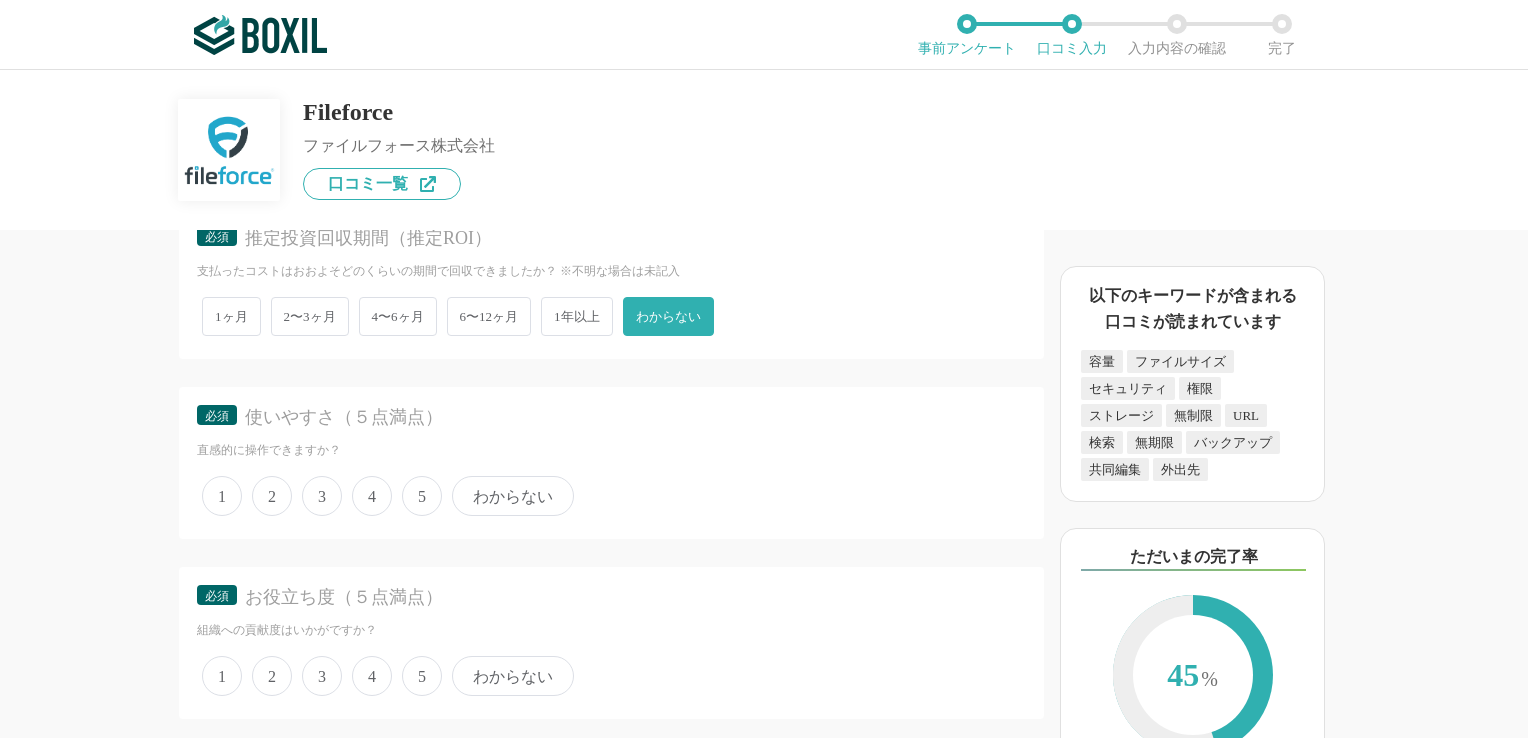 click on "5" at bounding box center (422, 496) 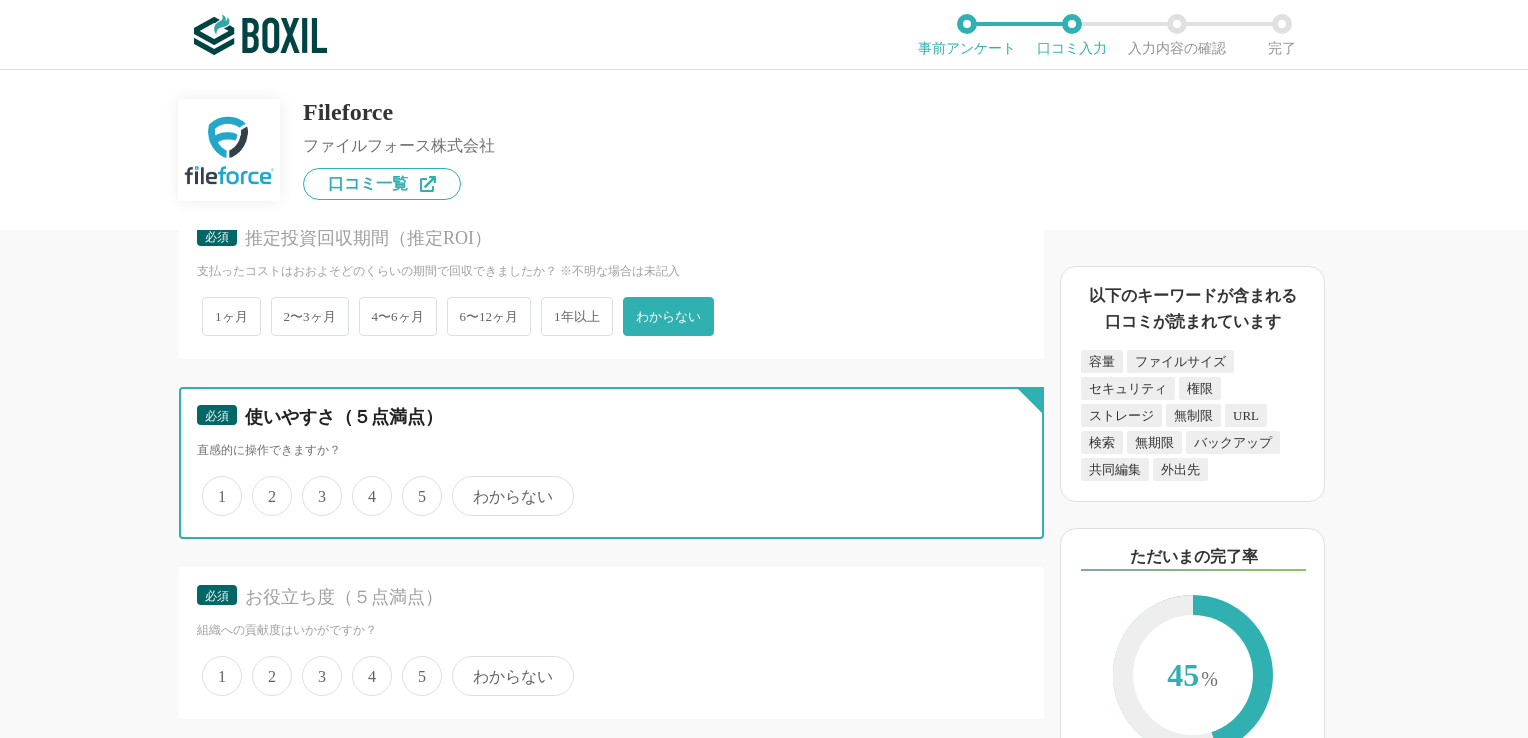 click on "5" at bounding box center [413, 485] 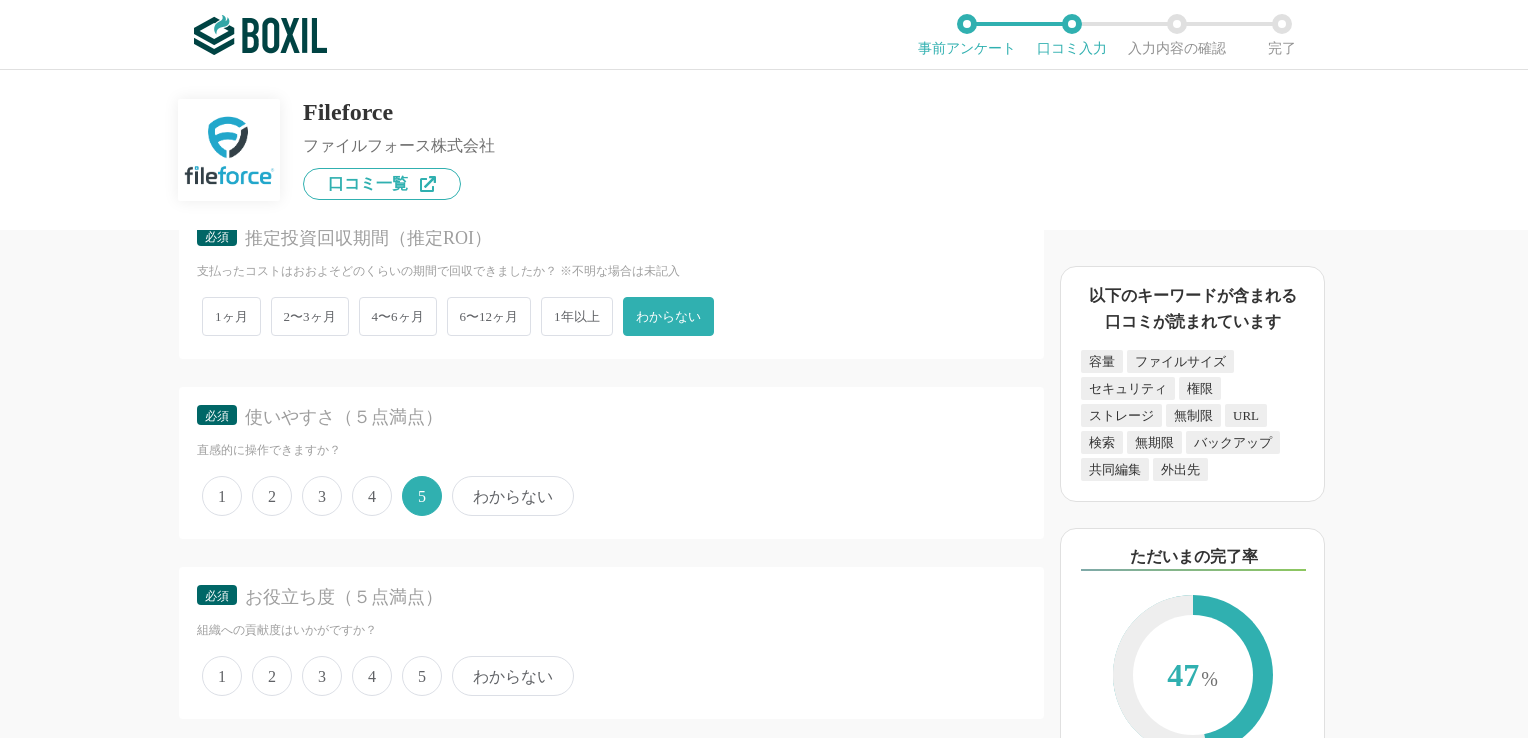 click on "5" at bounding box center (422, 676) 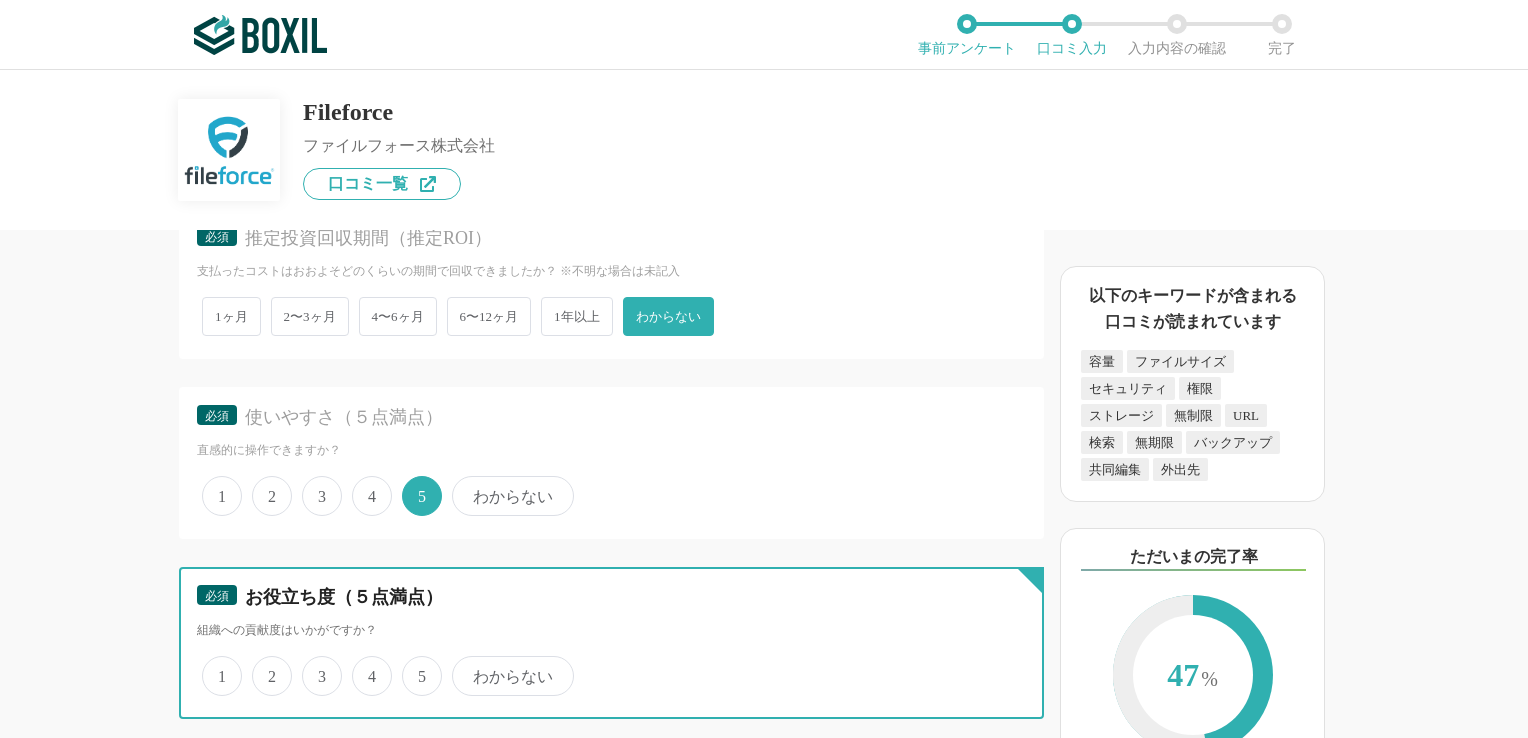 click on "5" at bounding box center (413, 665) 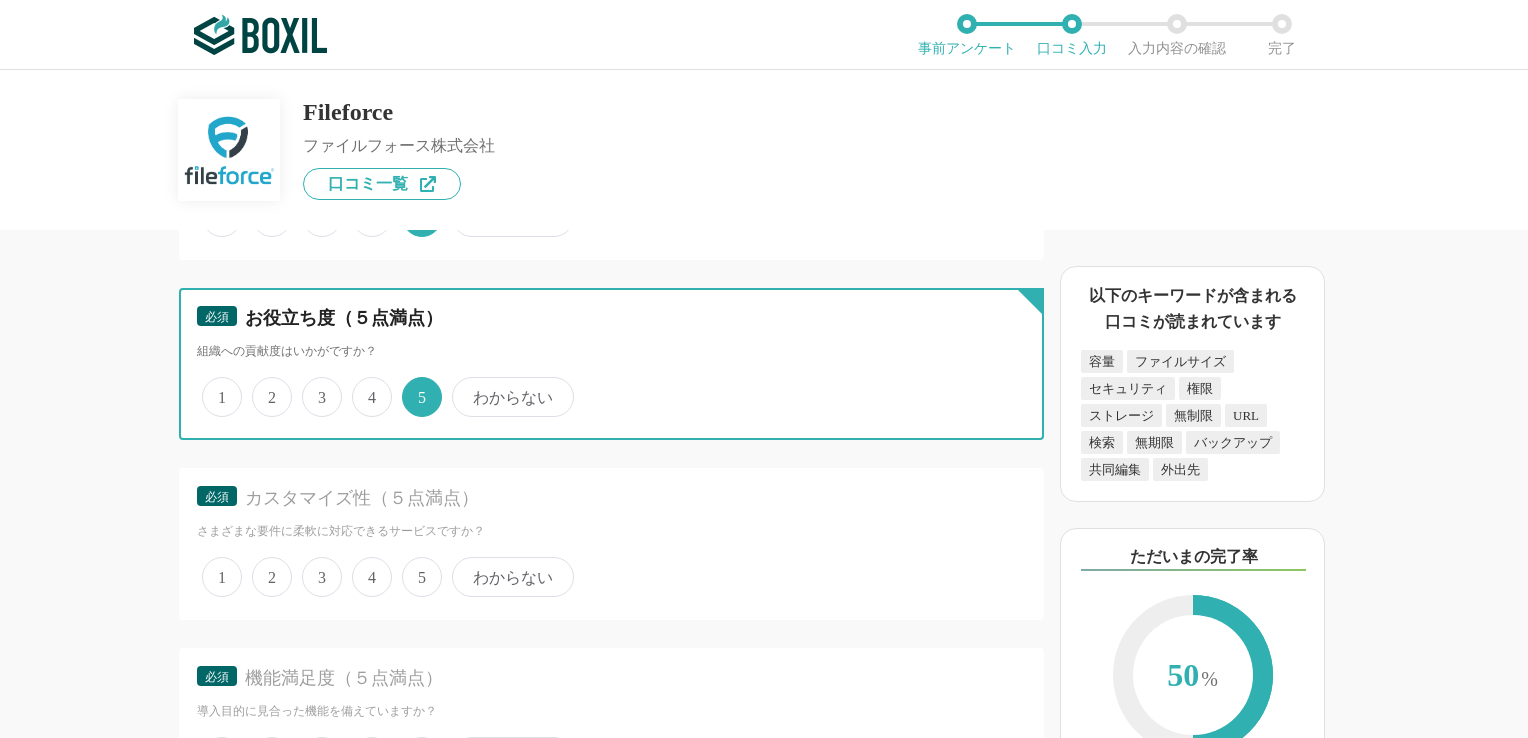 scroll, scrollTop: 4100, scrollLeft: 0, axis: vertical 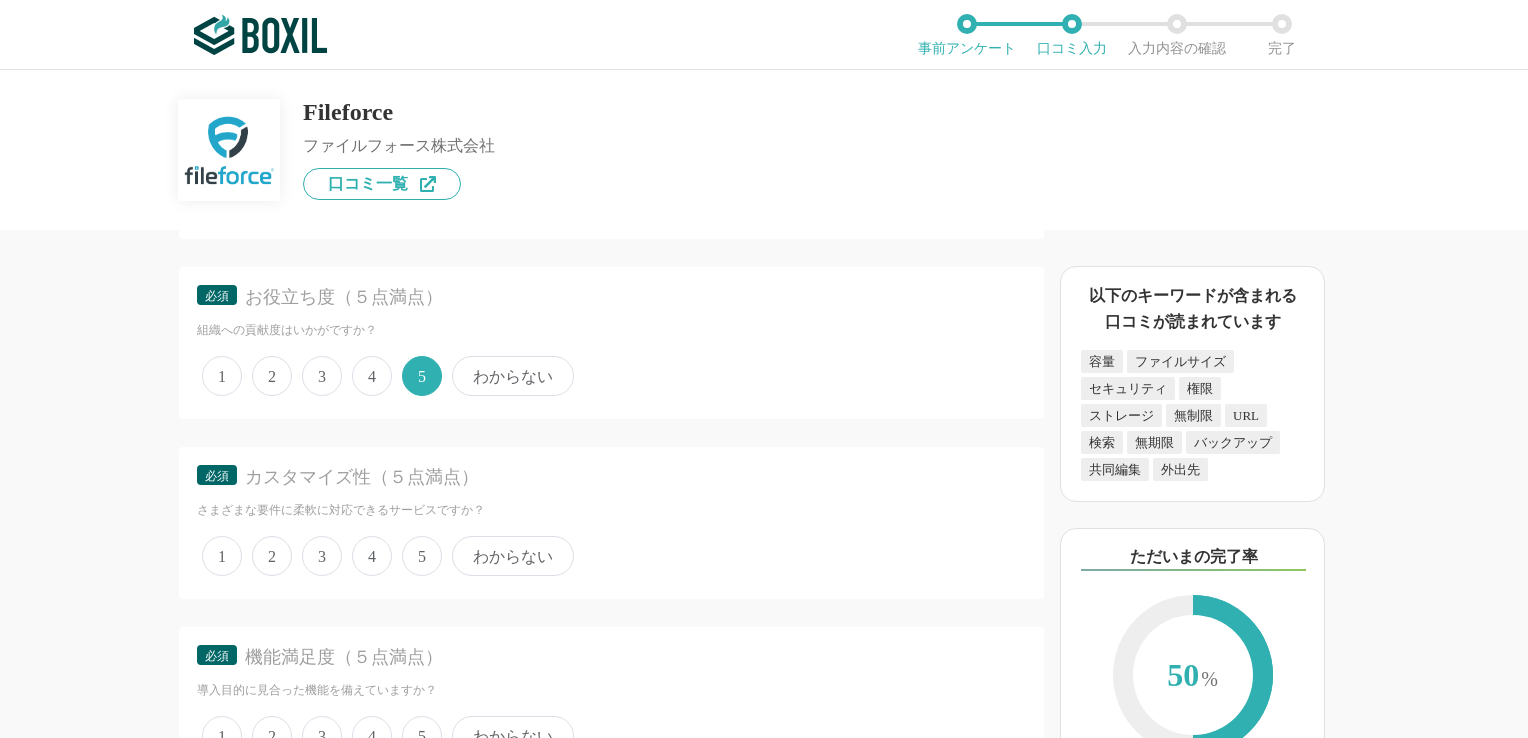 click on "5" at bounding box center [422, 556] 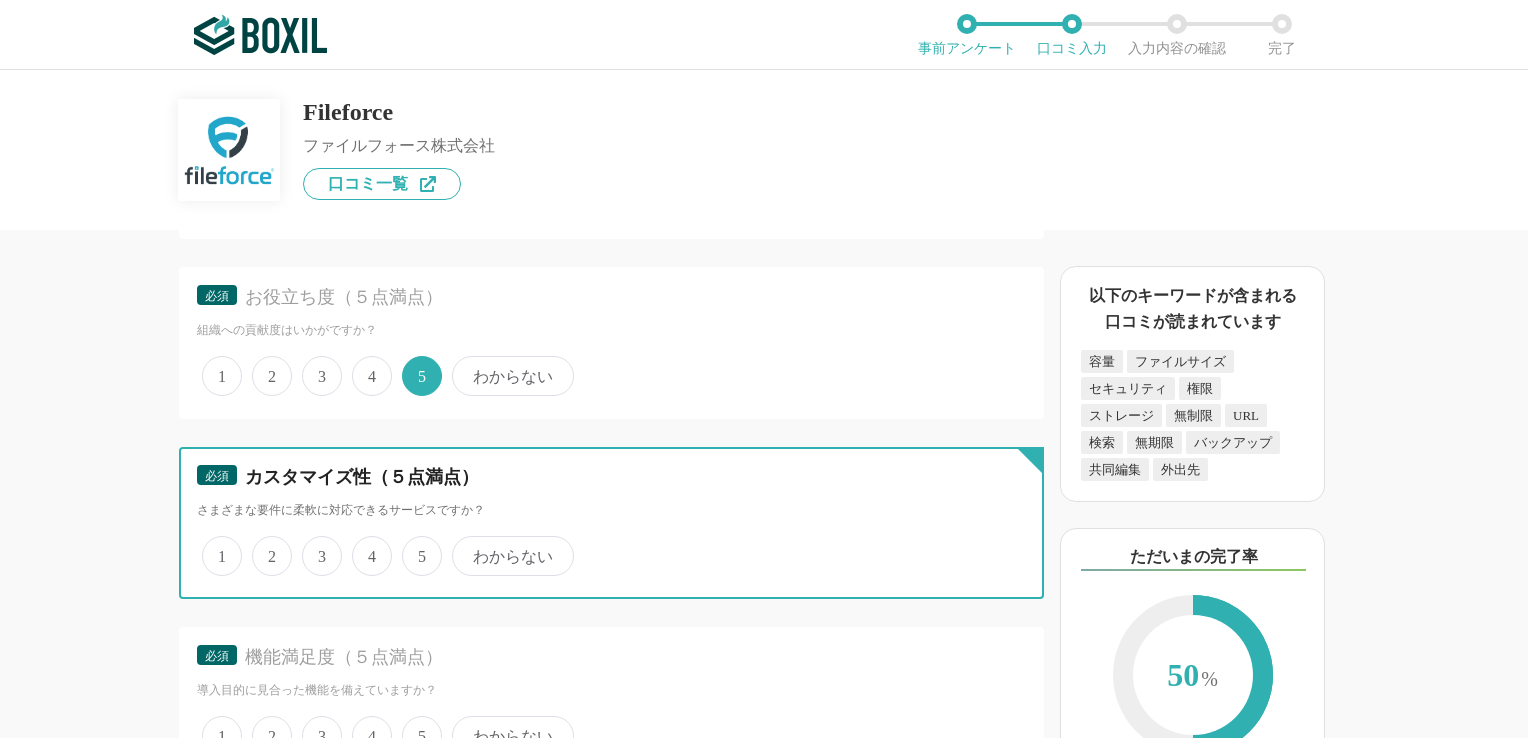 click on "5" at bounding box center [413, 545] 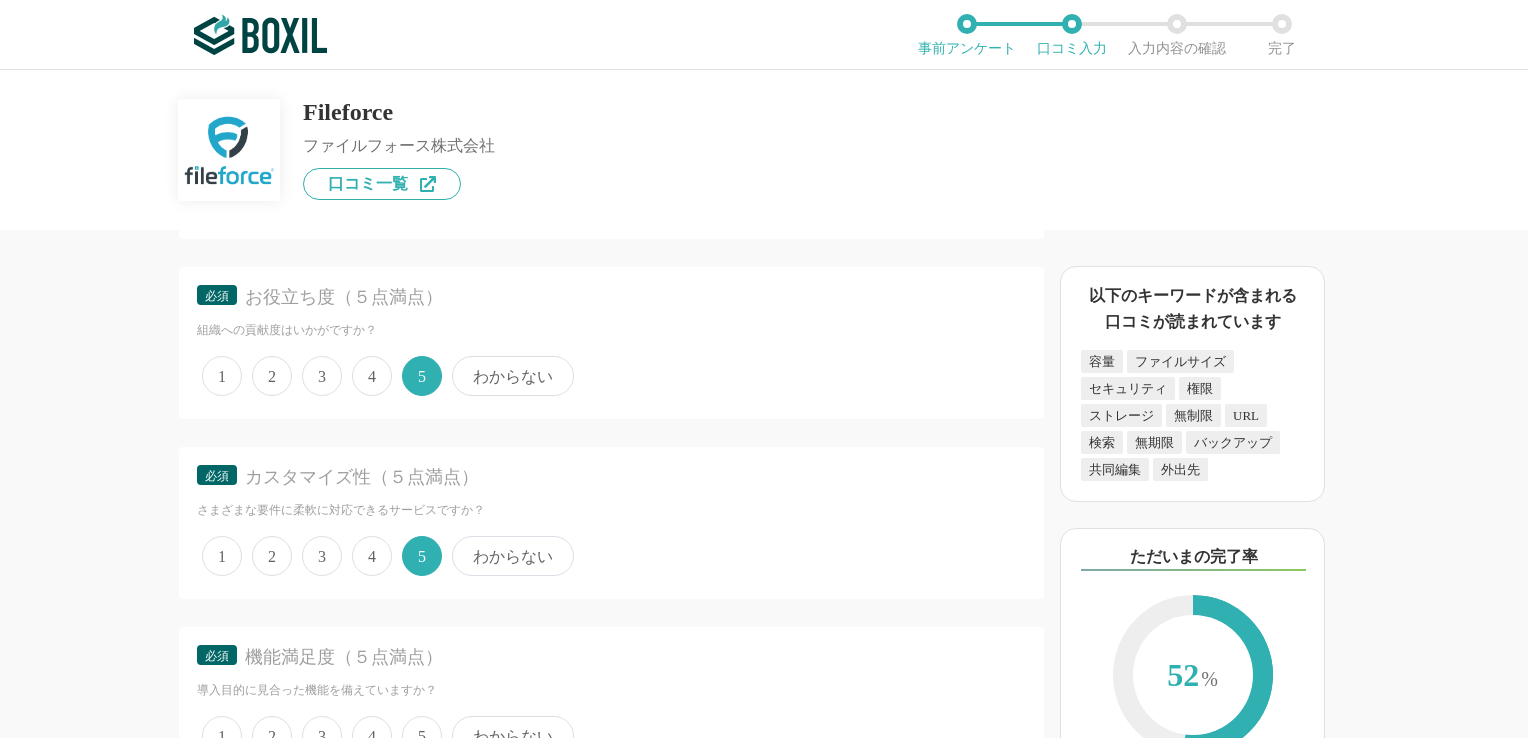 click on "5" at bounding box center [422, 736] 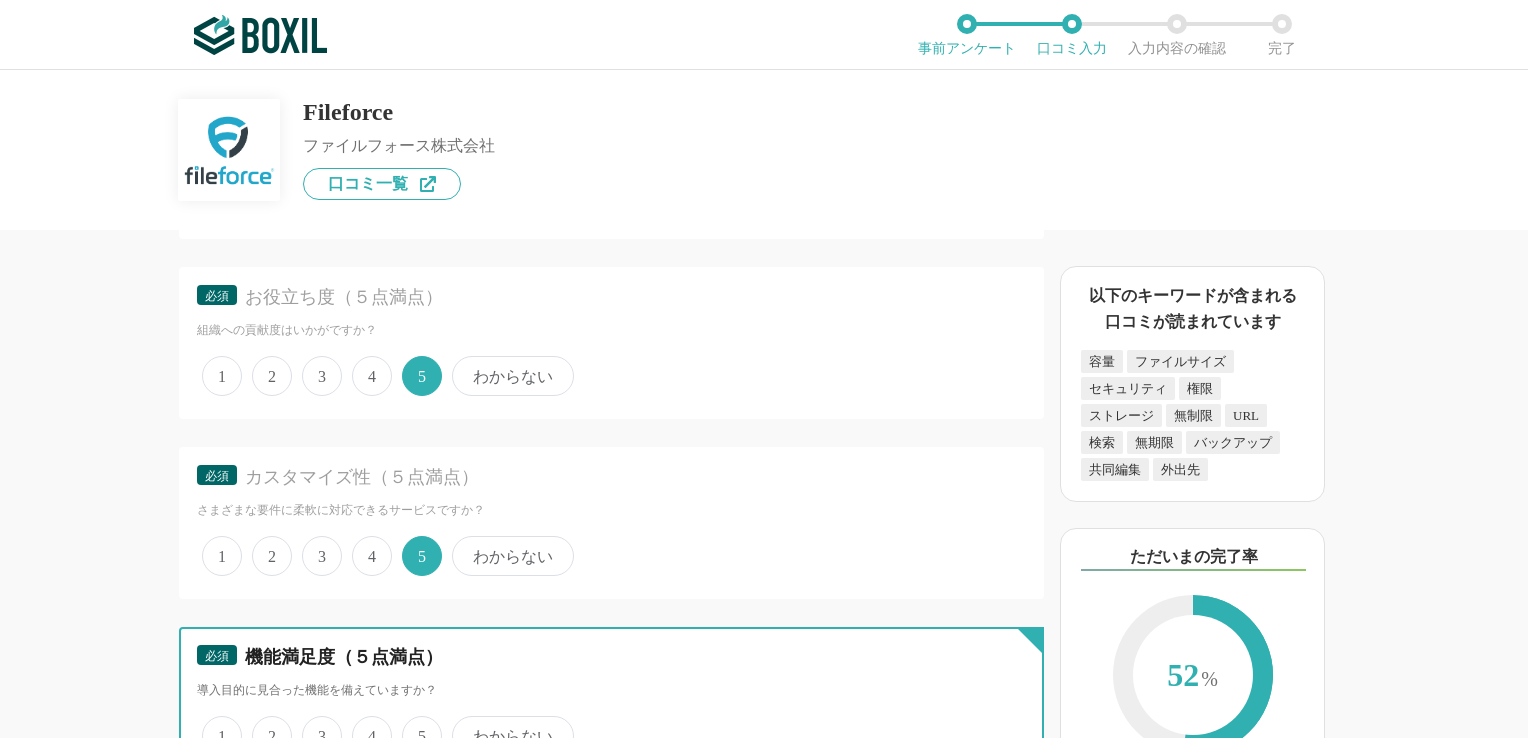 click on "5" at bounding box center (413, 725) 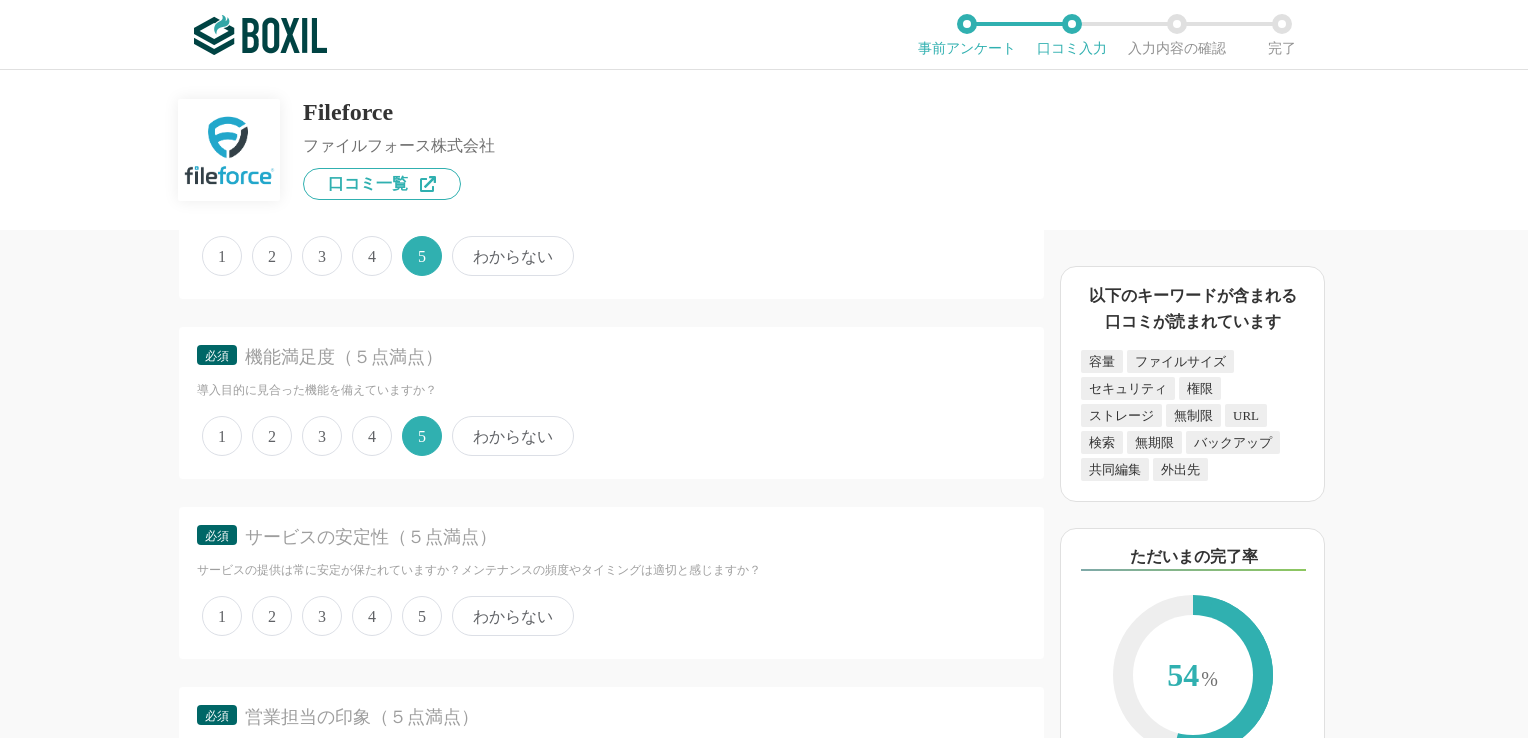 click on "5" at bounding box center [422, 616] 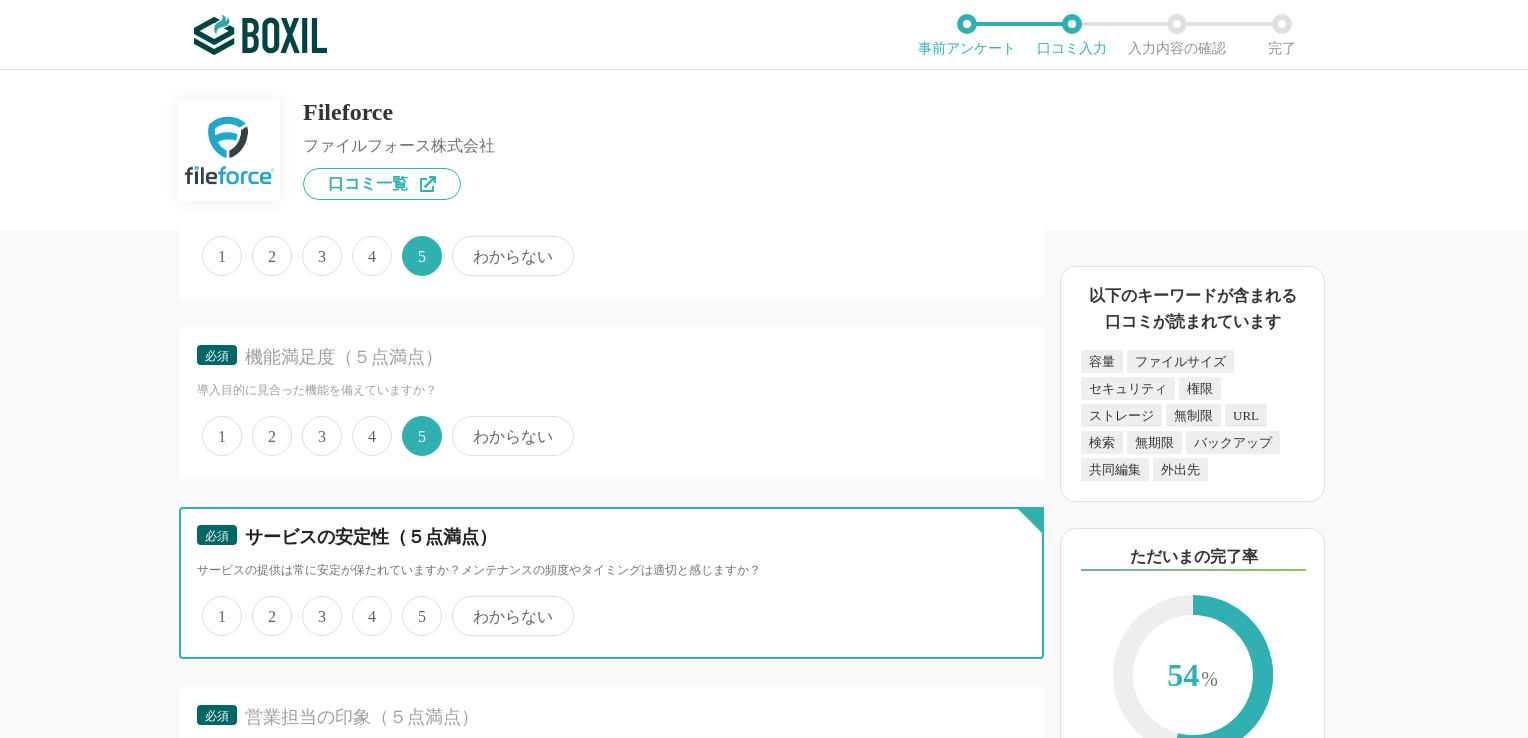 click on "5" at bounding box center [413, 605] 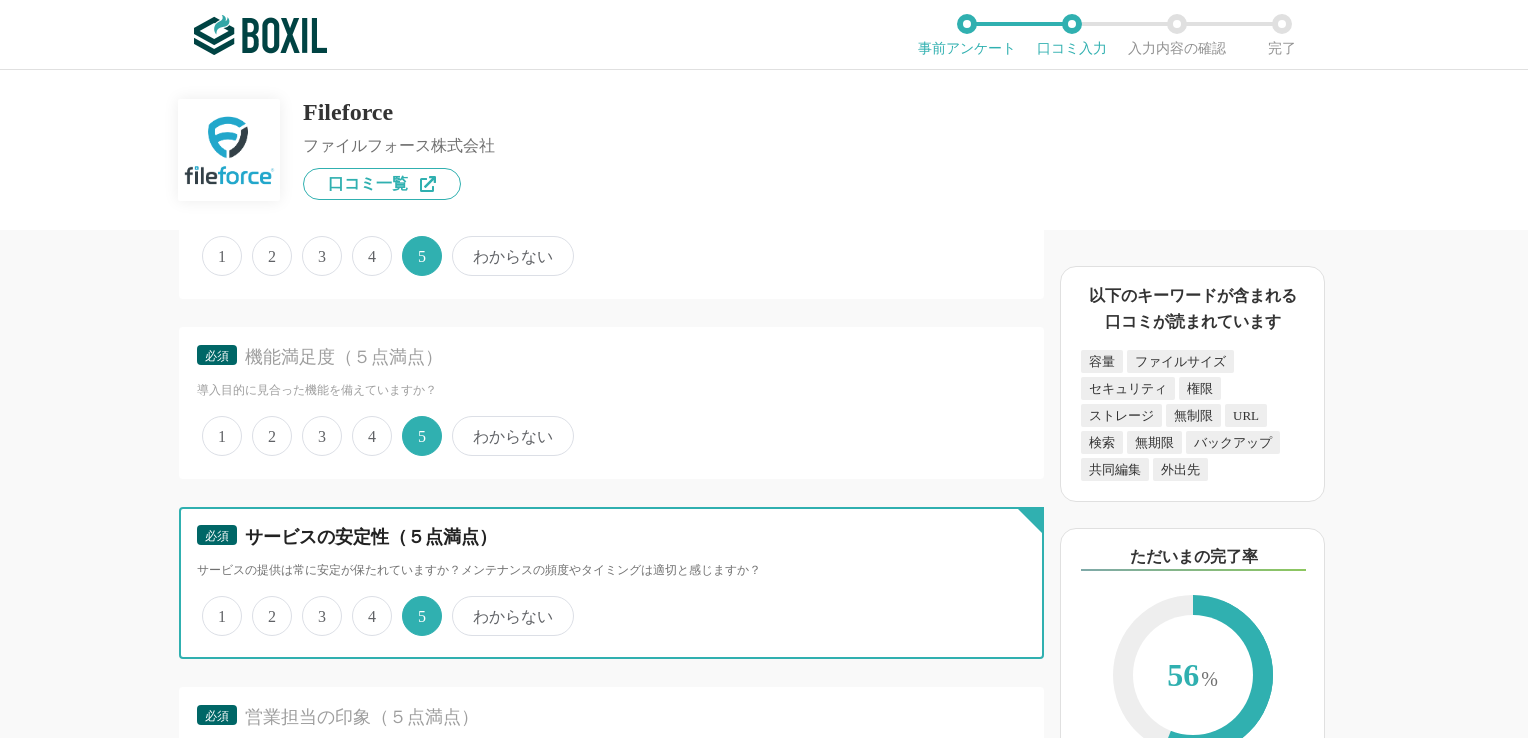 scroll, scrollTop: 4600, scrollLeft: 0, axis: vertical 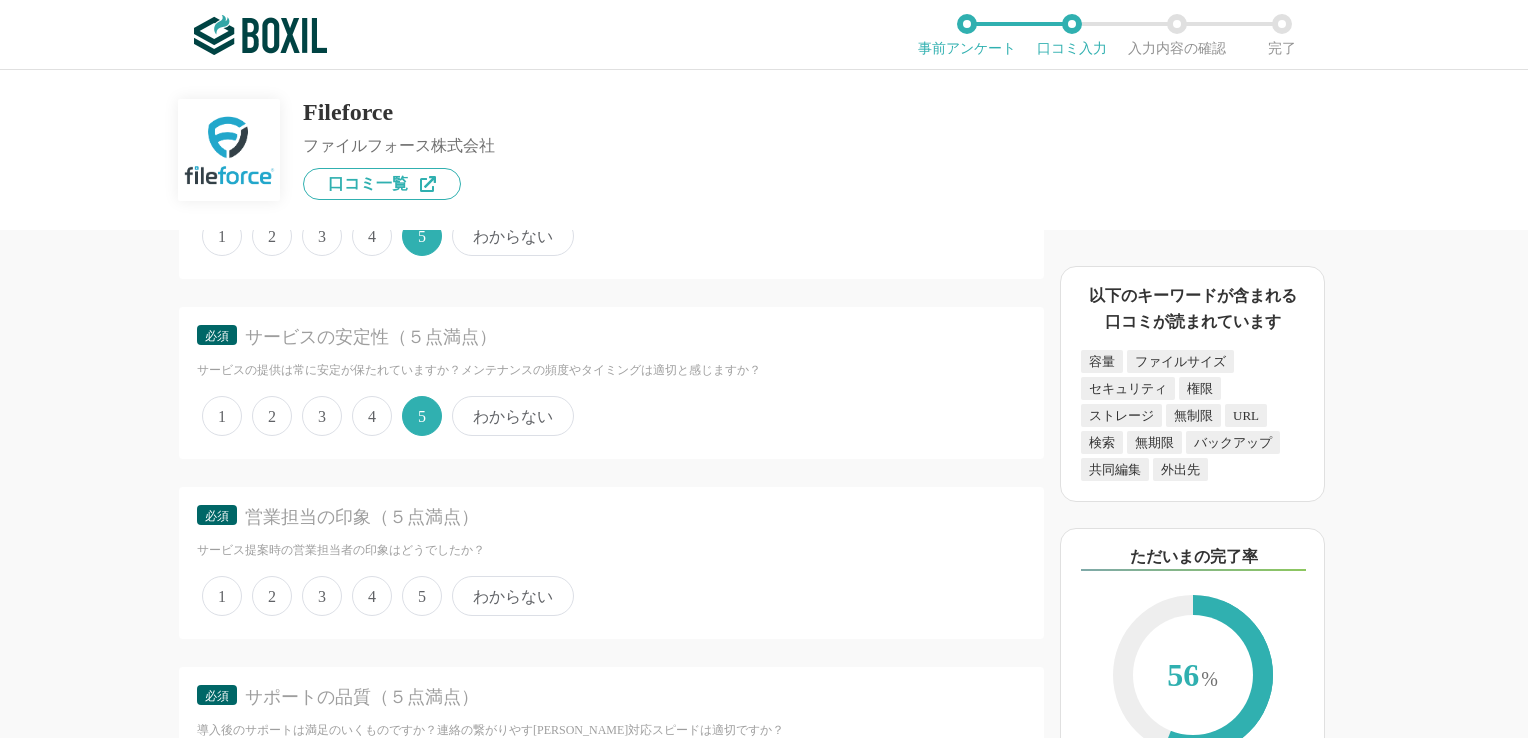 click on "5" at bounding box center (422, 596) 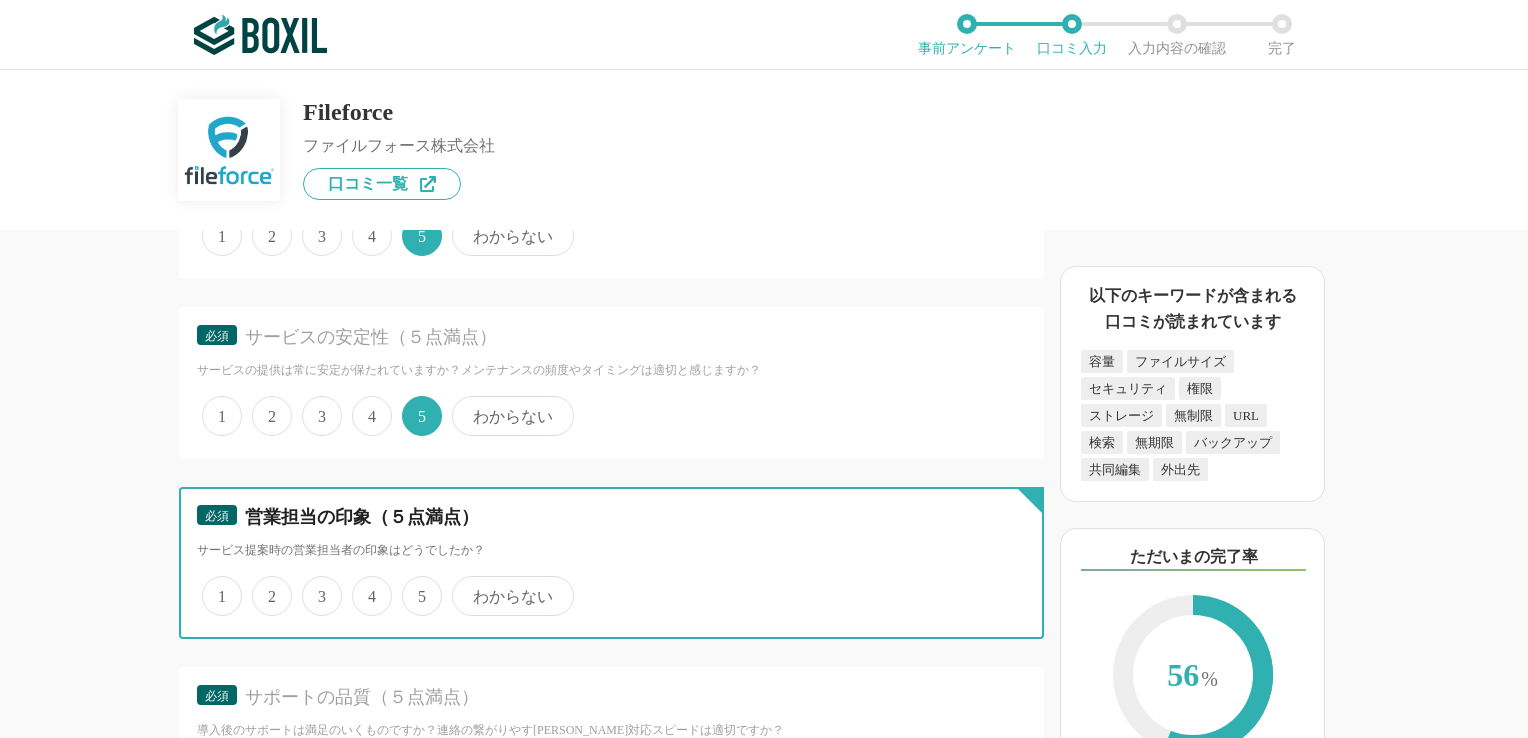 click on "5" at bounding box center [413, 585] 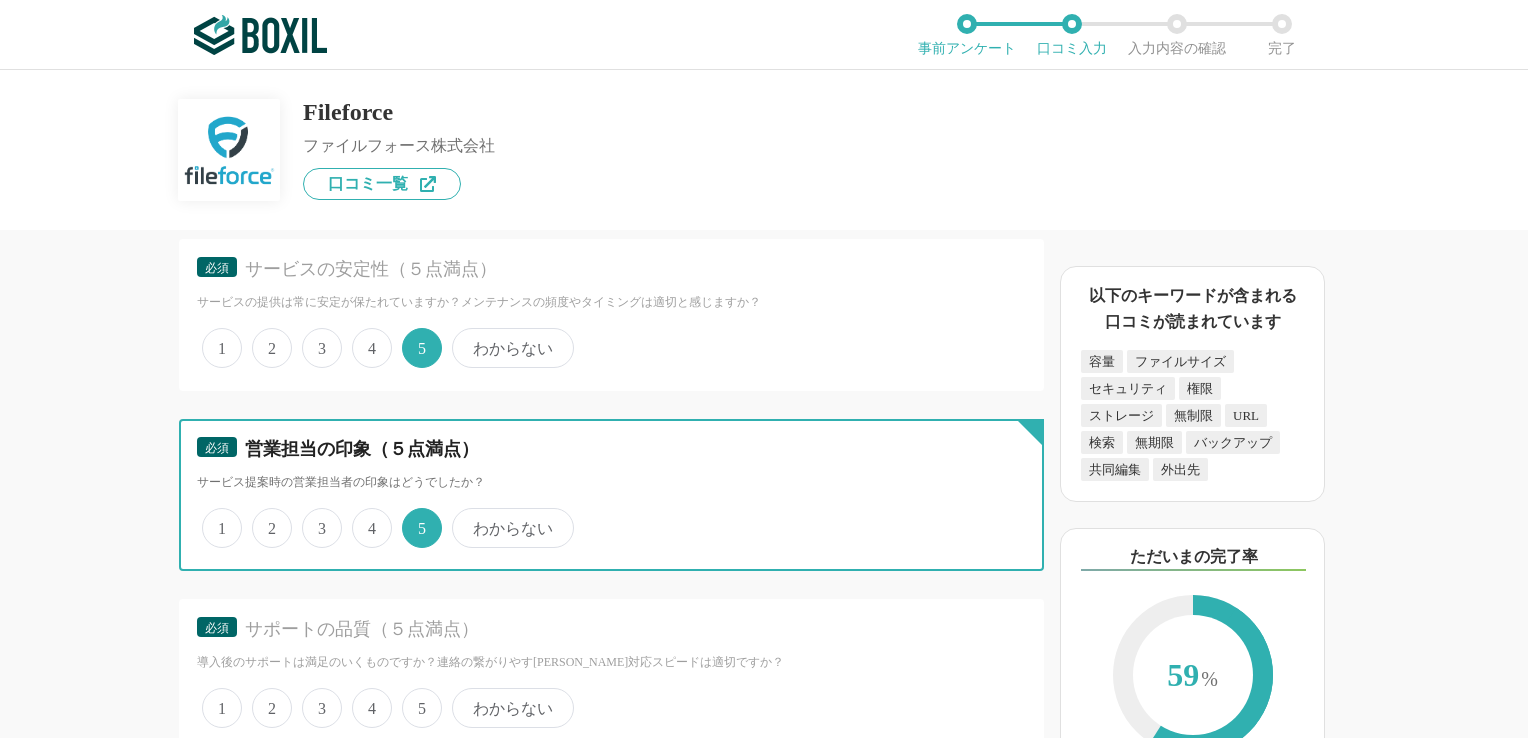 scroll, scrollTop: 4800, scrollLeft: 0, axis: vertical 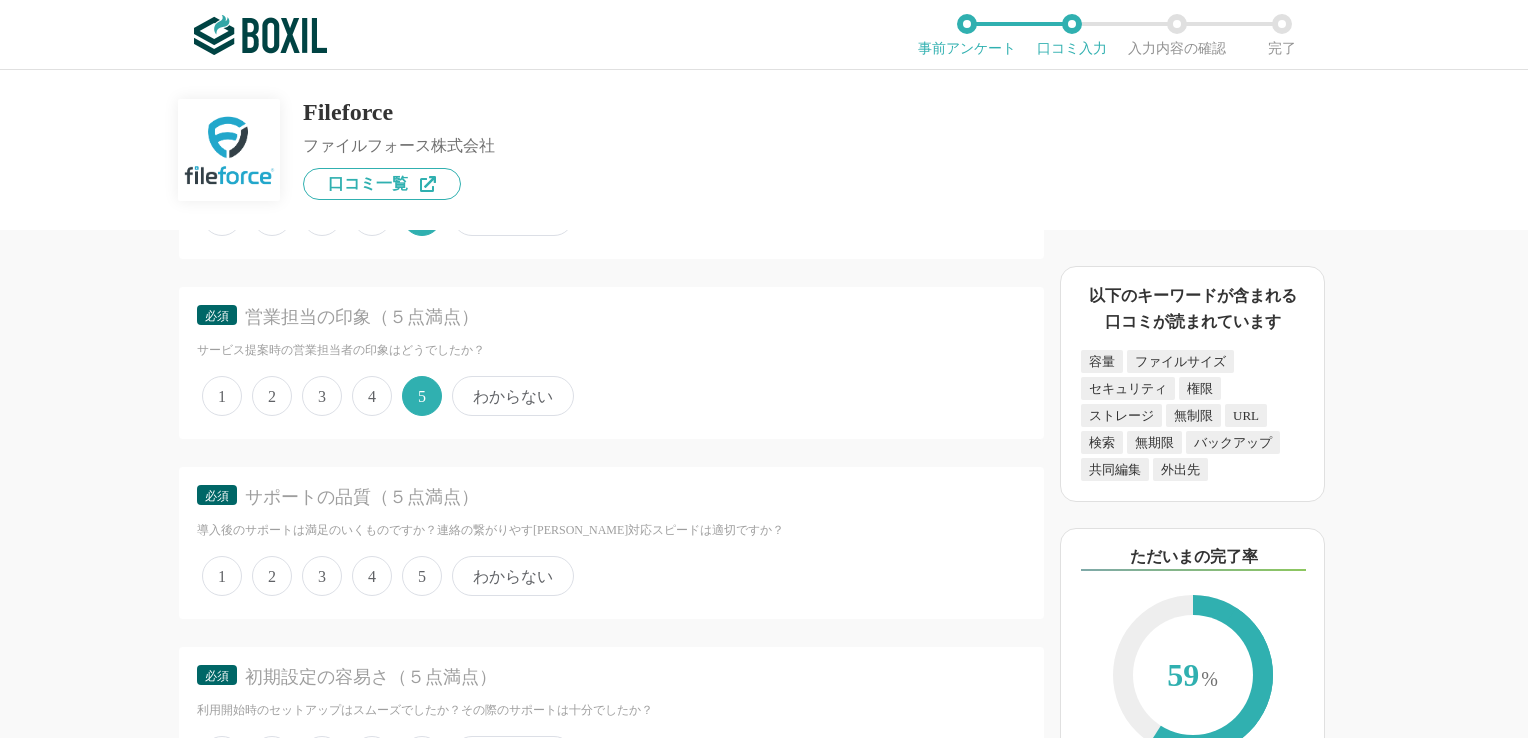click on "5" at bounding box center (422, 576) 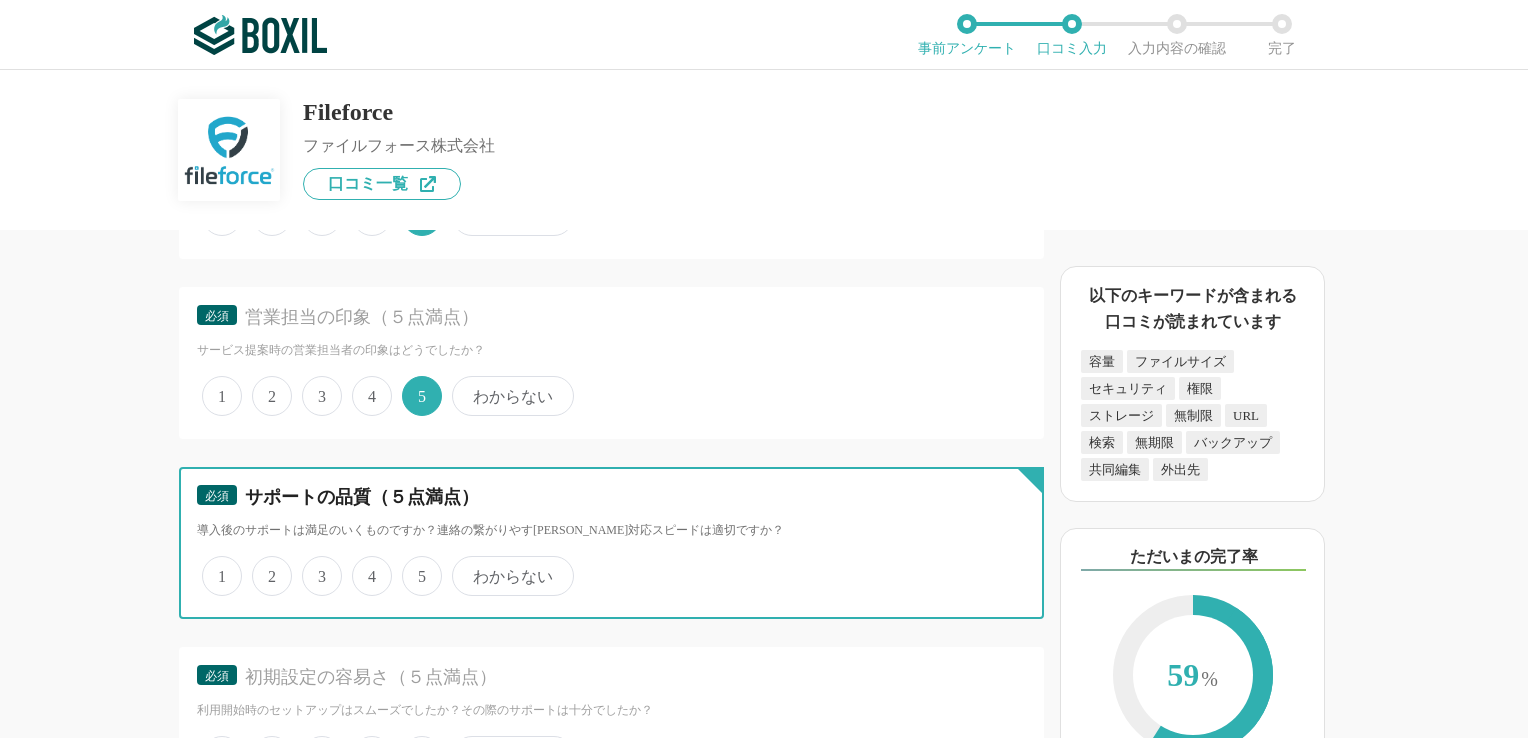 click on "5" at bounding box center (413, 565) 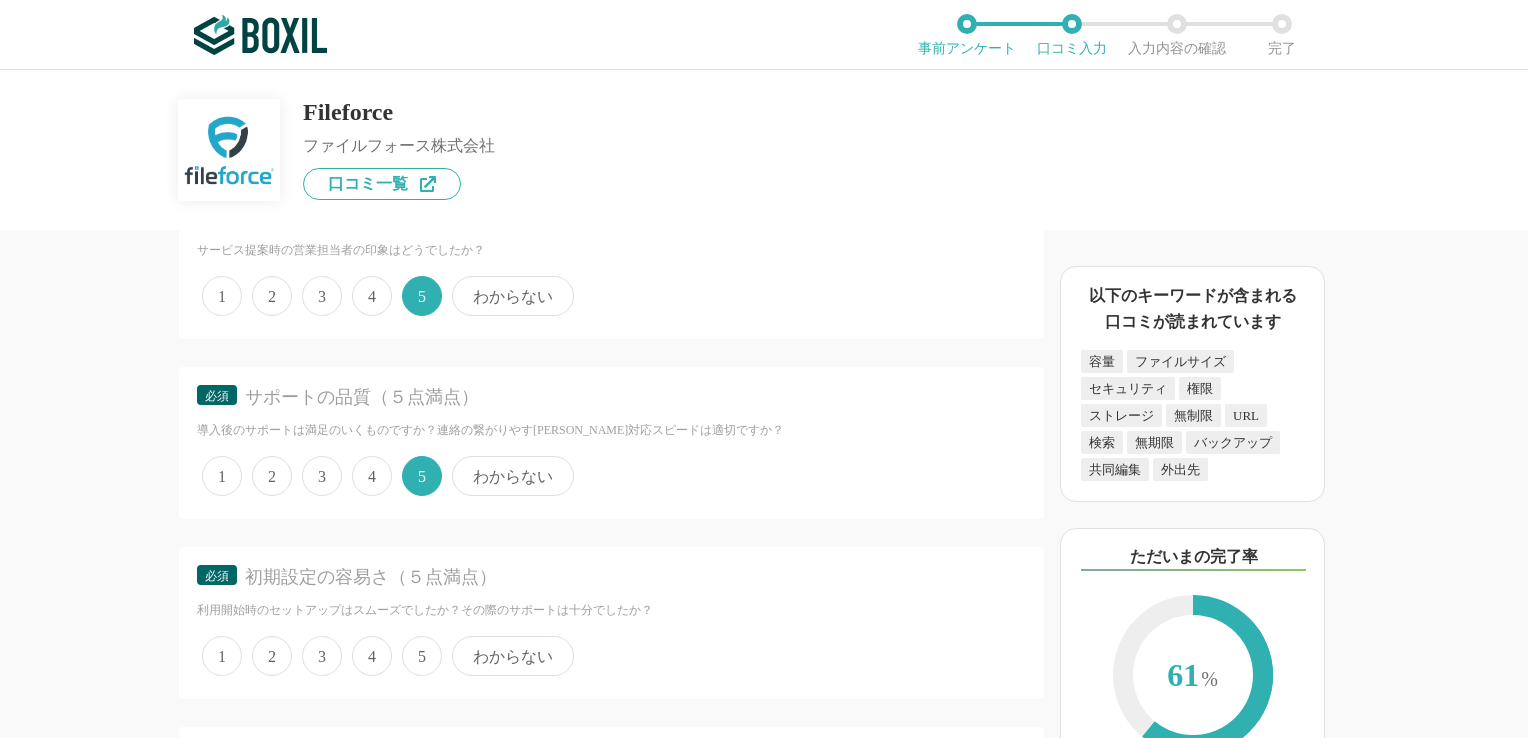 click on "5" at bounding box center (422, 656) 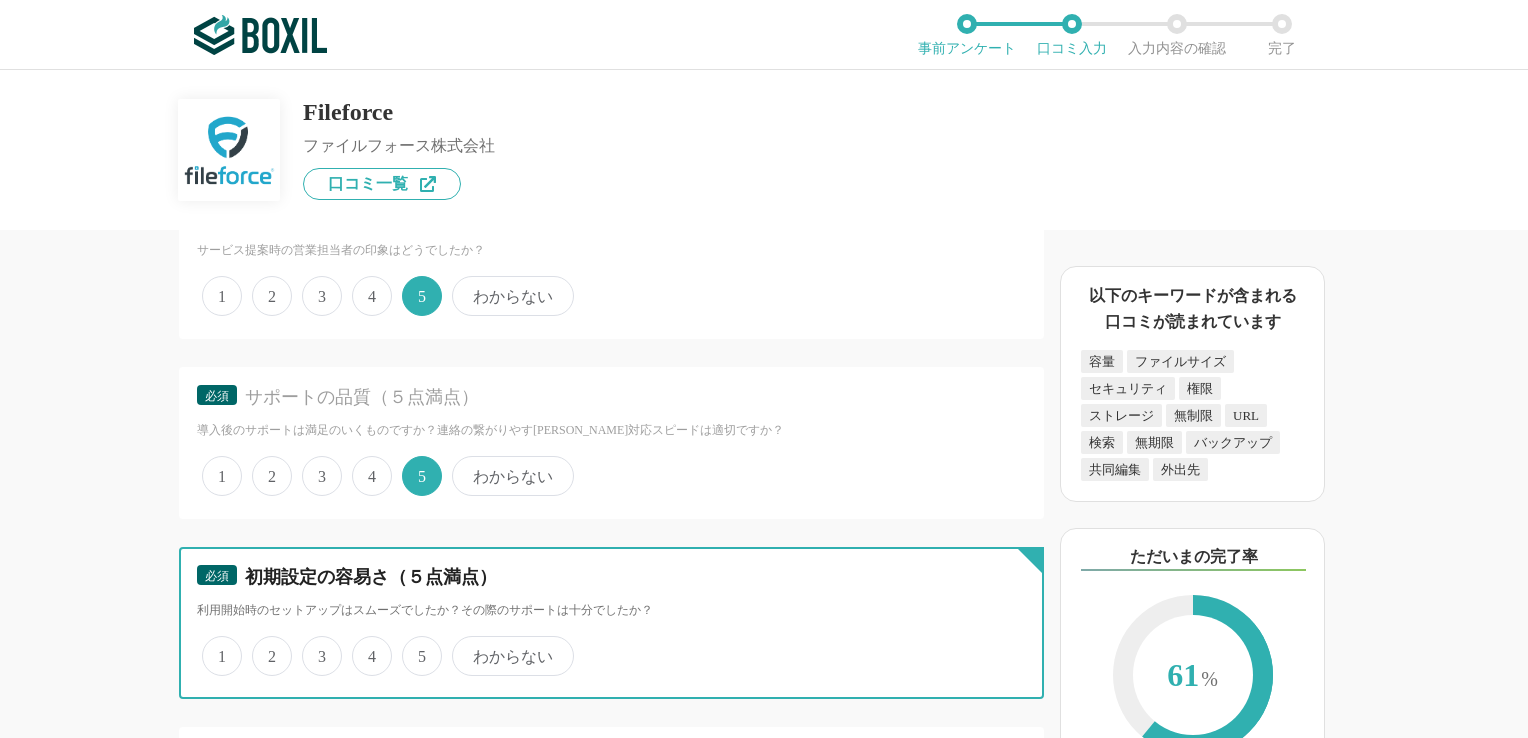 click on "5" at bounding box center (413, 645) 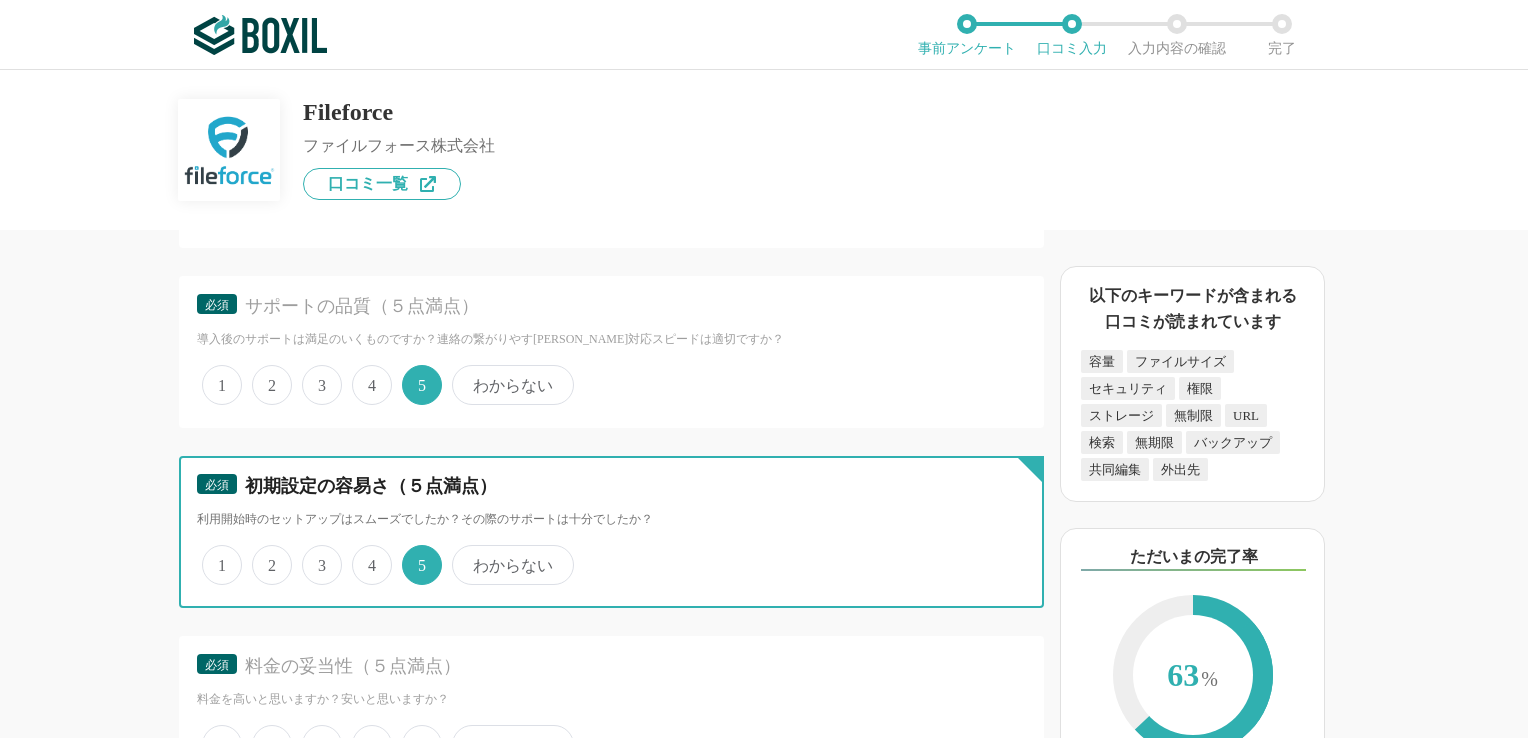 scroll, scrollTop: 5100, scrollLeft: 0, axis: vertical 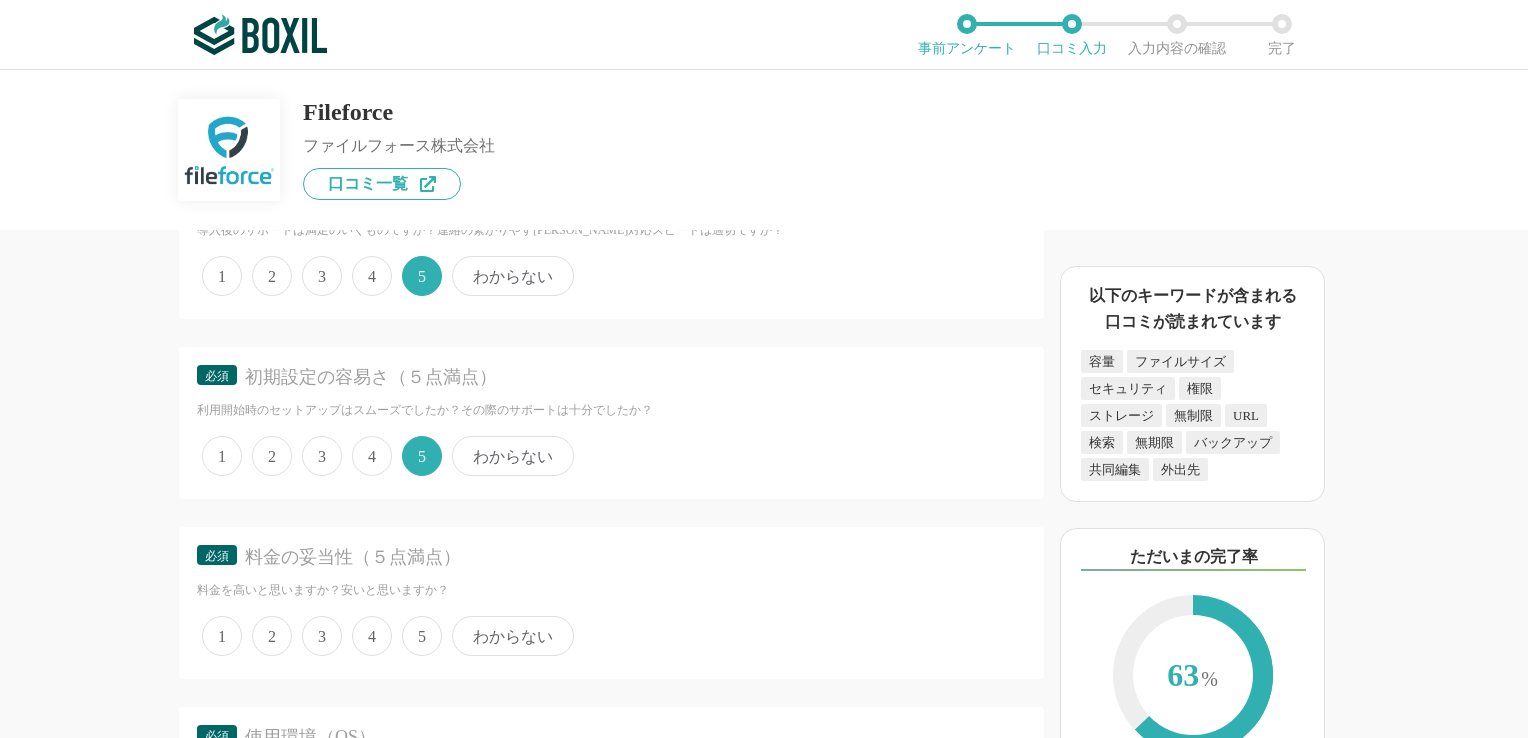click on "5" at bounding box center (422, 636) 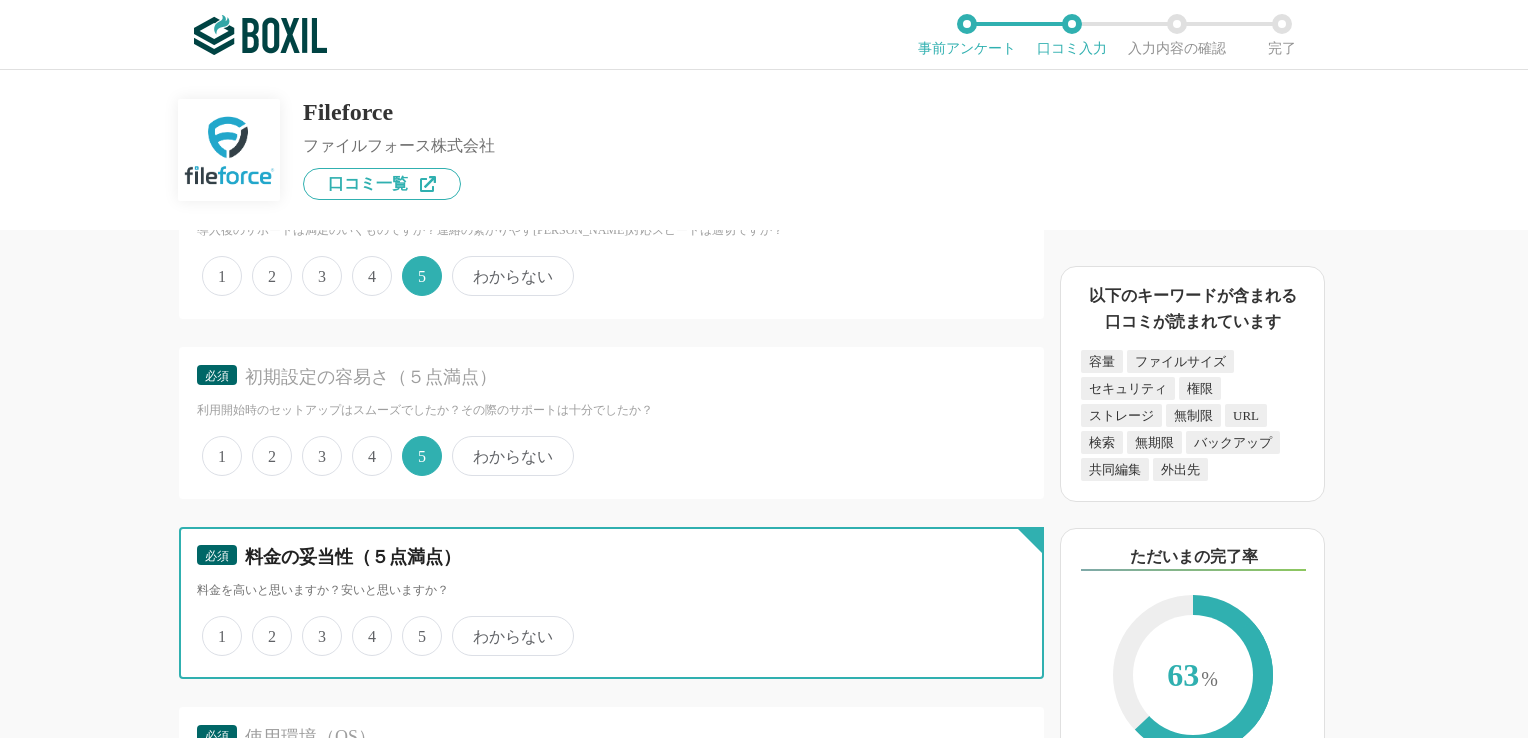 click on "5" at bounding box center [413, 625] 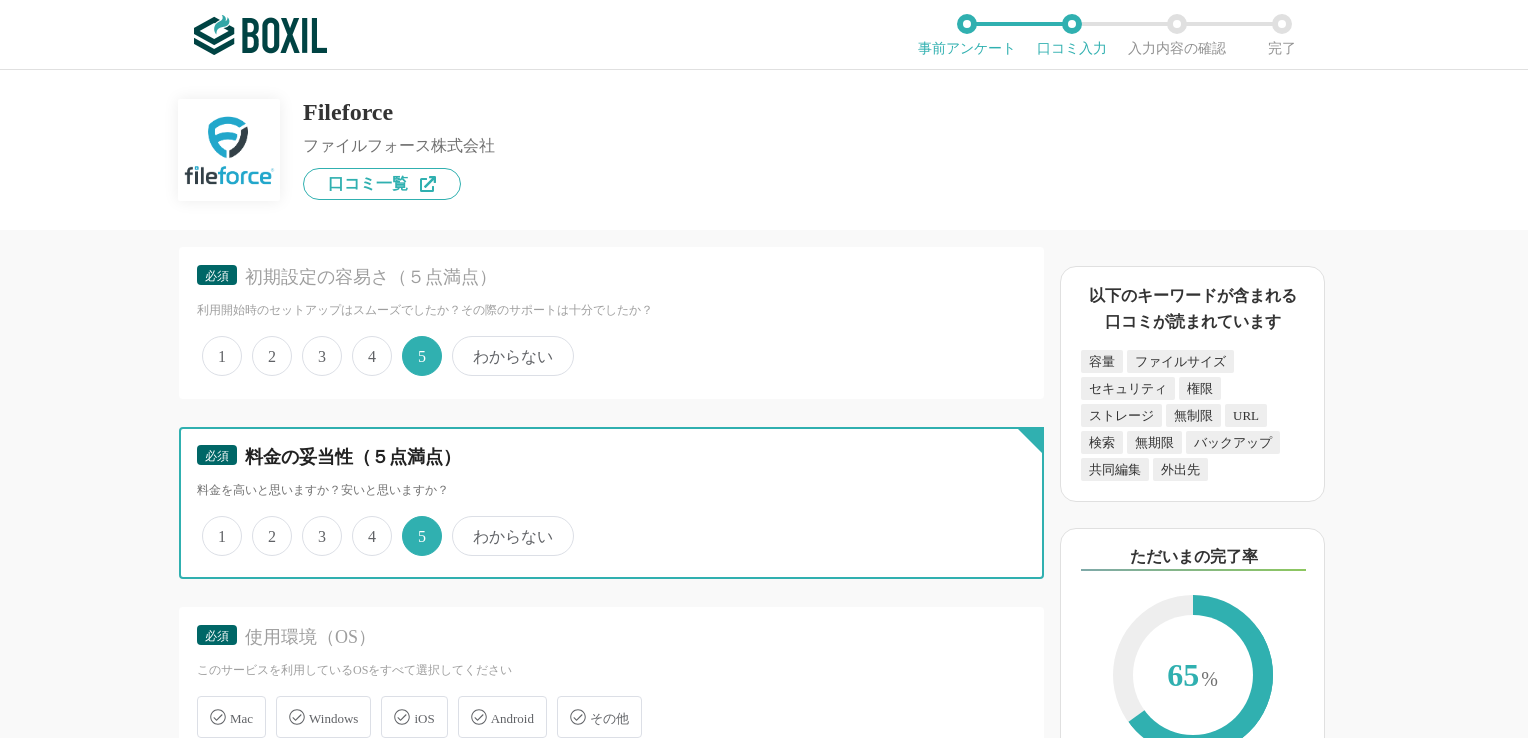 scroll, scrollTop: 5300, scrollLeft: 0, axis: vertical 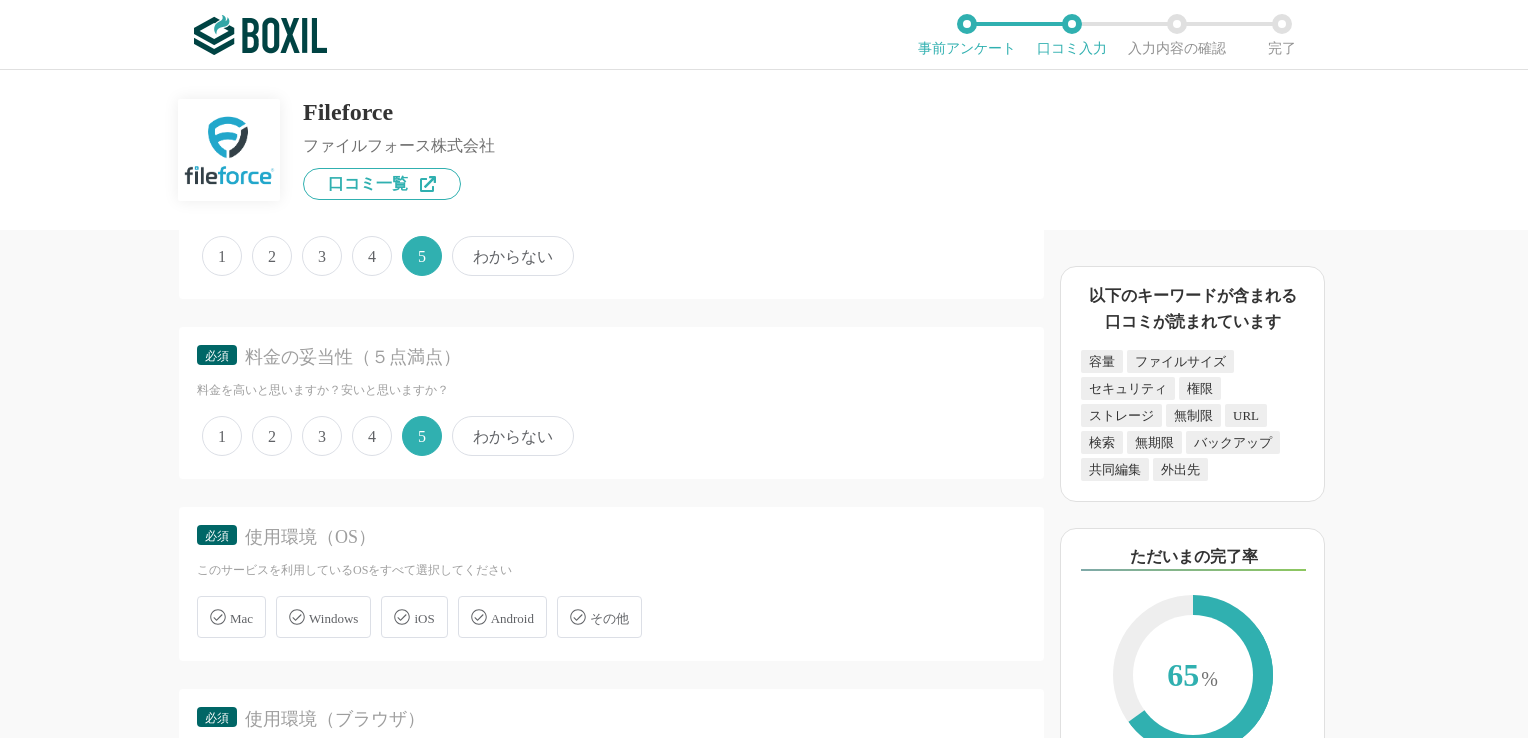 click on "Windows" at bounding box center [333, 618] 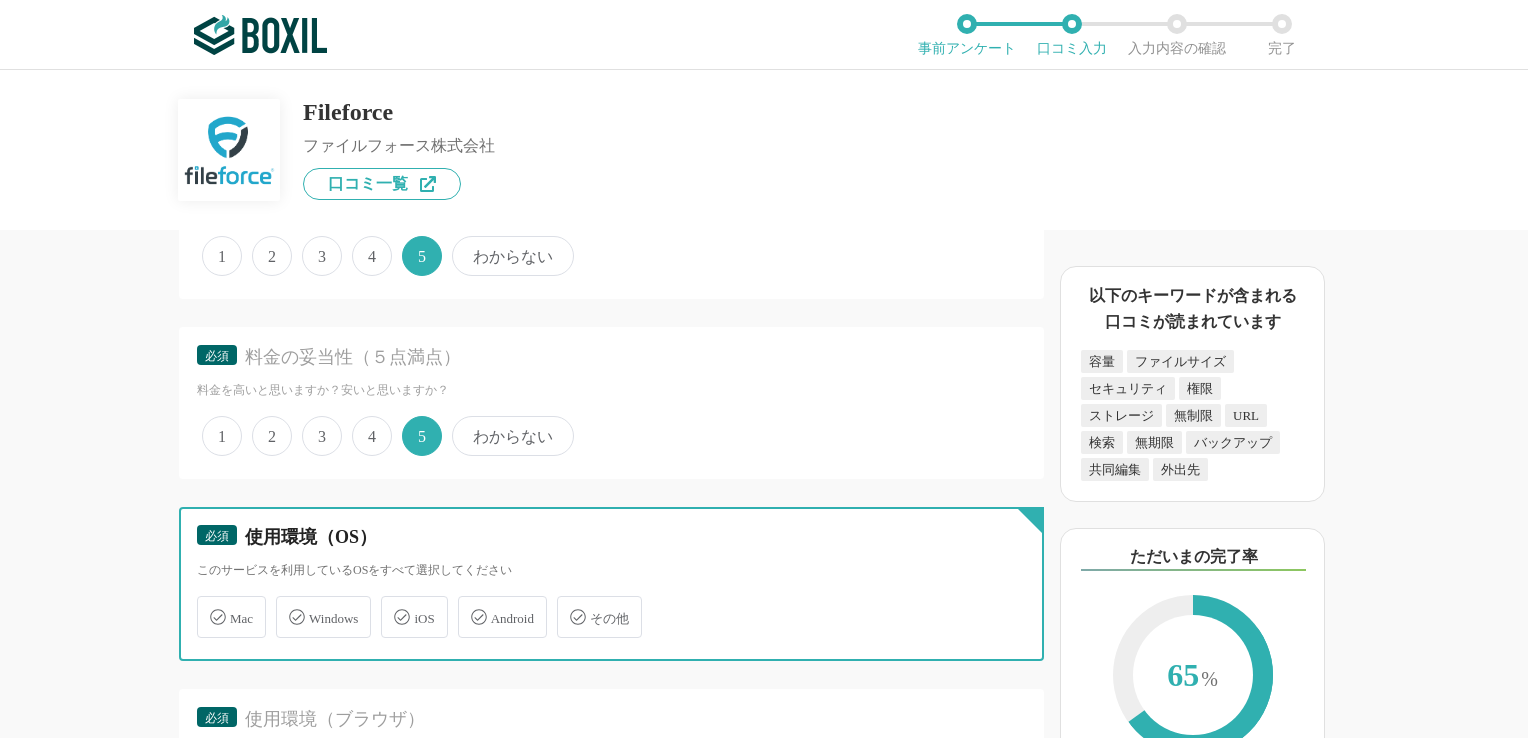 click on "Windows" at bounding box center (286, 605) 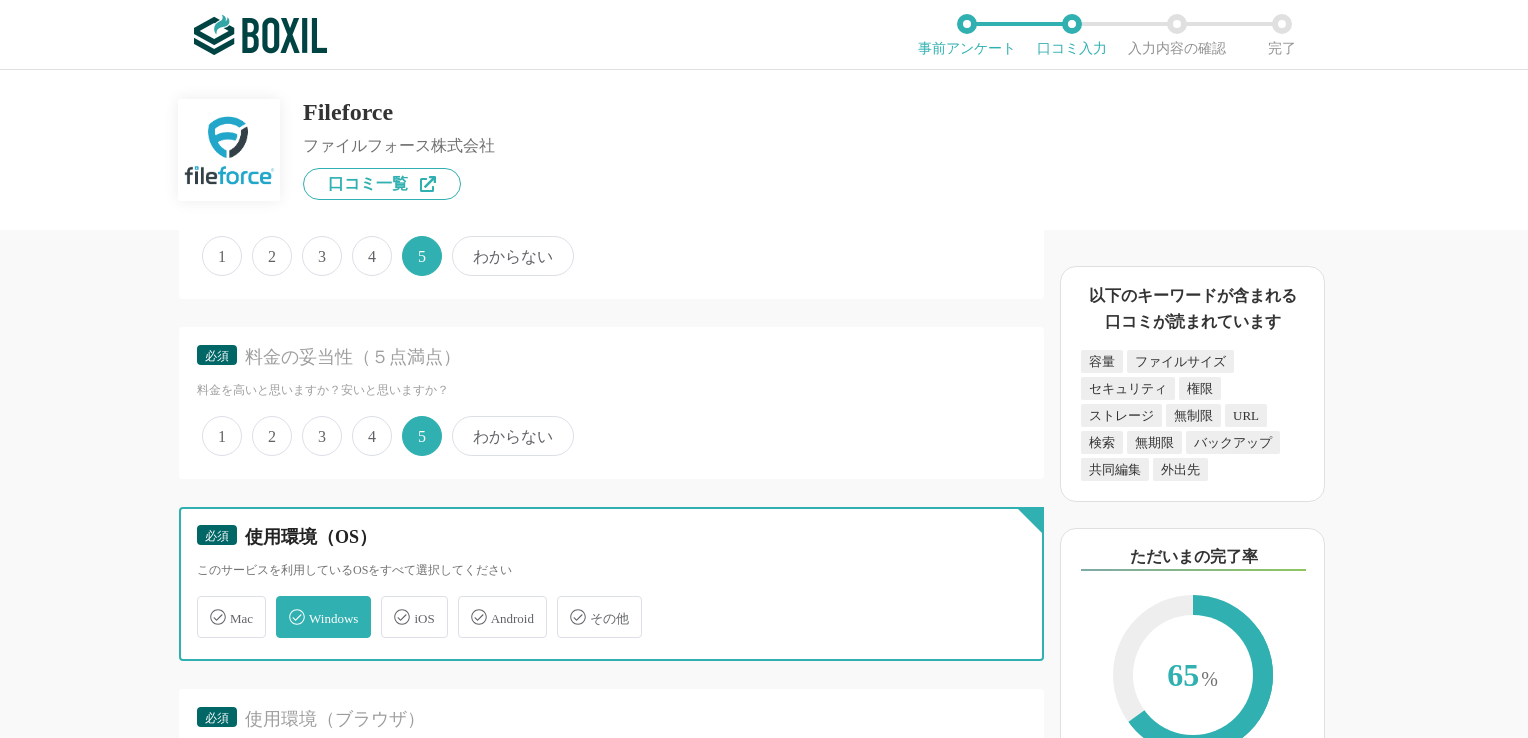 checkbox on "true" 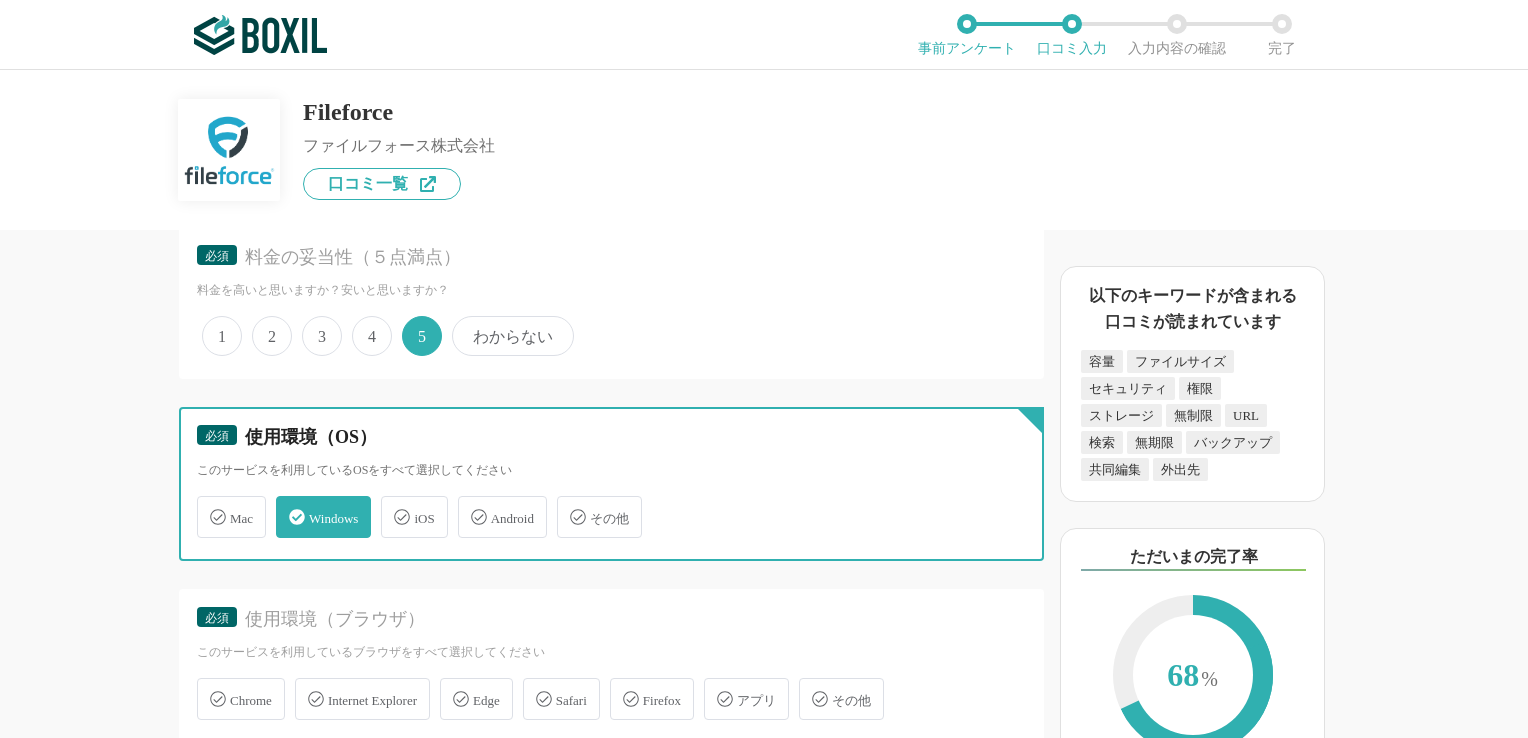 scroll, scrollTop: 5500, scrollLeft: 0, axis: vertical 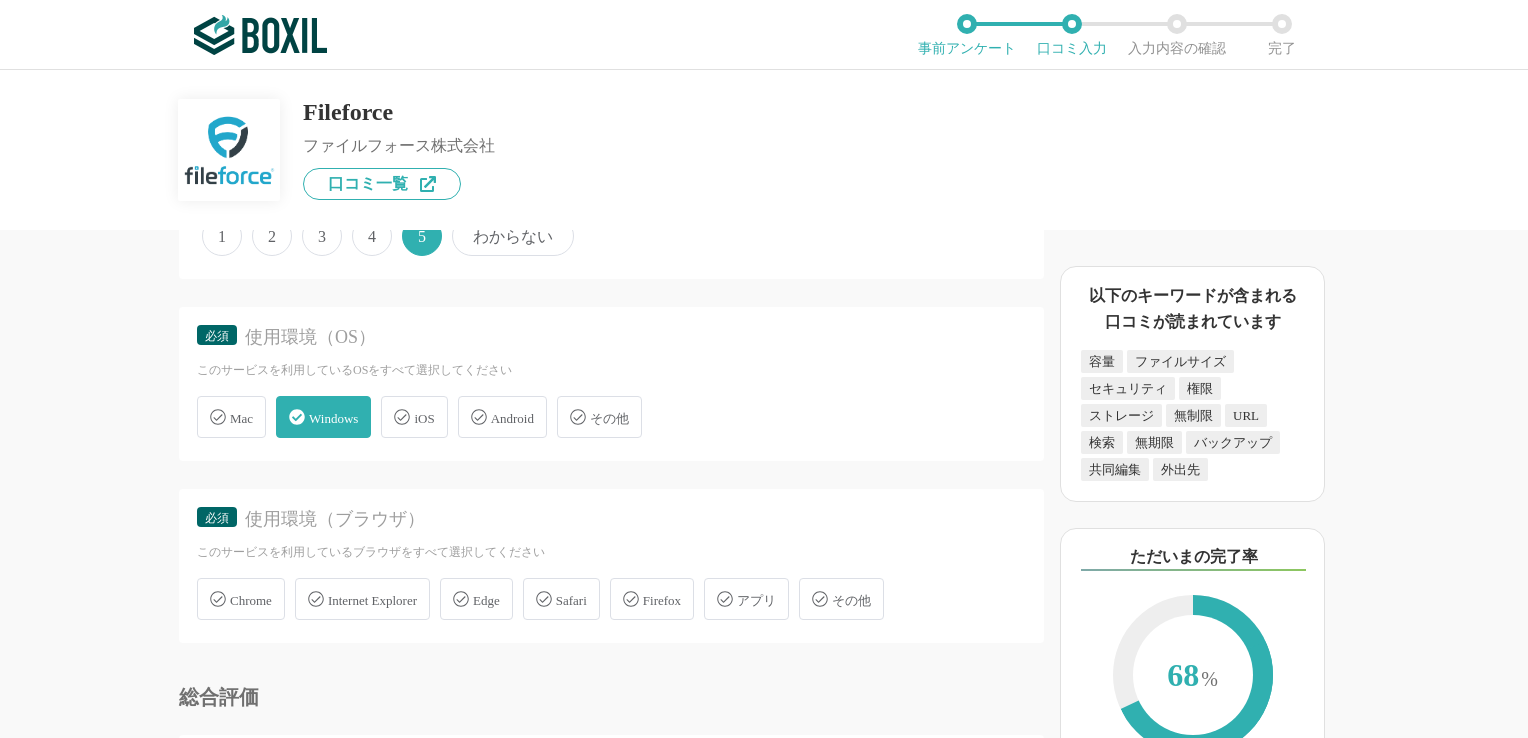 click on "Chrome" at bounding box center [251, 600] 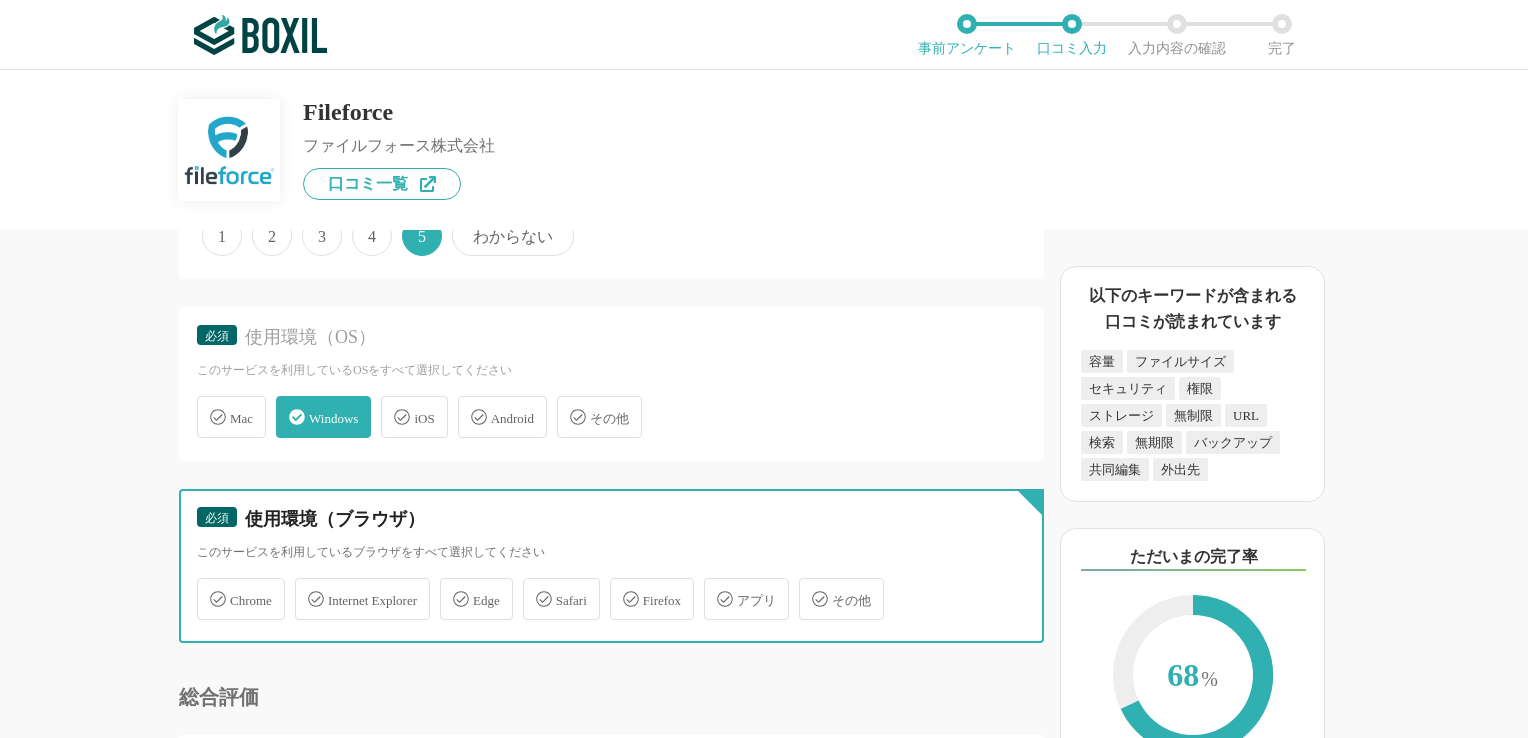 click on "Chrome" at bounding box center (207, 587) 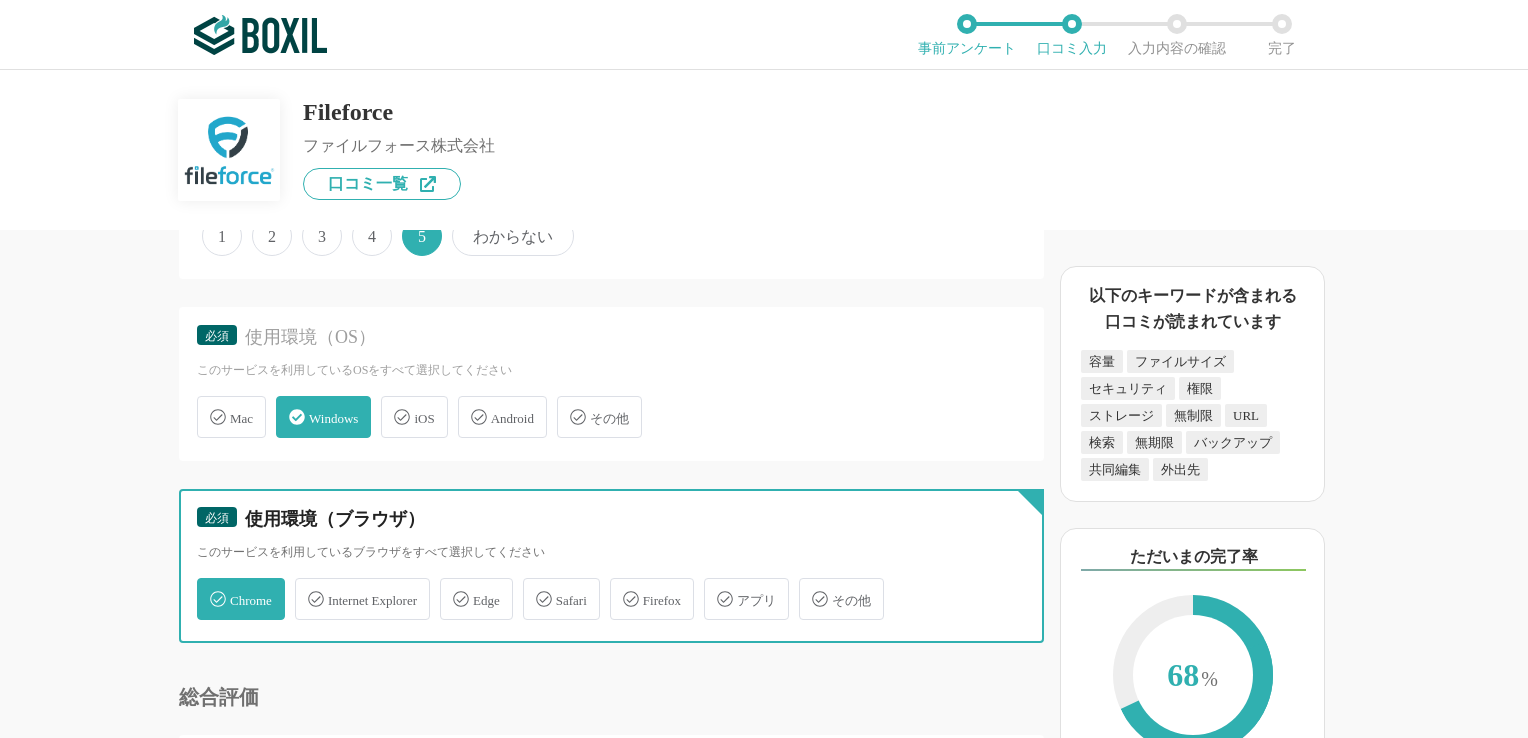 checkbox on "true" 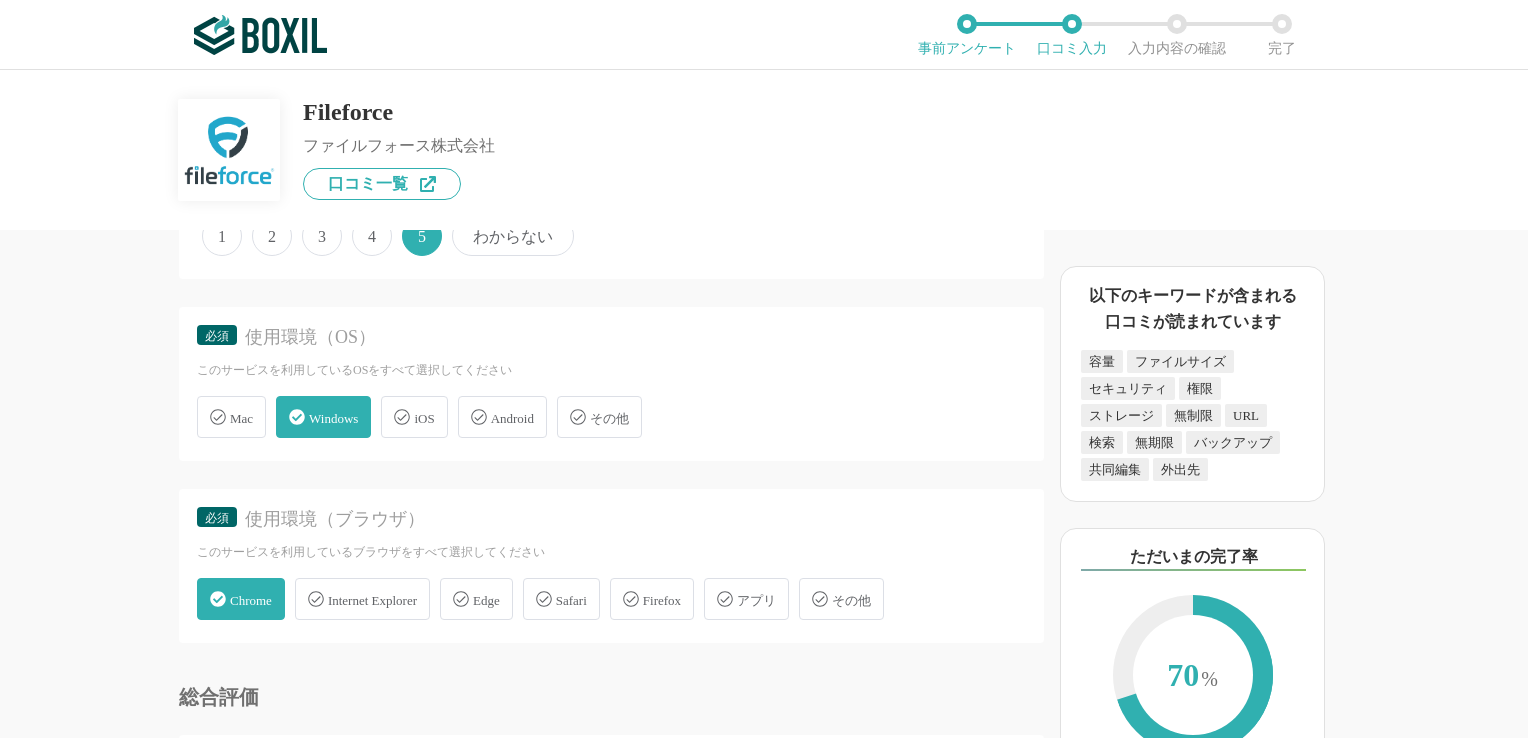 click on "Edge" at bounding box center [486, 600] 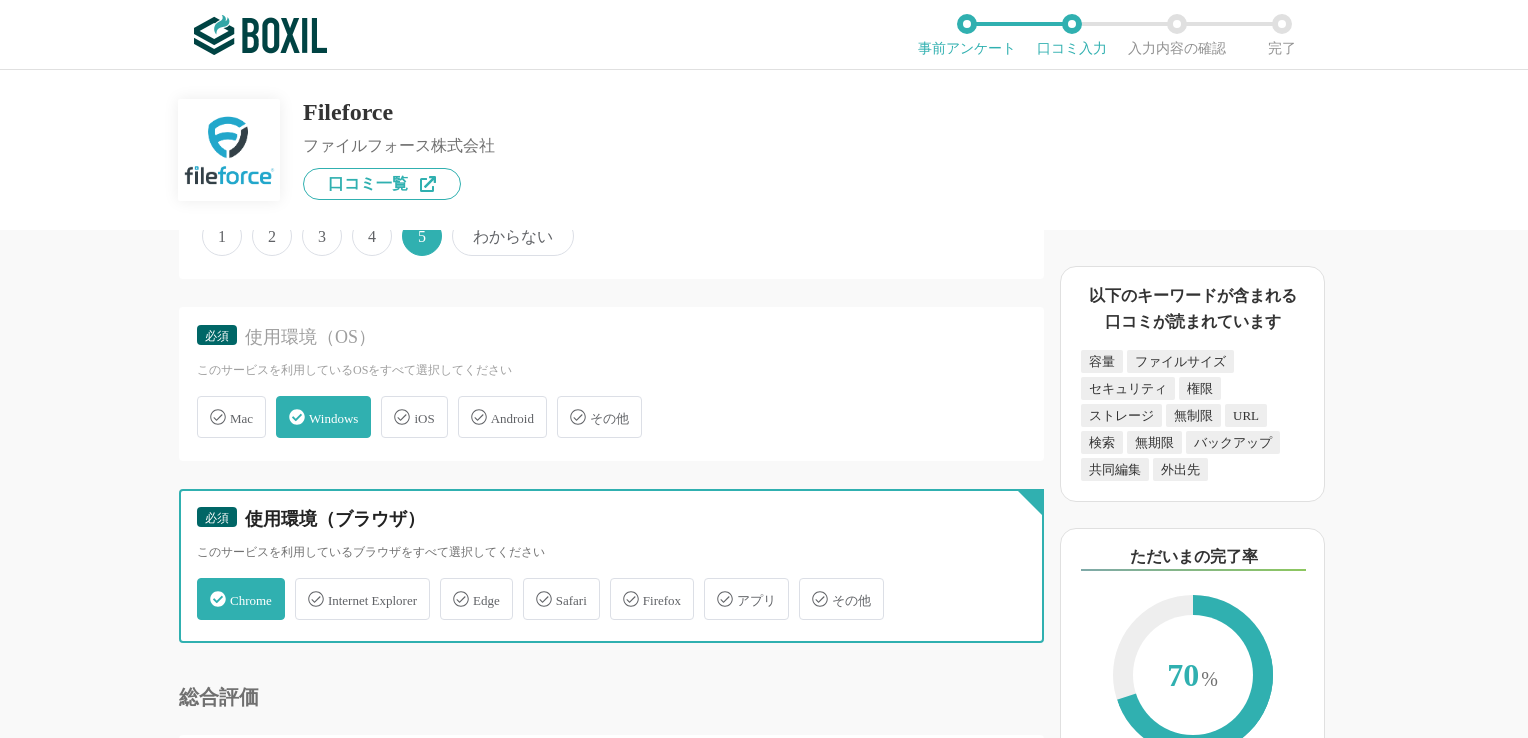click on "Edge" at bounding box center (450, 587) 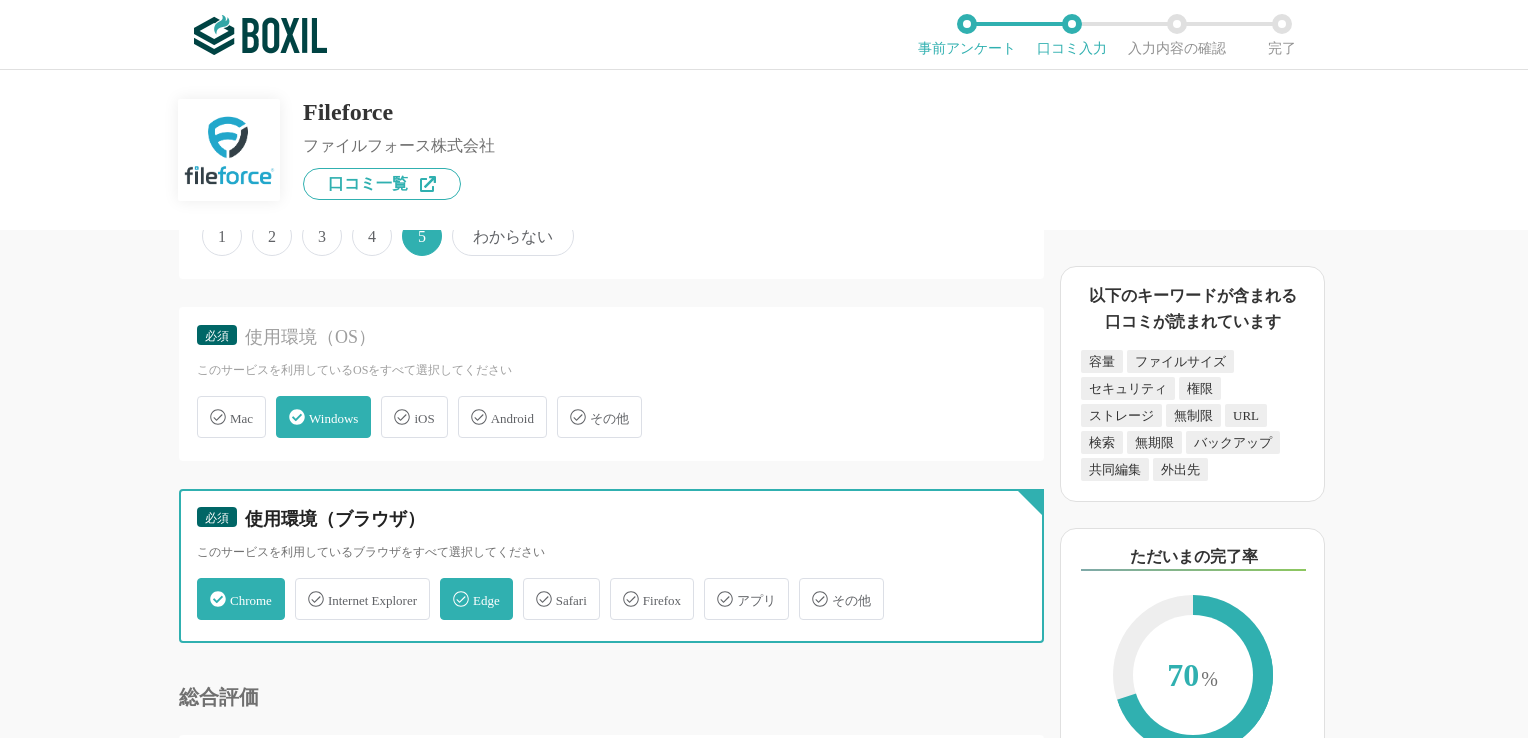 checkbox on "true" 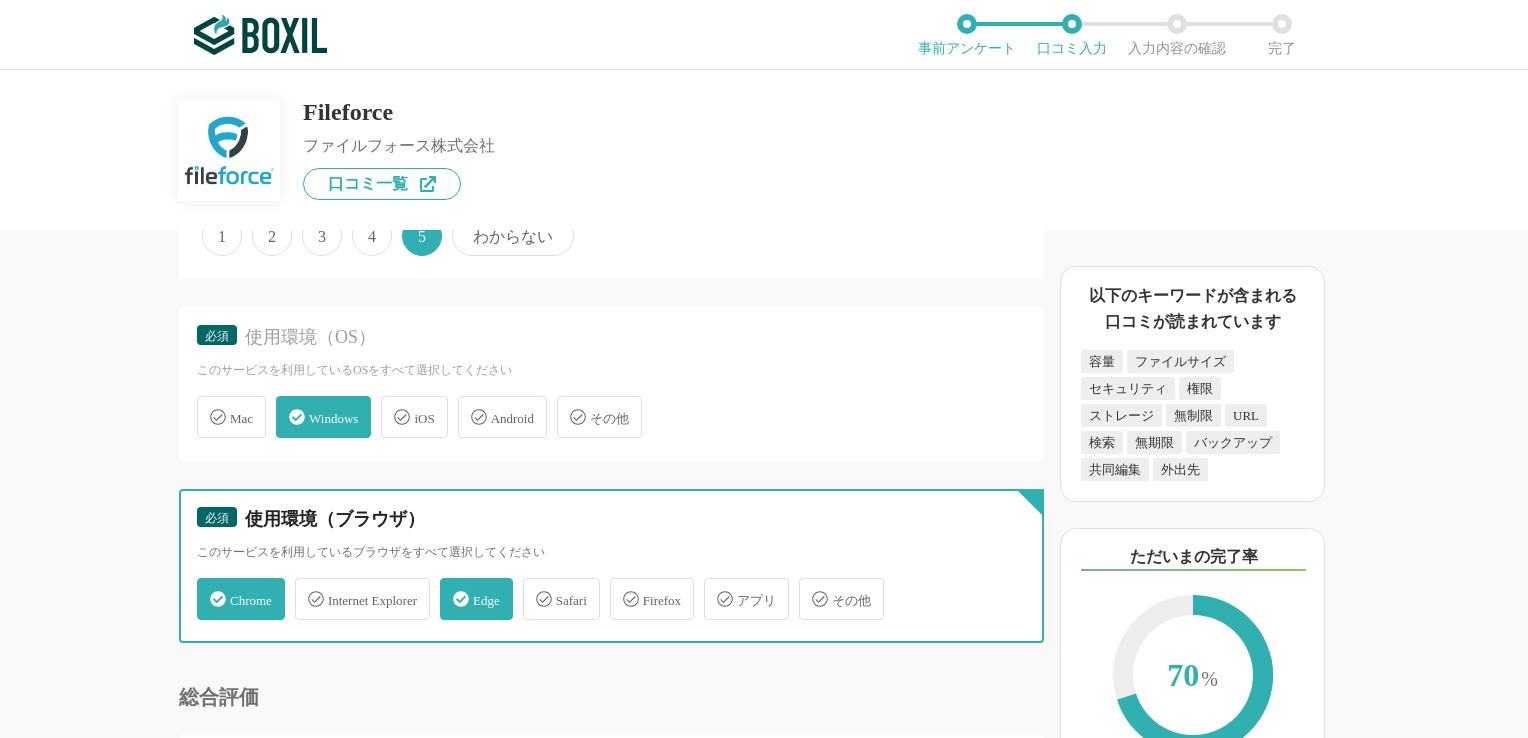 scroll, scrollTop: 5700, scrollLeft: 0, axis: vertical 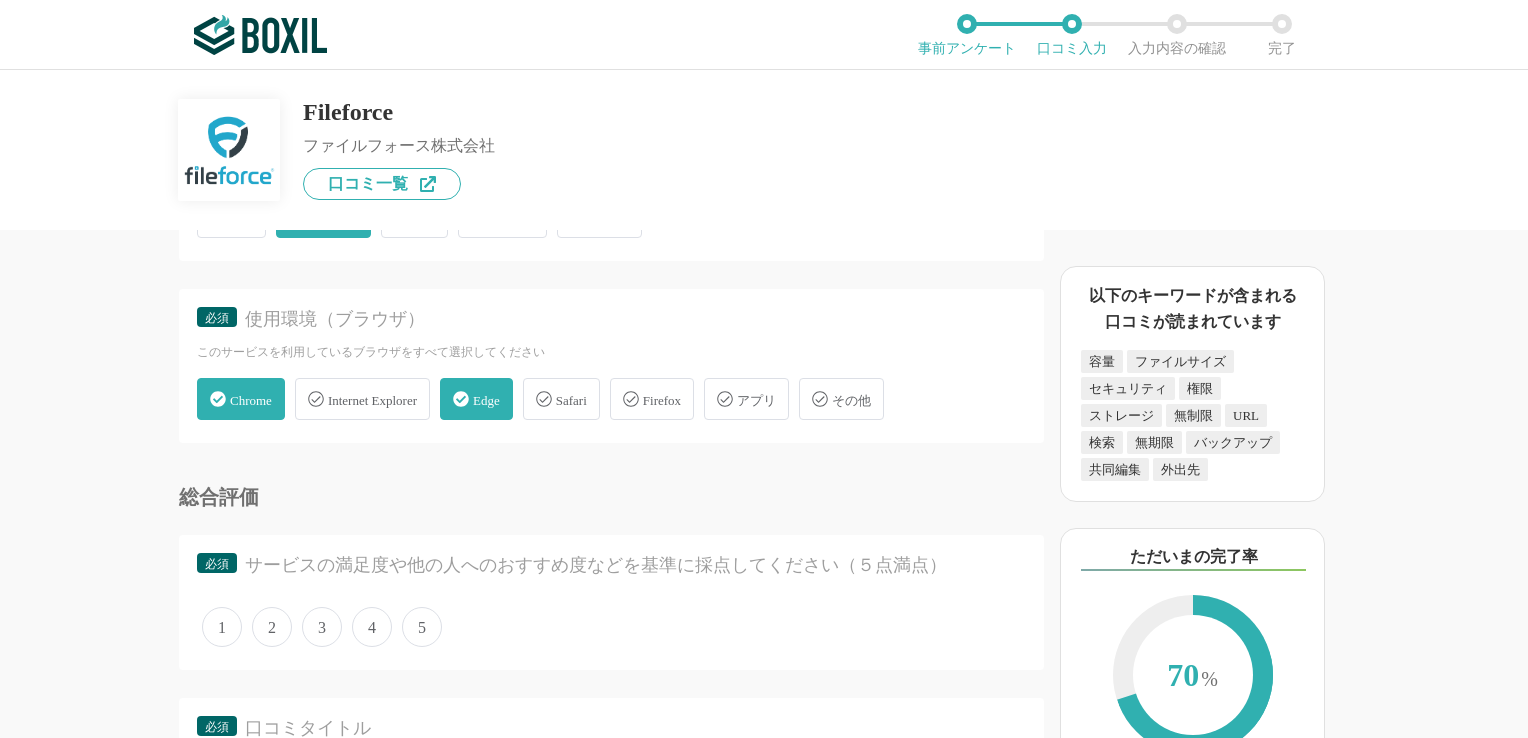 click on "5" at bounding box center (422, 627) 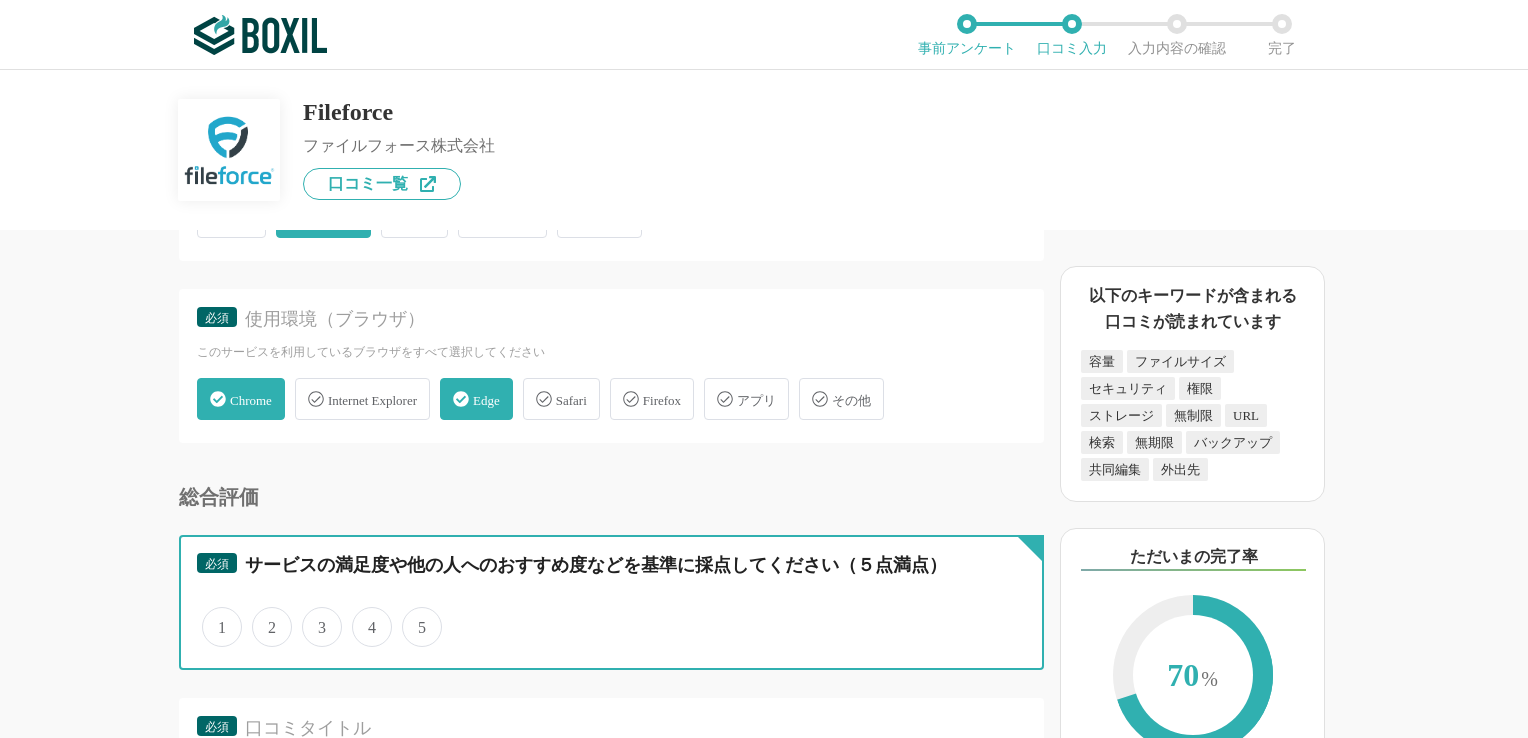 click on "5" at bounding box center (413, 616) 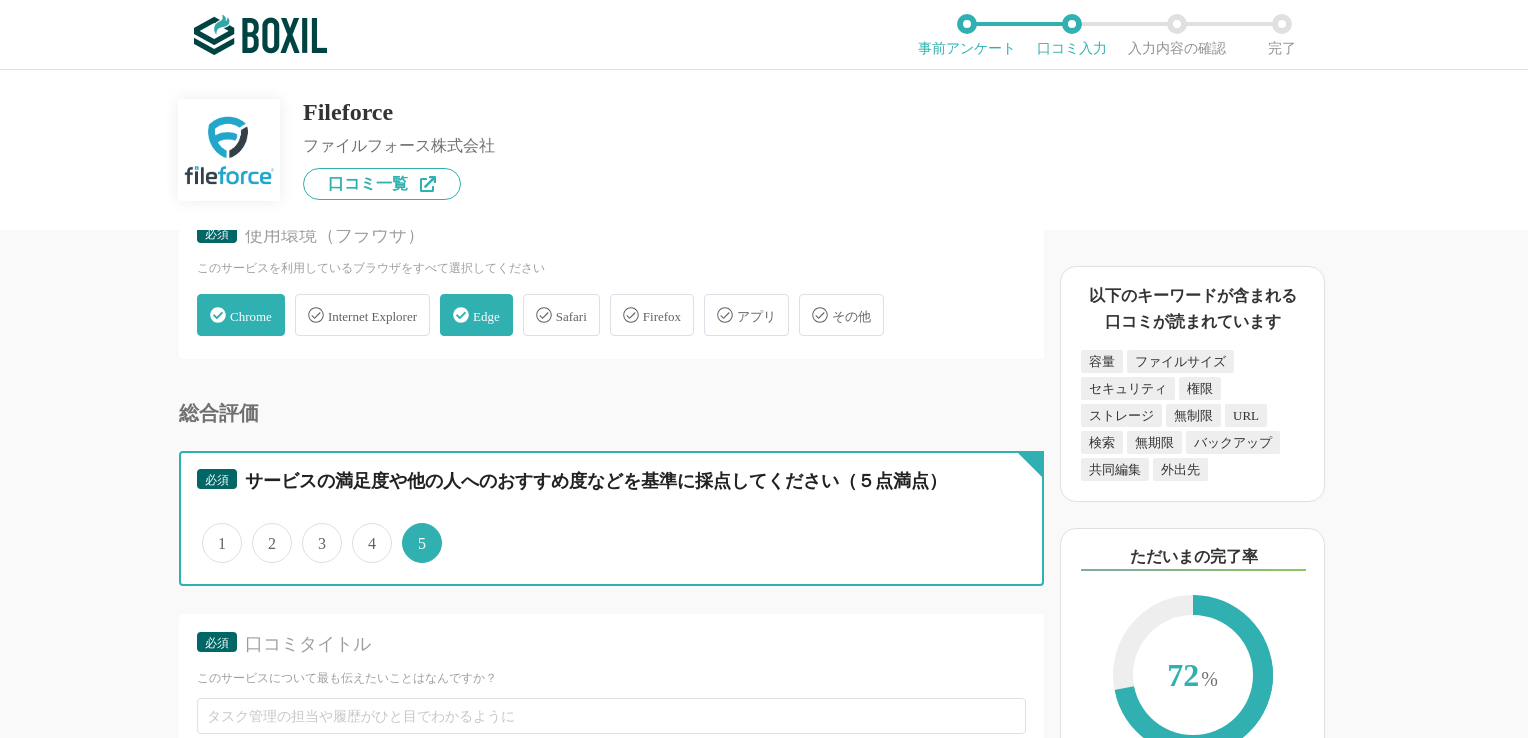 scroll, scrollTop: 5900, scrollLeft: 0, axis: vertical 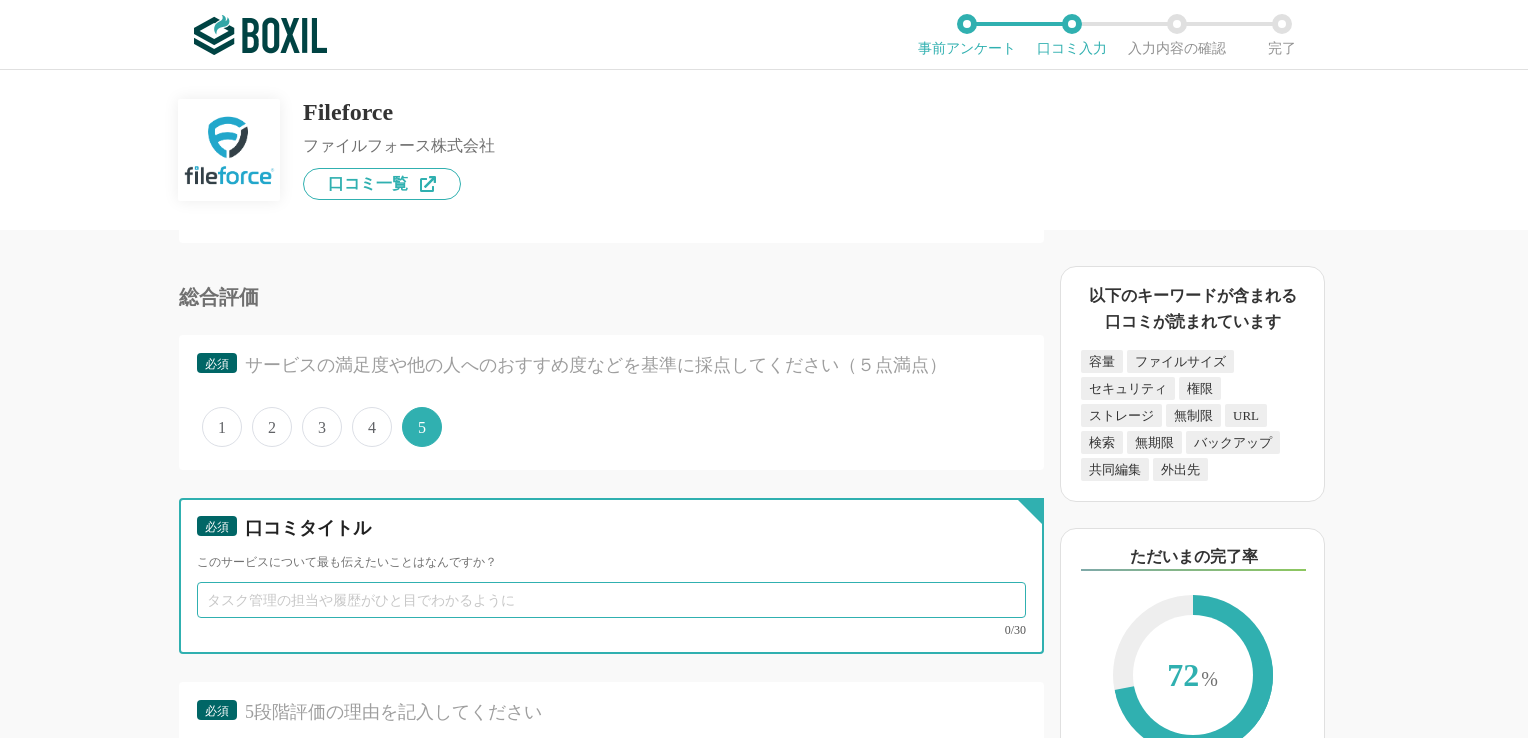 click at bounding box center (611, 600) 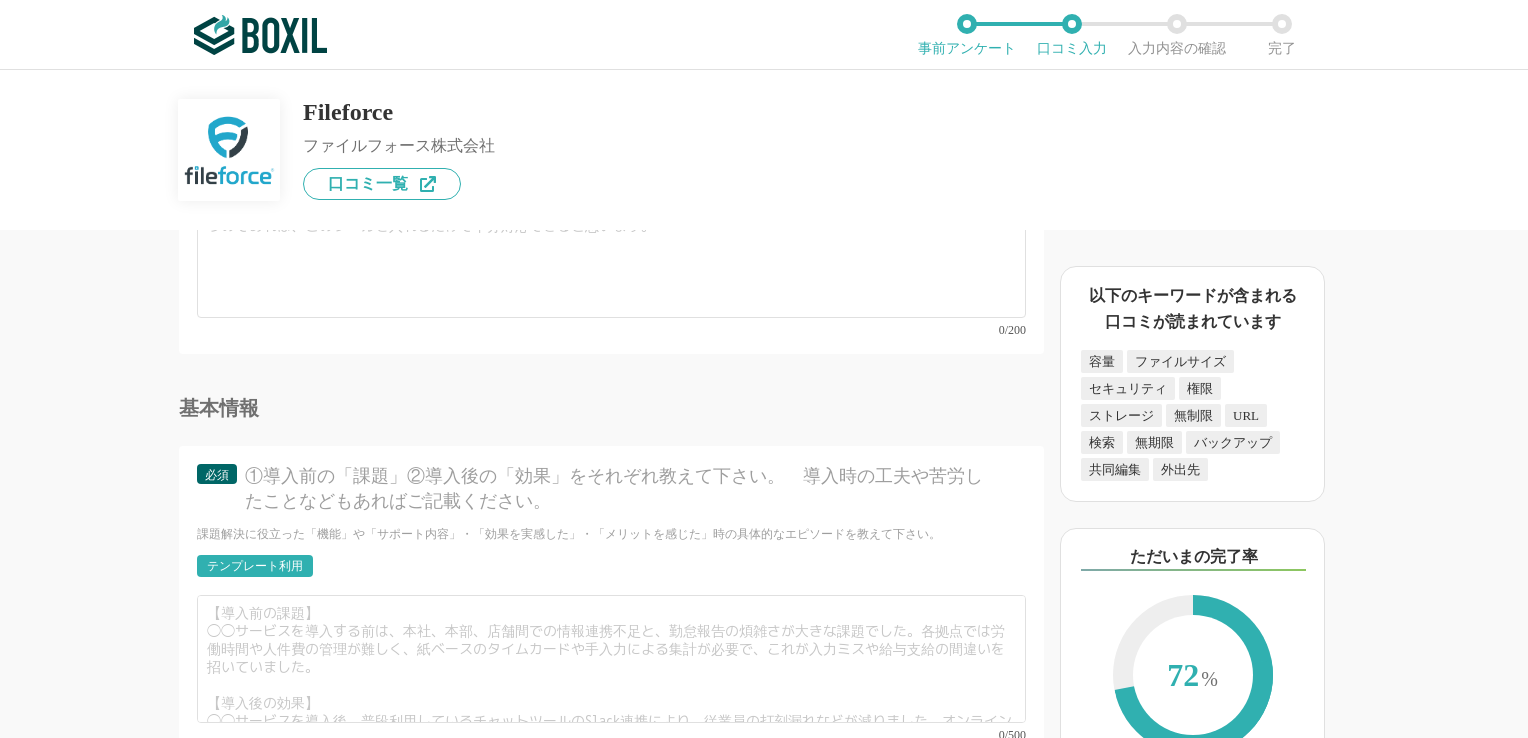 scroll, scrollTop: 6600, scrollLeft: 0, axis: vertical 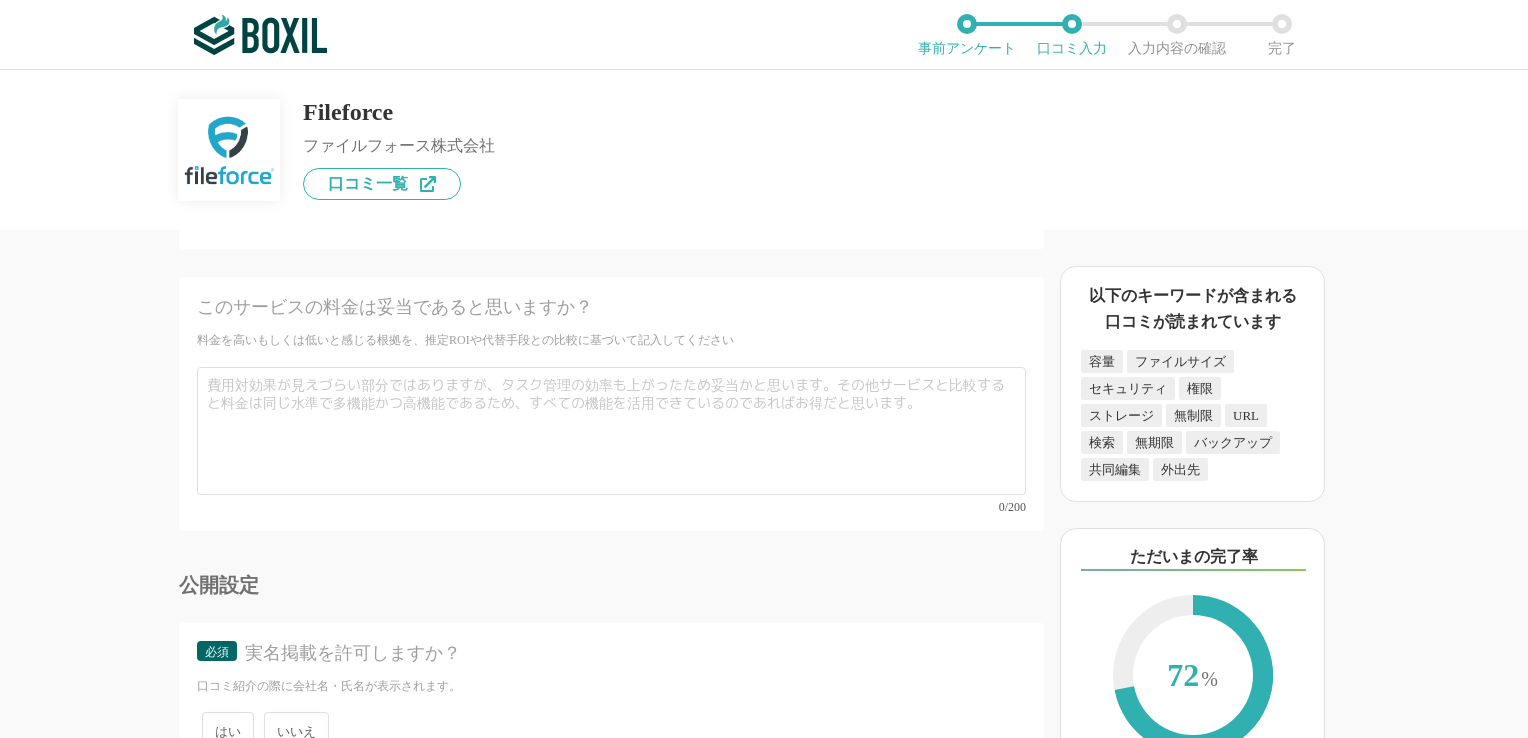 click on "いいえ" at bounding box center (296, 731) 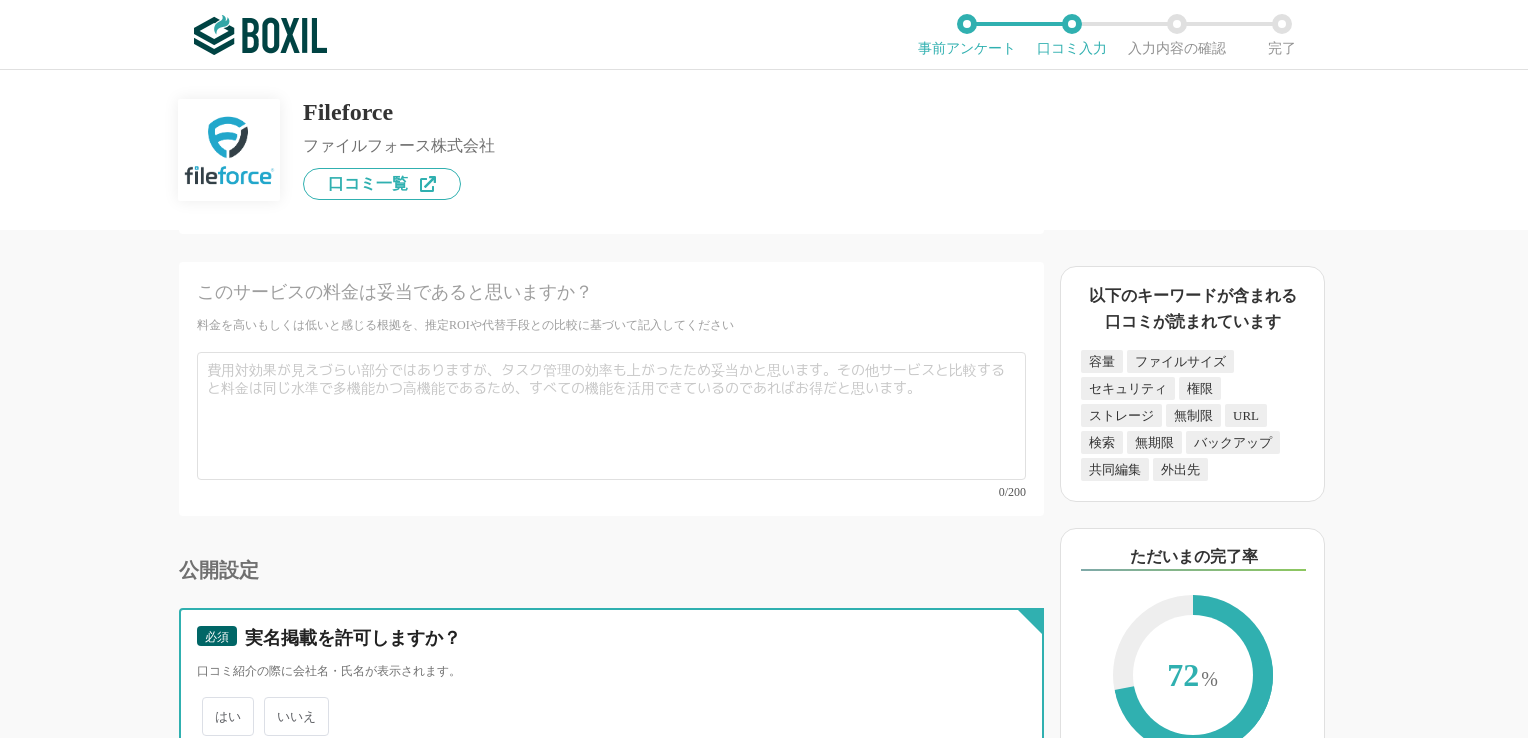 click on "いいえ" at bounding box center [275, 706] 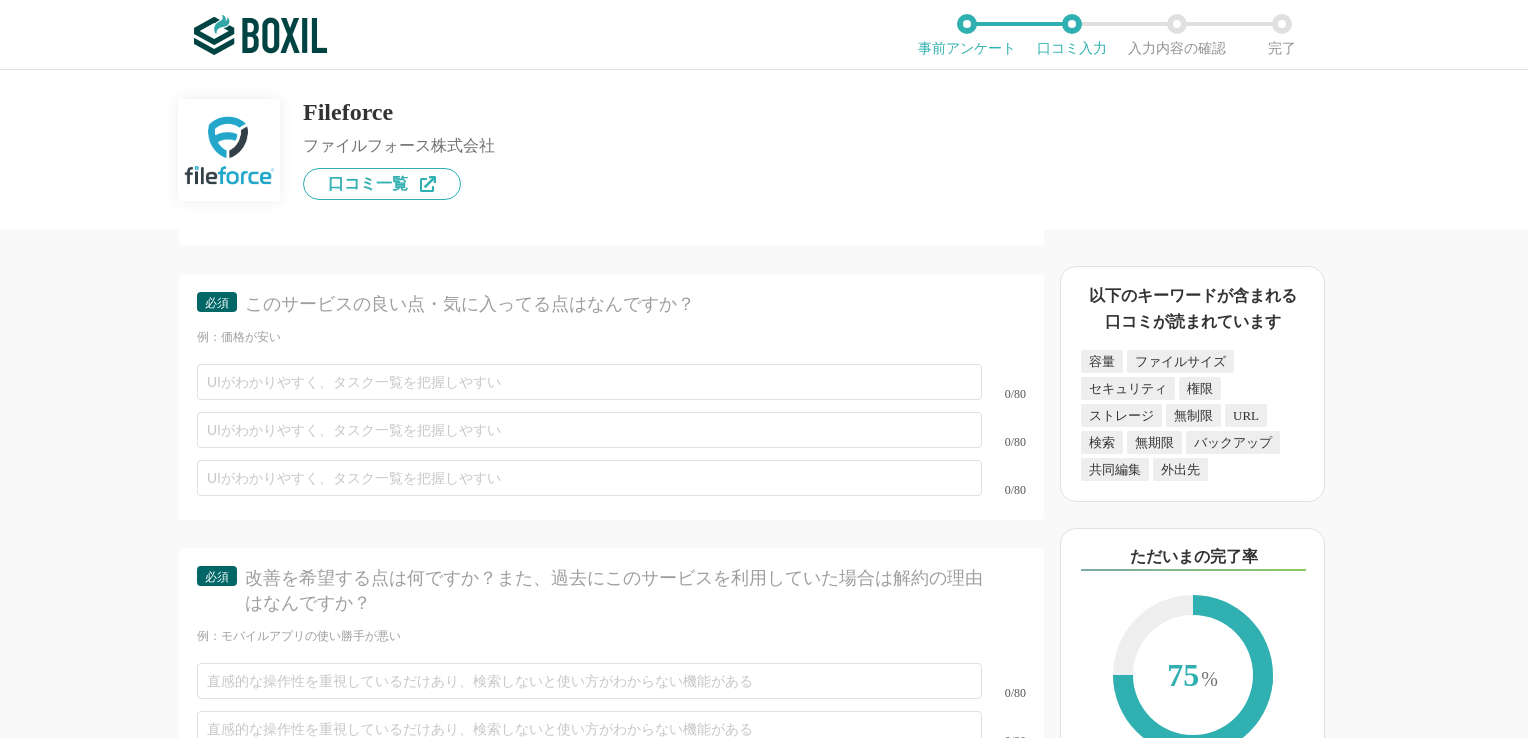 scroll, scrollTop: 7024, scrollLeft: 0, axis: vertical 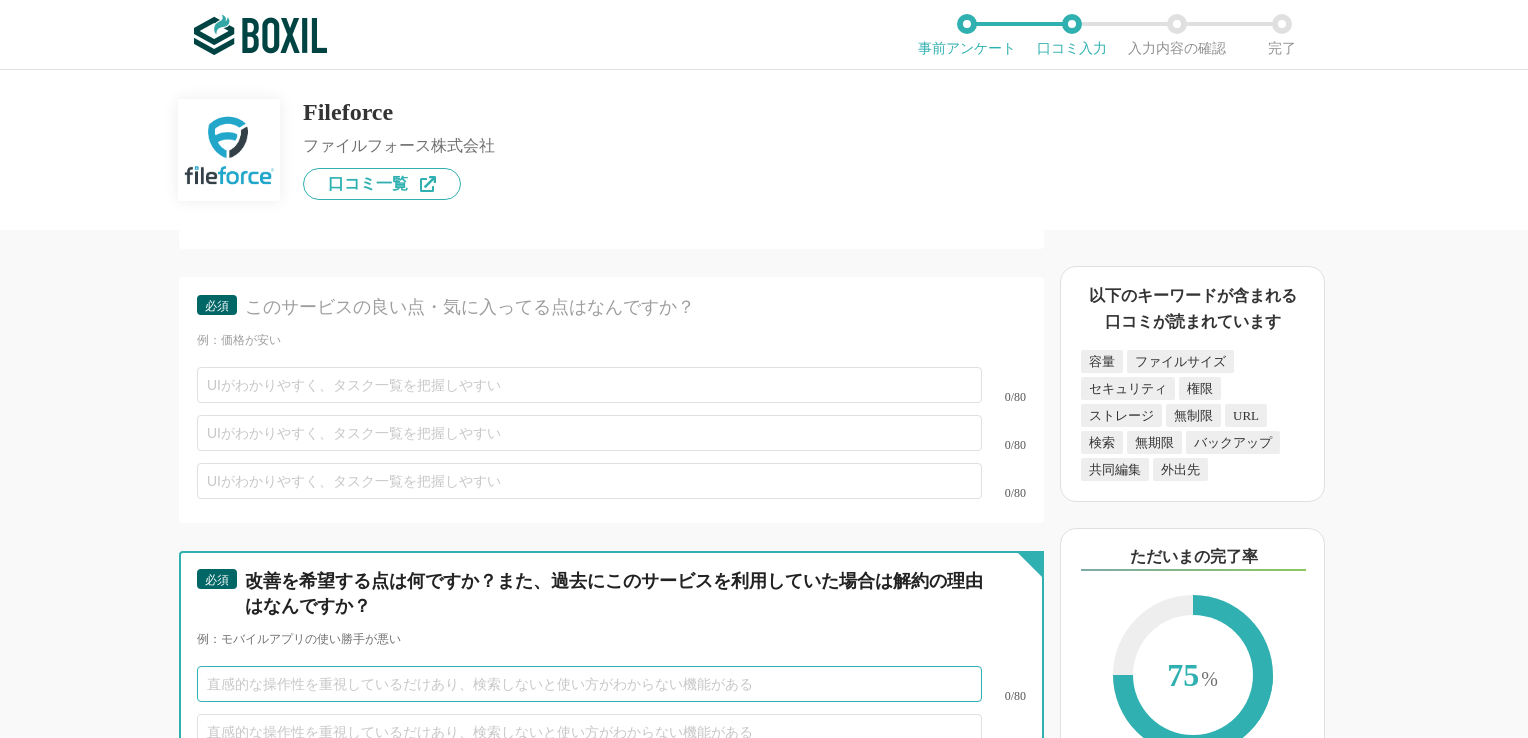 click at bounding box center [589, 684] 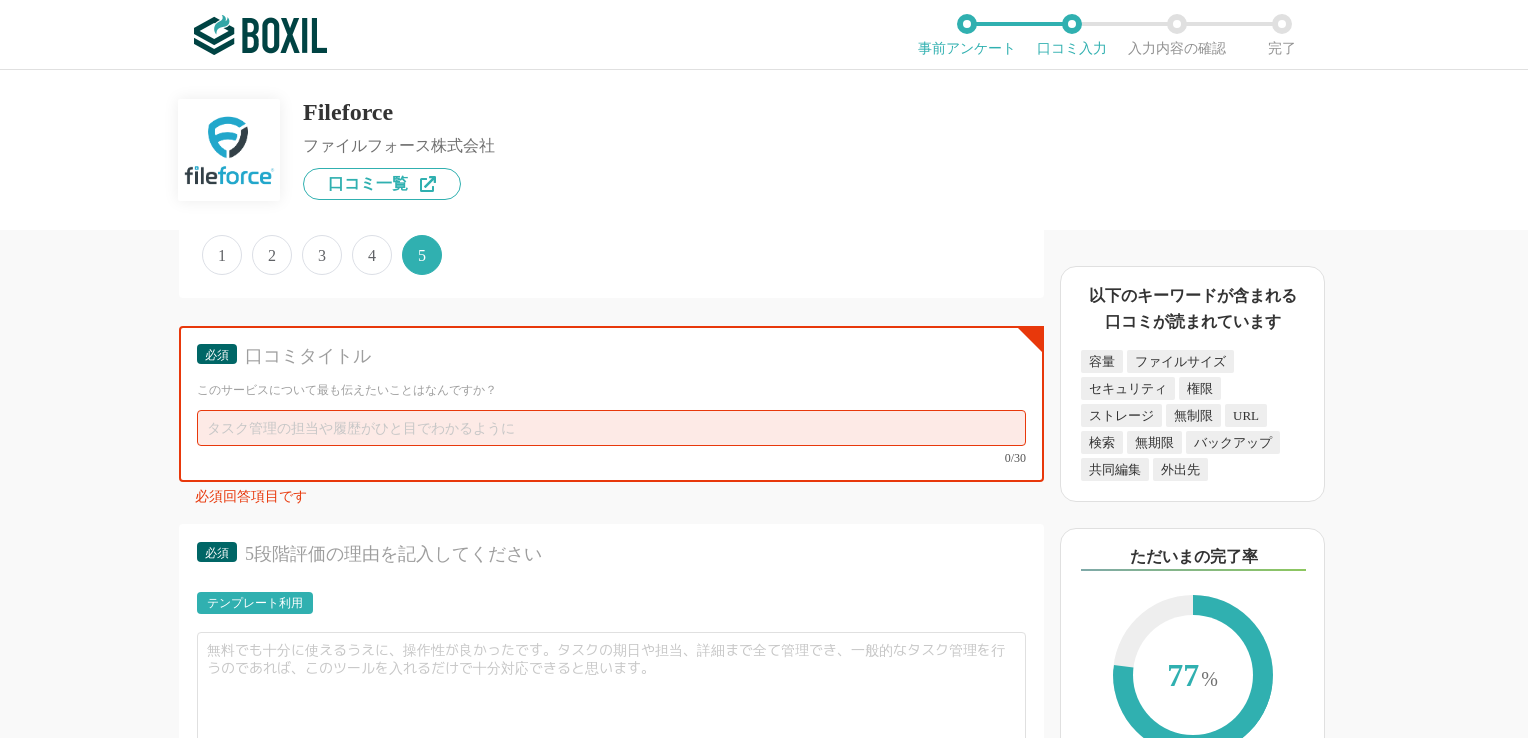 scroll, scrollTop: 6024, scrollLeft: 0, axis: vertical 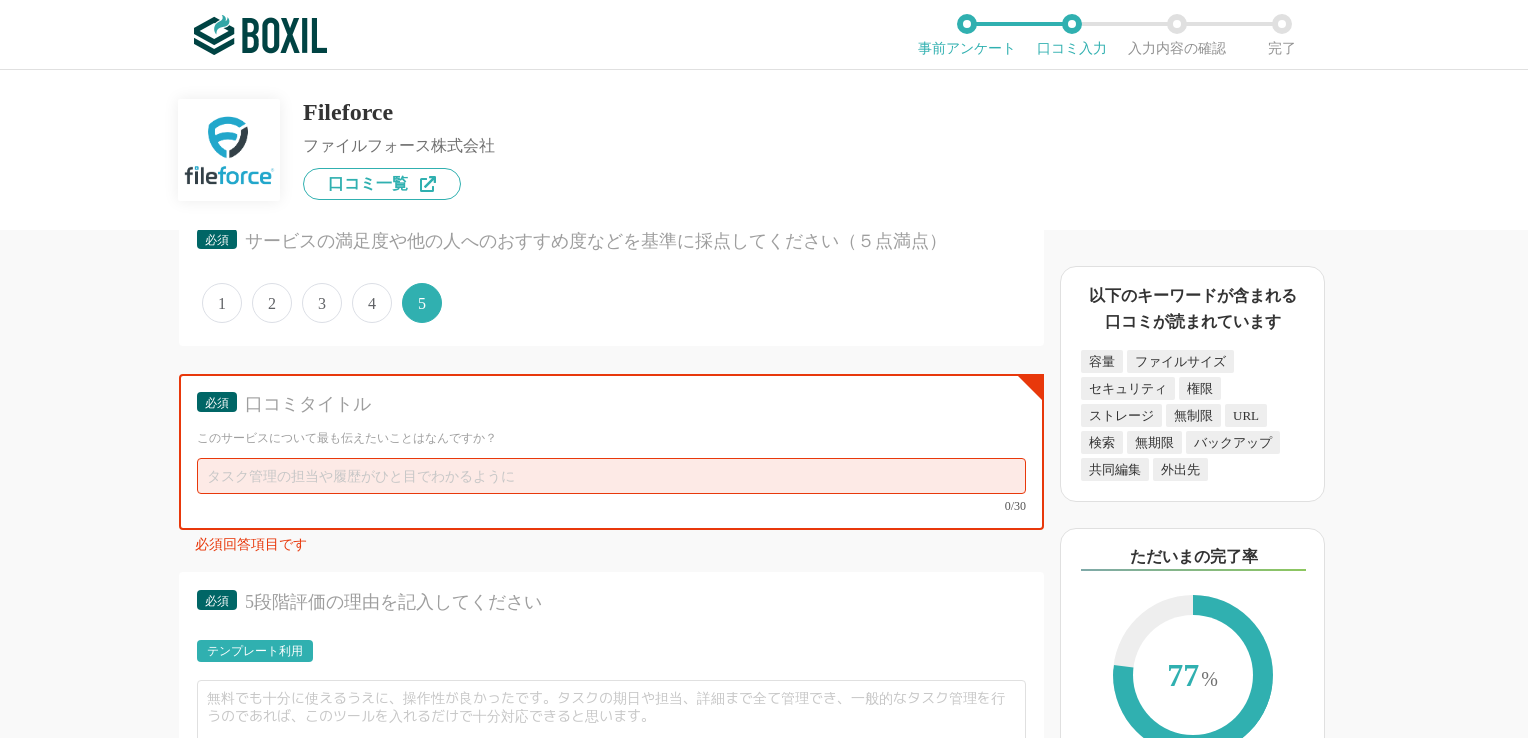 type on "特になし" 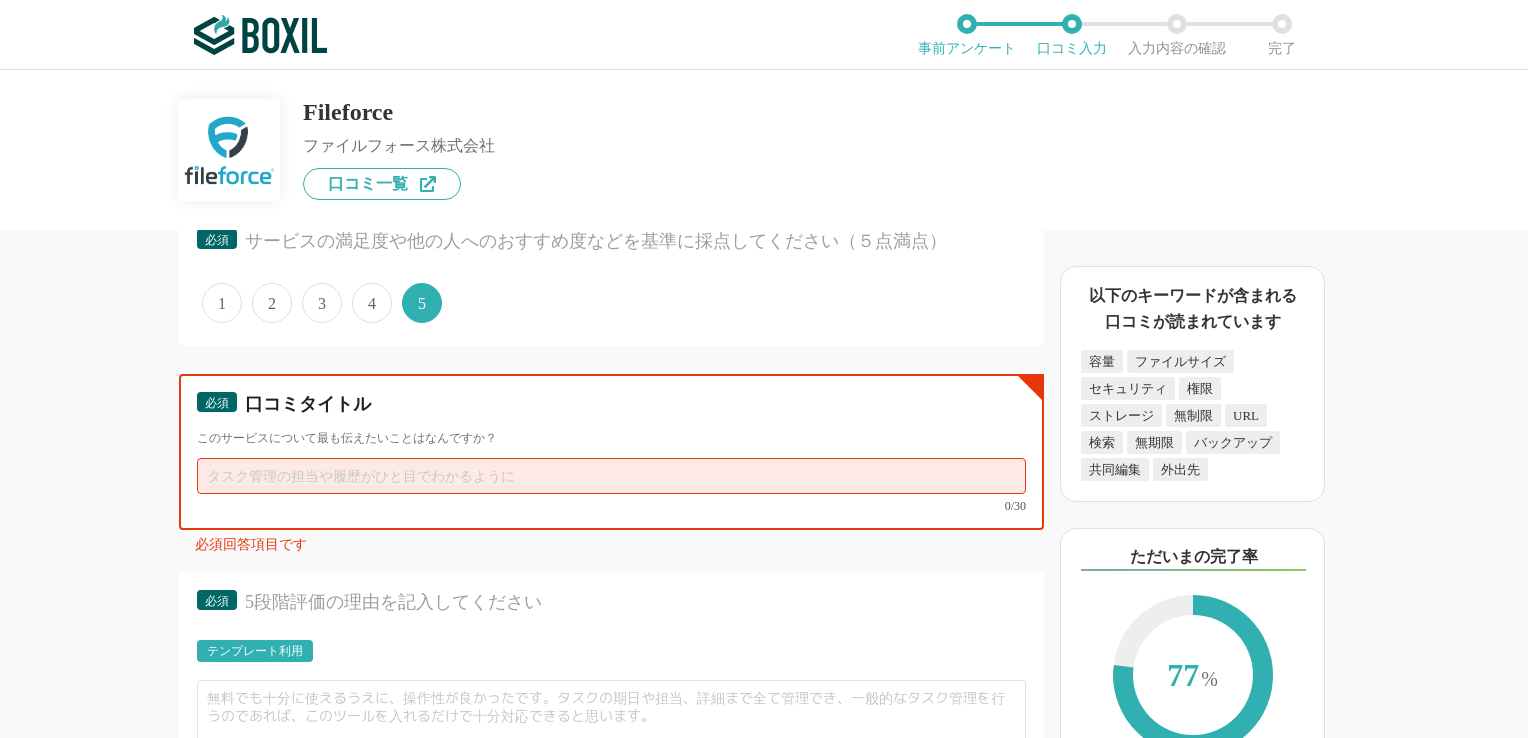 click at bounding box center [611, 476] 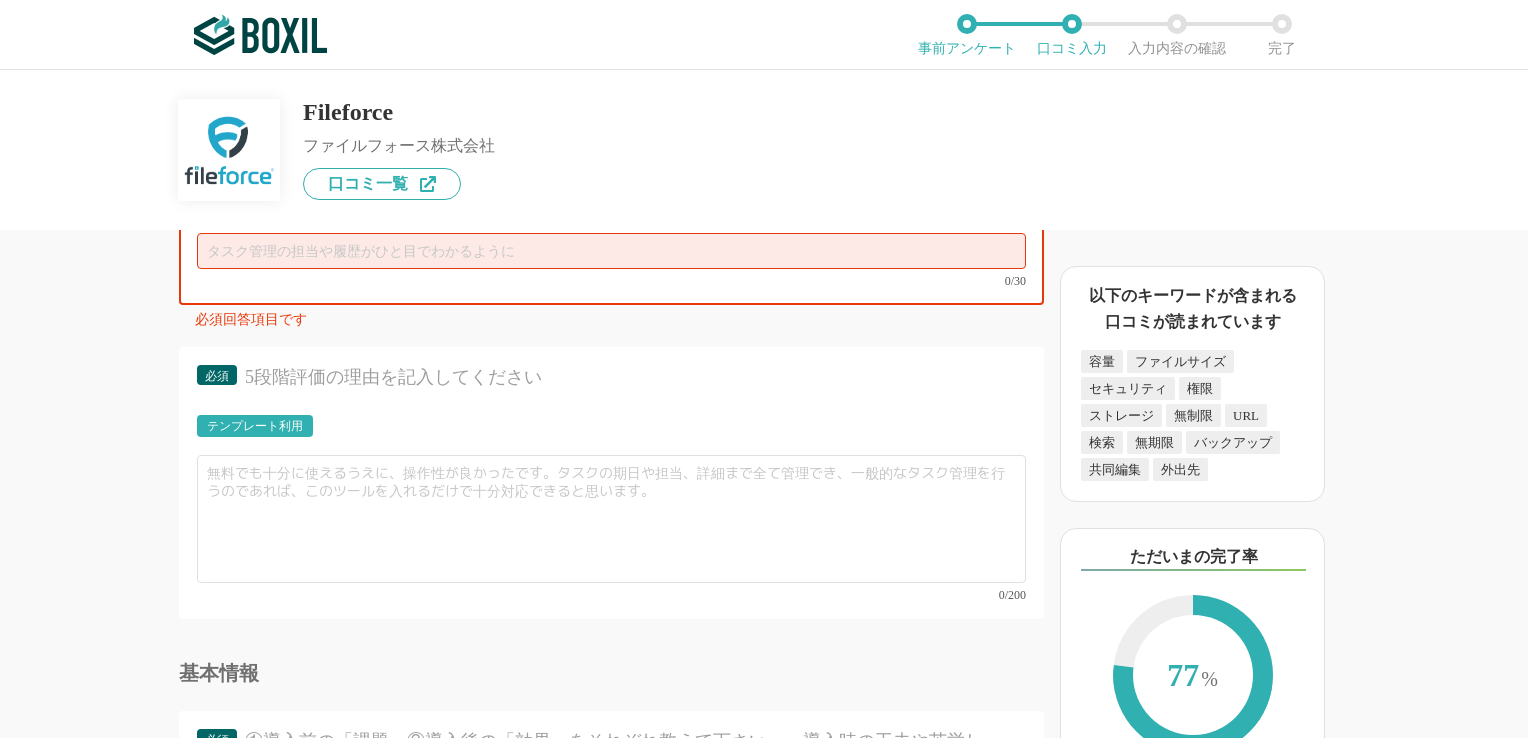 scroll, scrollTop: 6324, scrollLeft: 0, axis: vertical 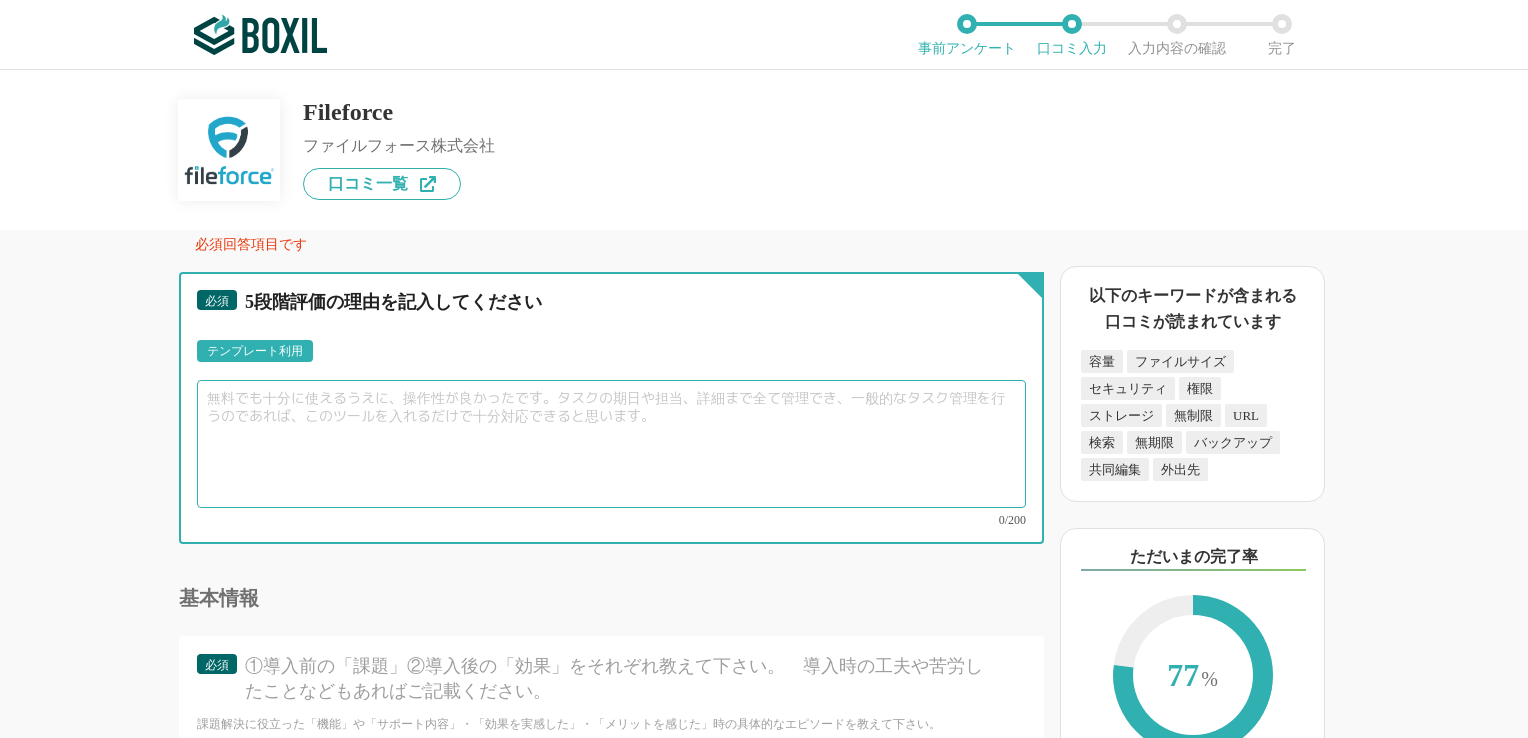 click at bounding box center (611, 444) 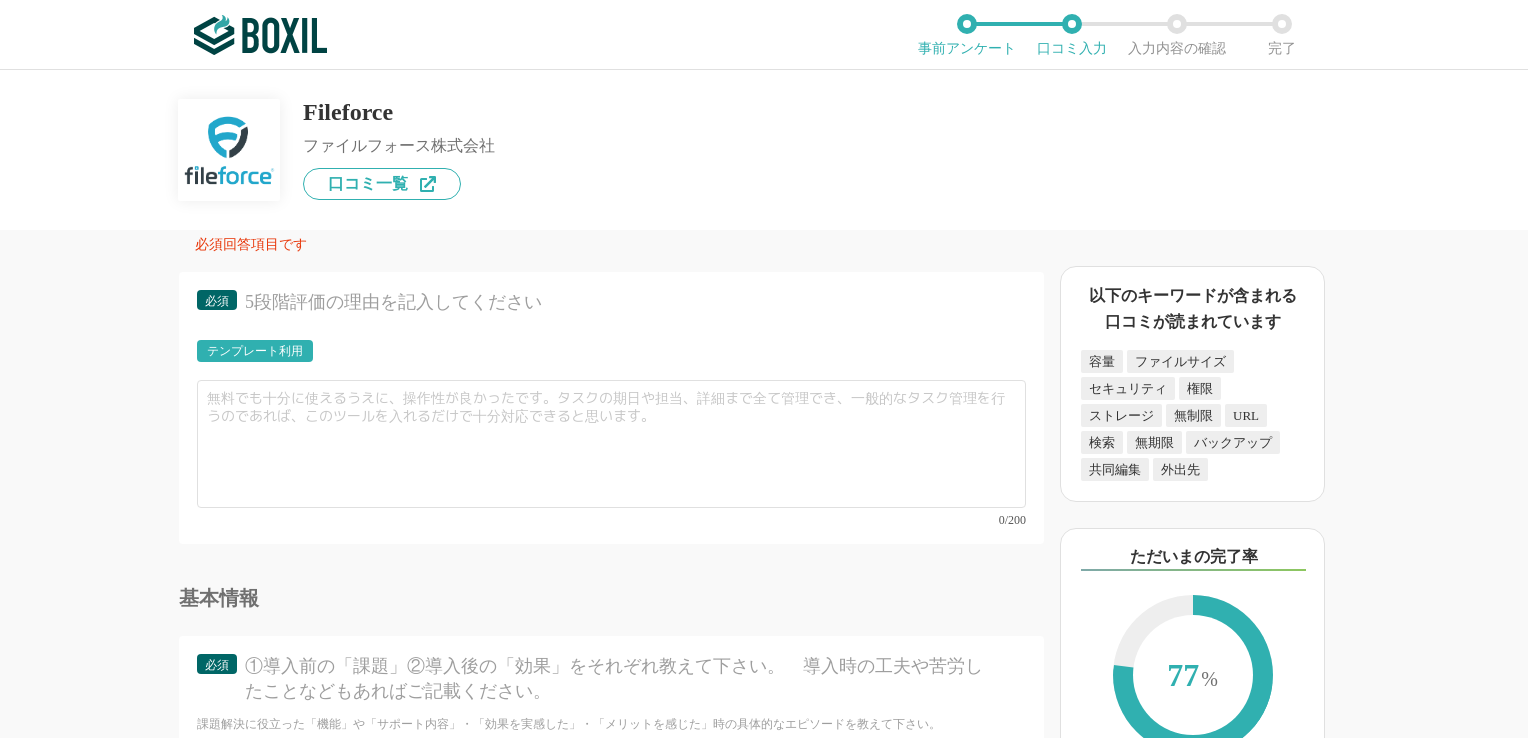 click on "テンプレート利用" at bounding box center (255, 351) 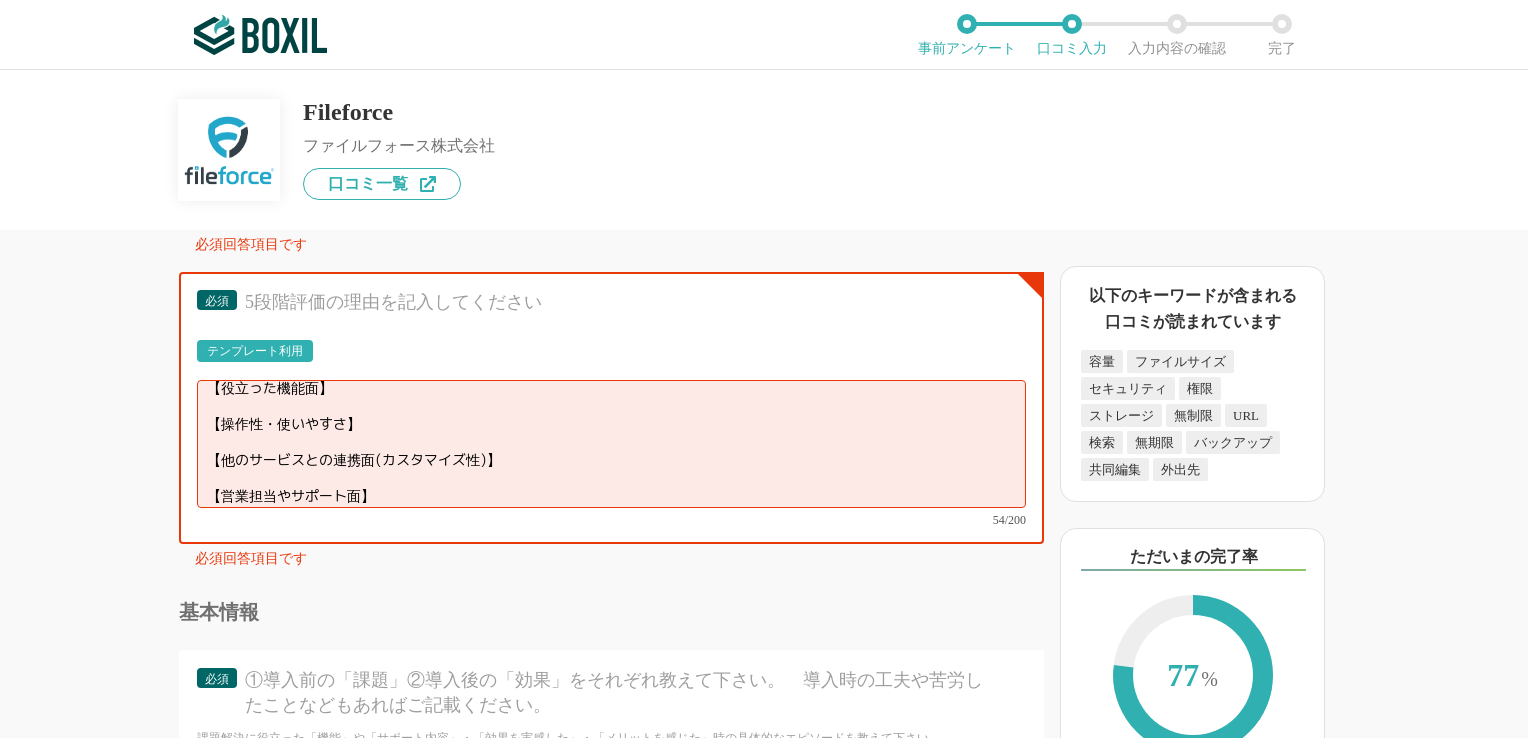 scroll, scrollTop: 13, scrollLeft: 0, axis: vertical 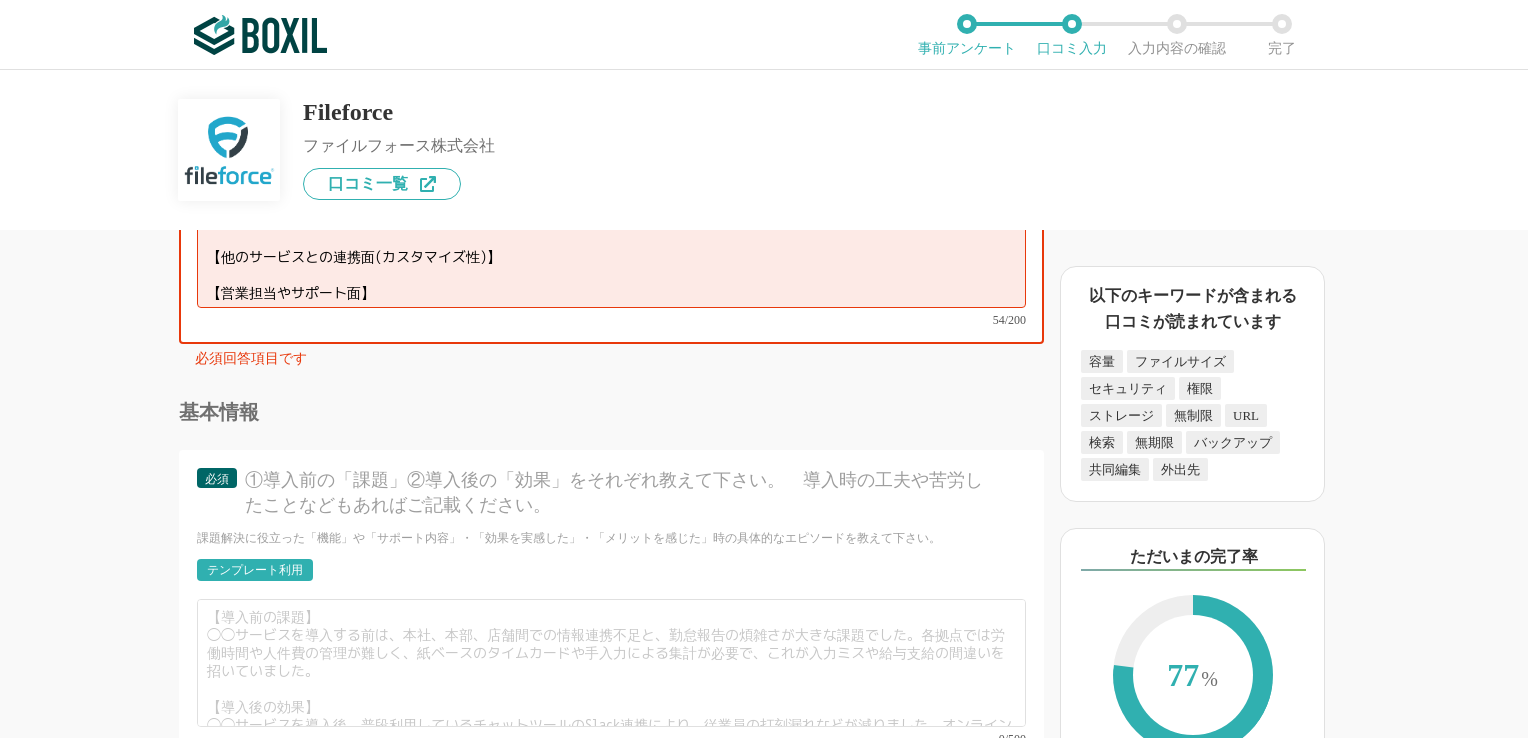 click on "テンプレート利用" at bounding box center [255, 570] 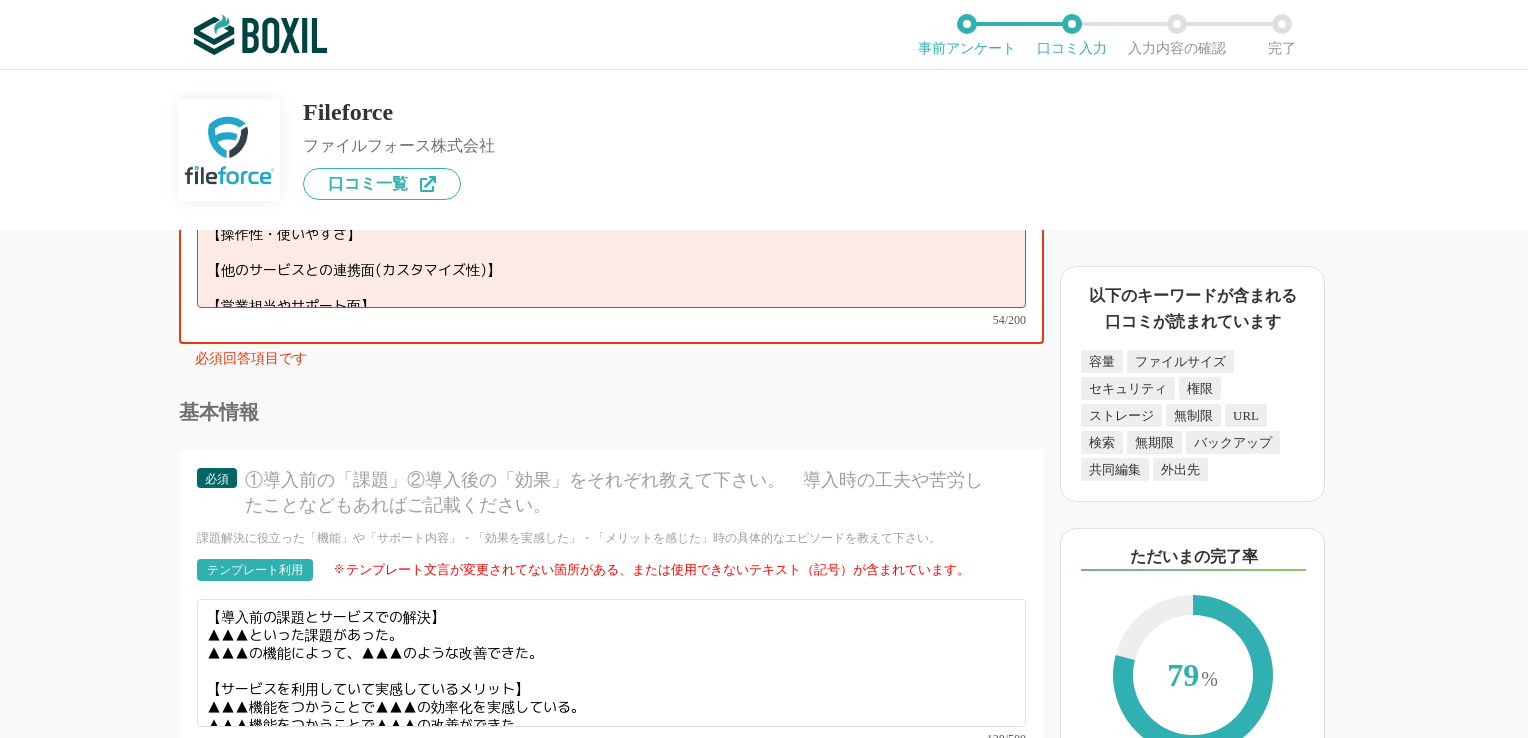 scroll, scrollTop: 13, scrollLeft: 0, axis: vertical 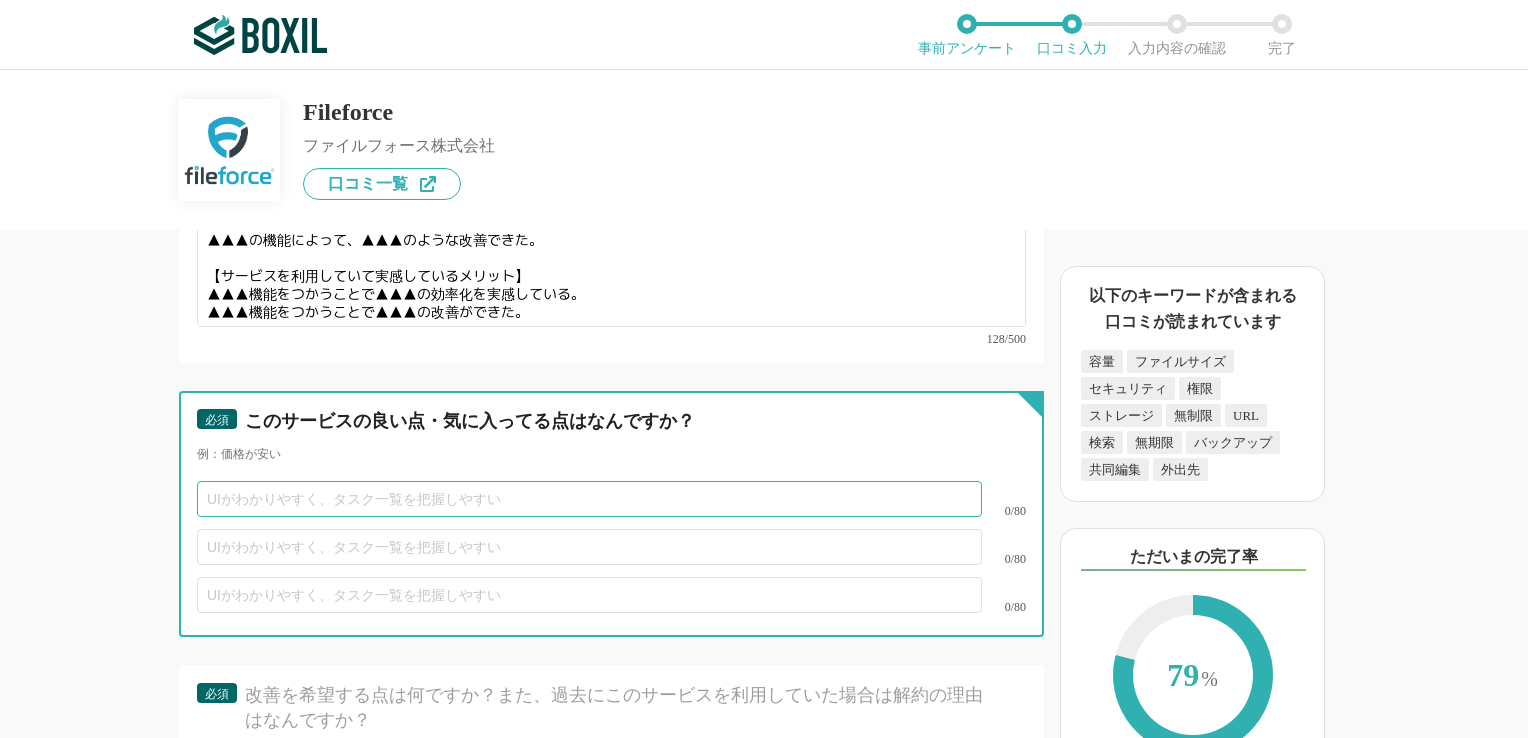 click at bounding box center (589, 499) 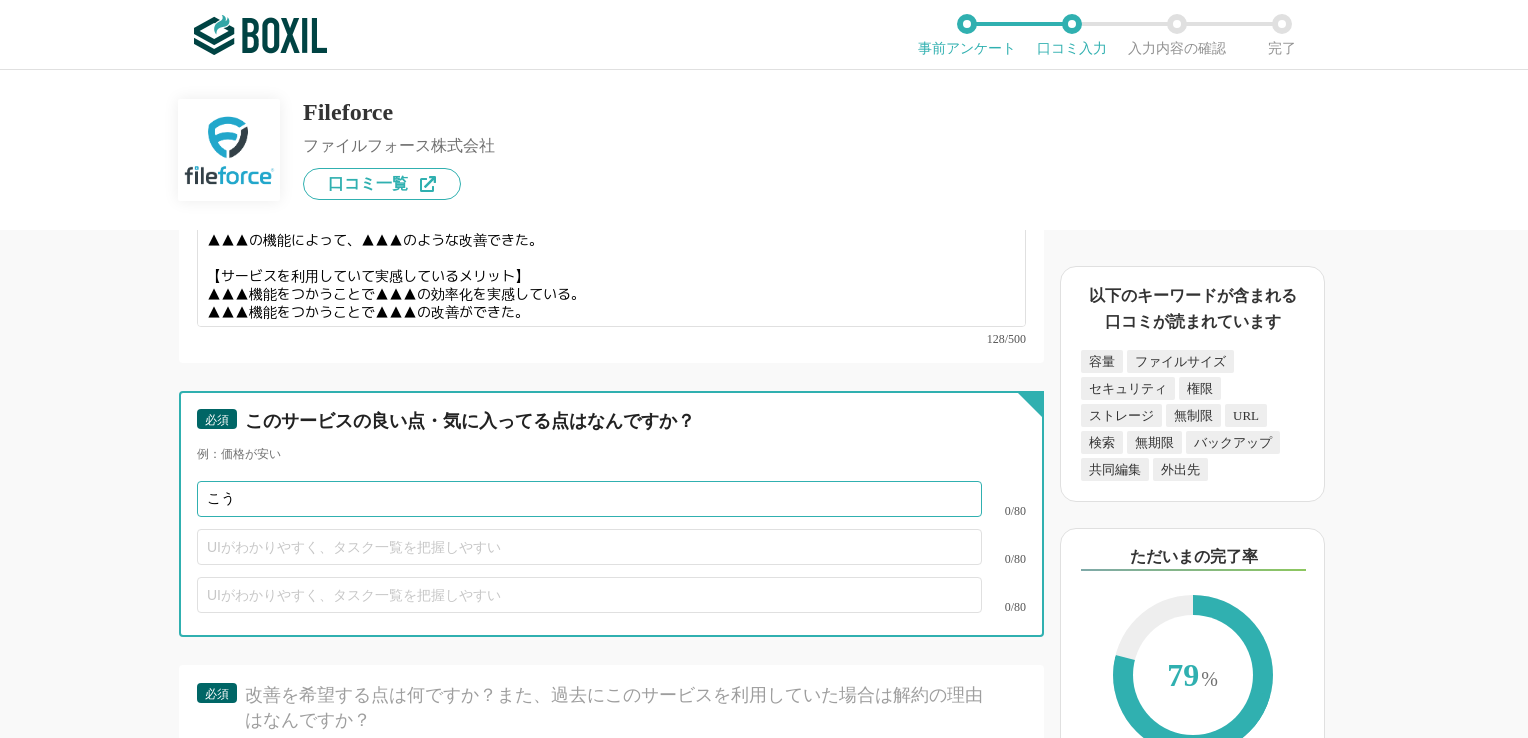 type on "こ" 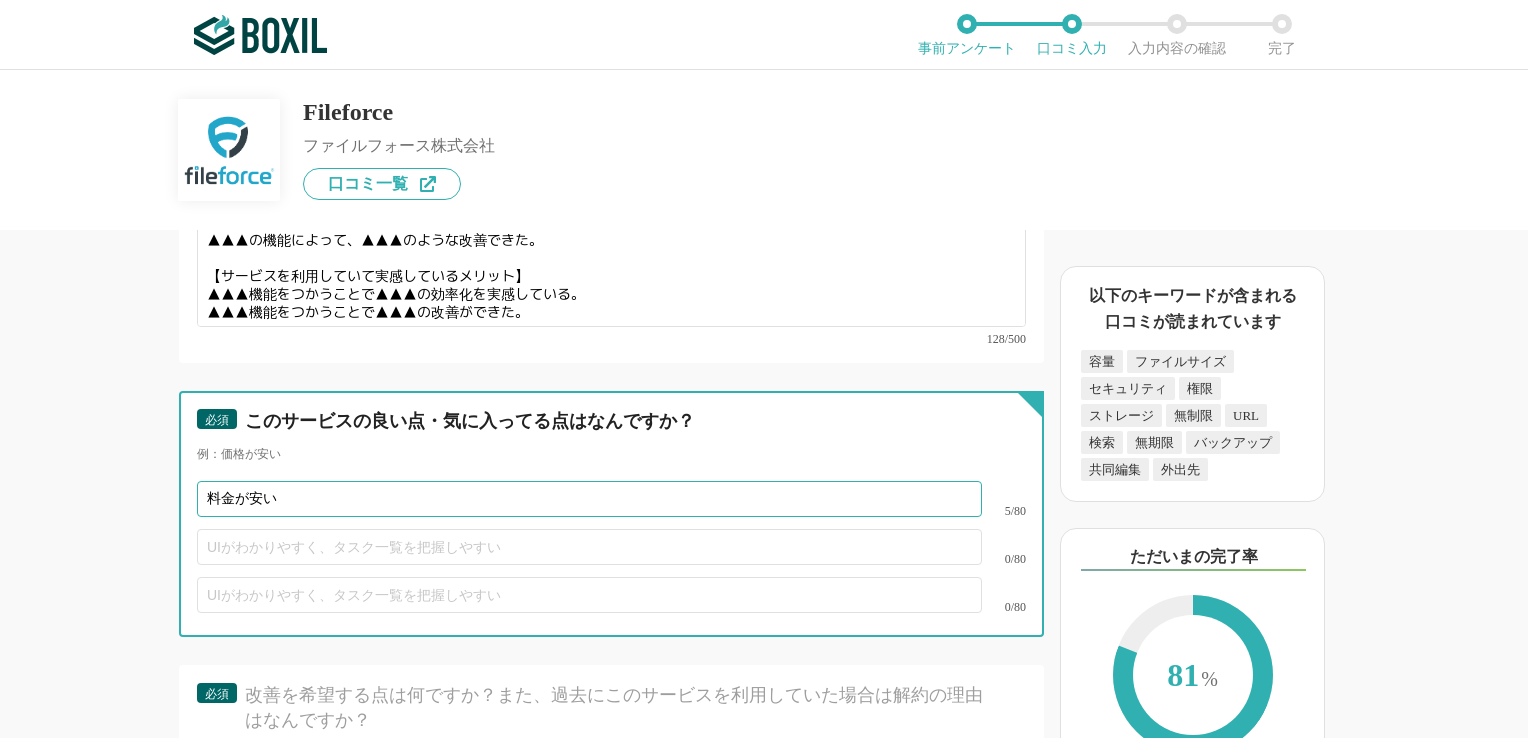 type on "料金が安い" 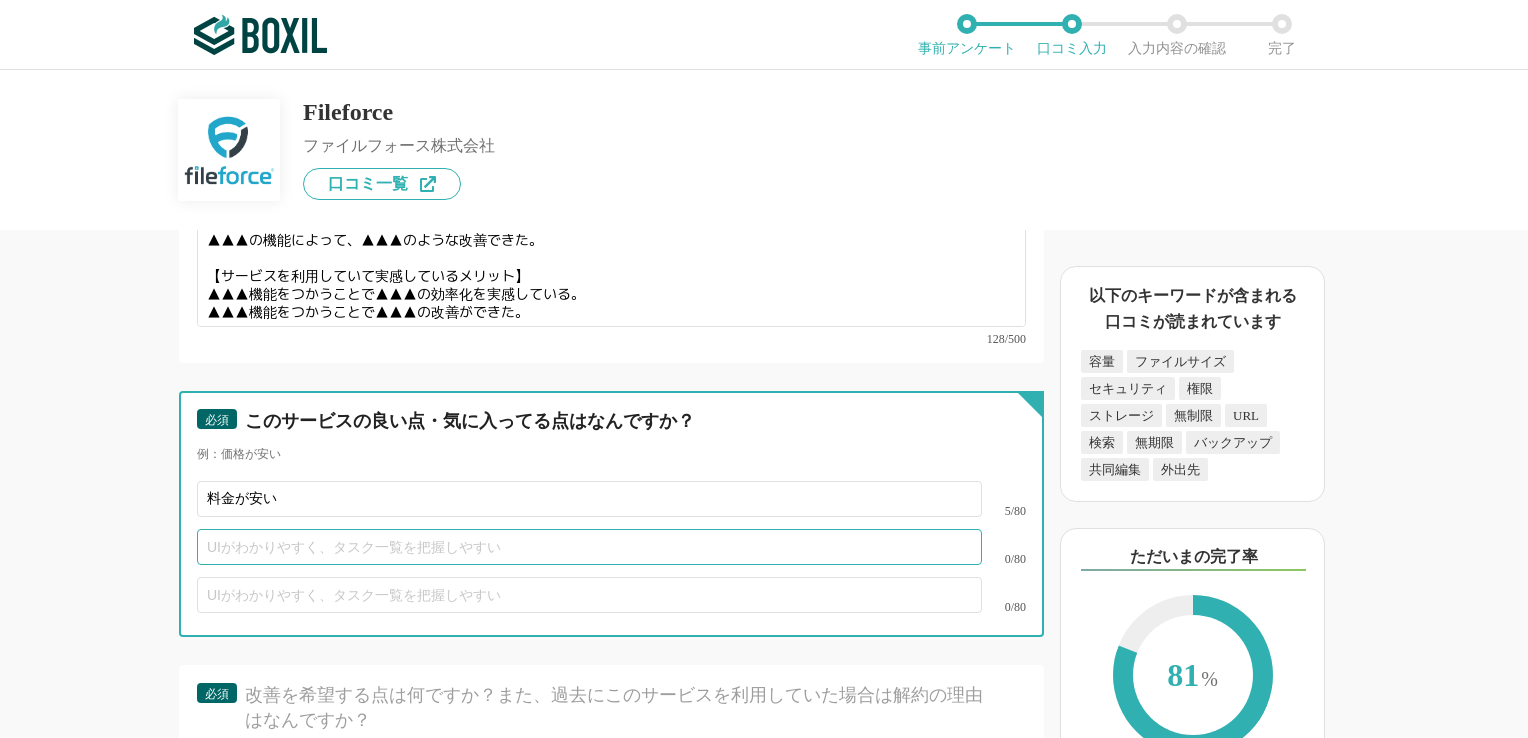 click at bounding box center (589, 547) 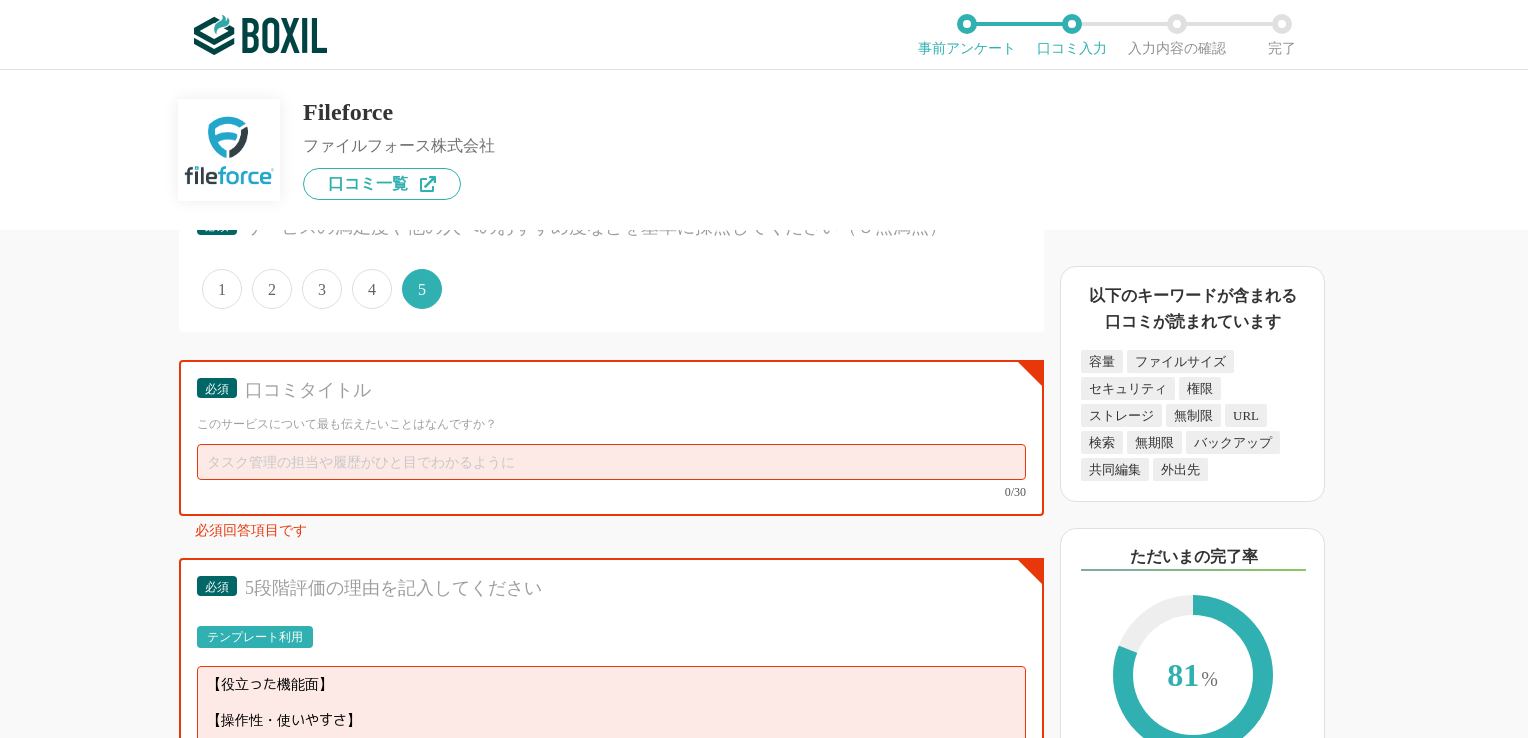 scroll, scrollTop: 5938, scrollLeft: 0, axis: vertical 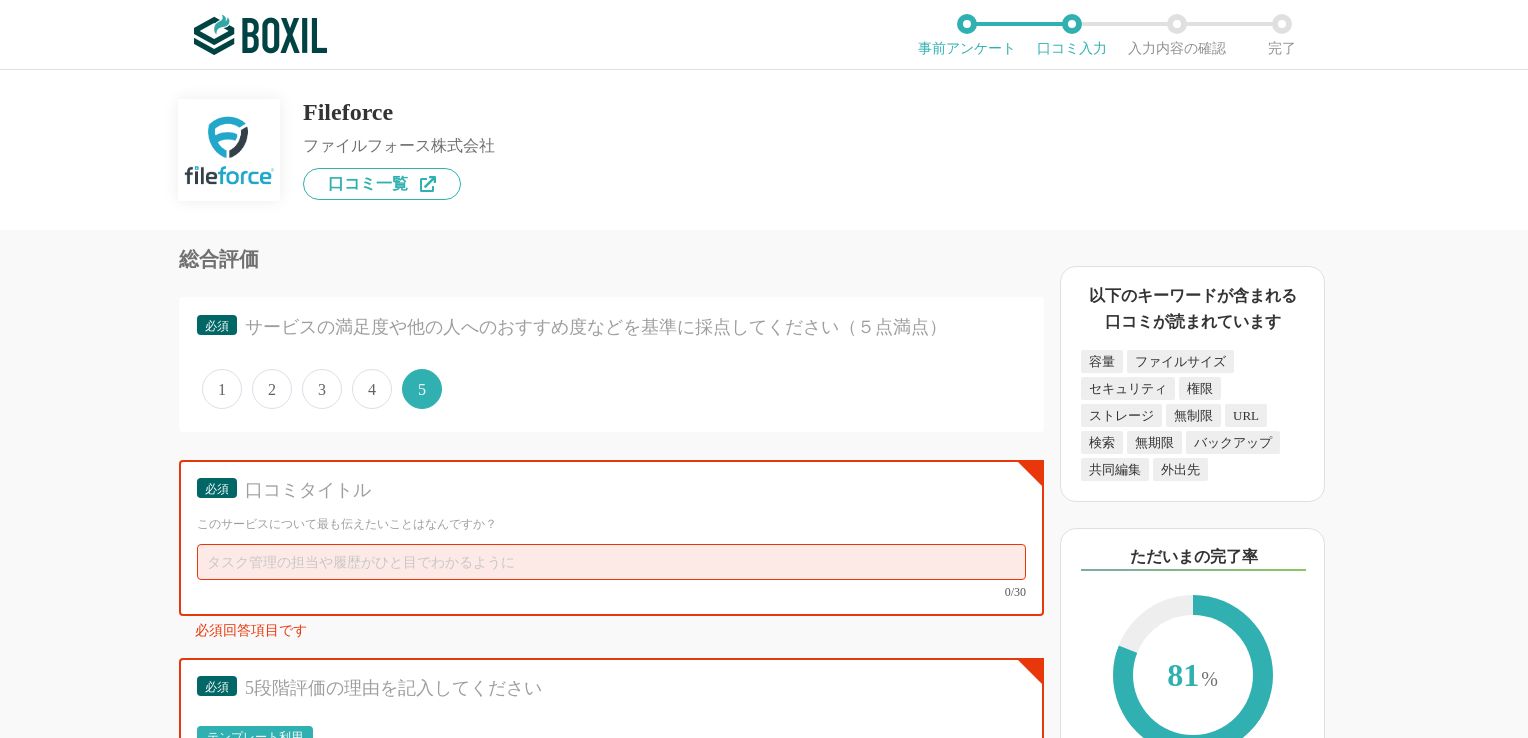 type on "操作性が良い" 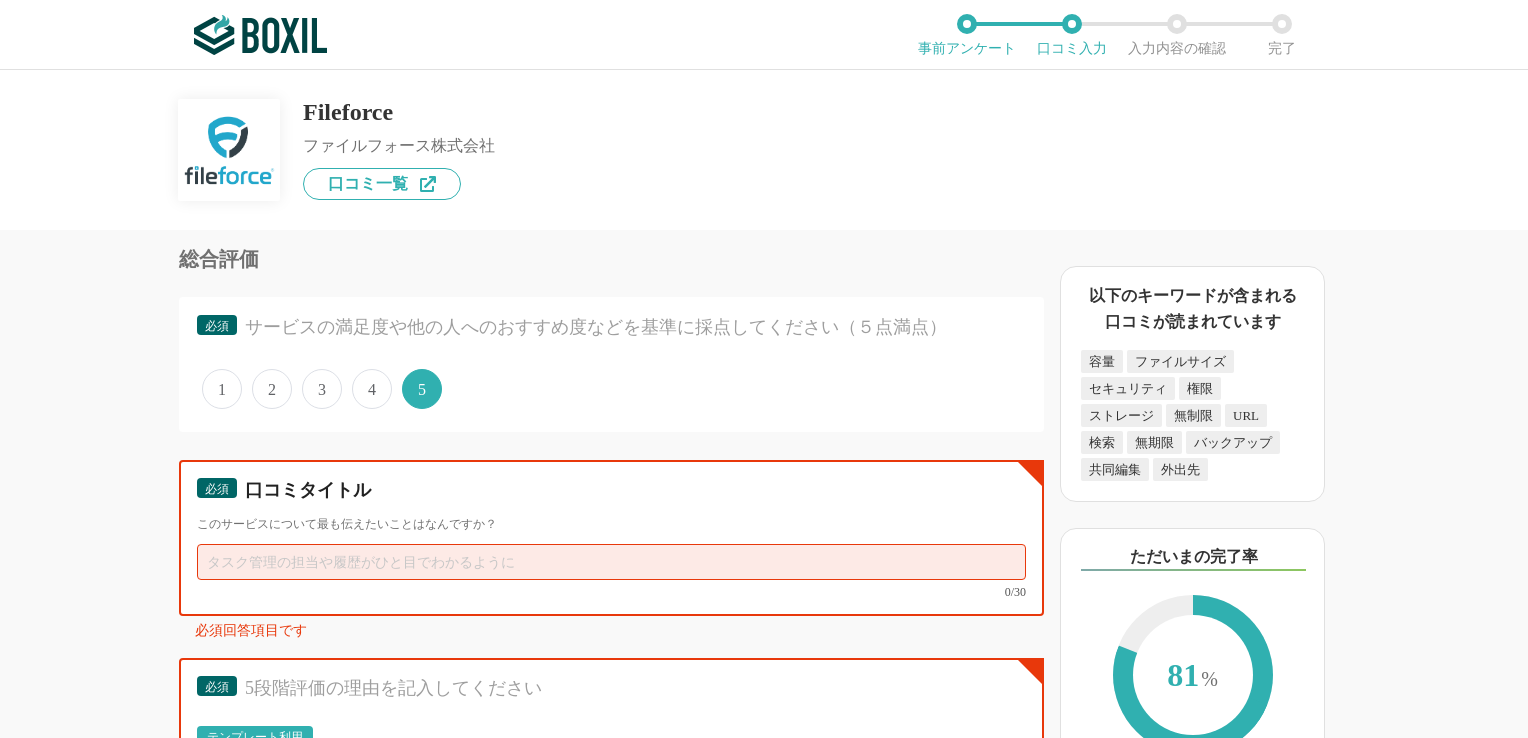 click at bounding box center (611, 562) 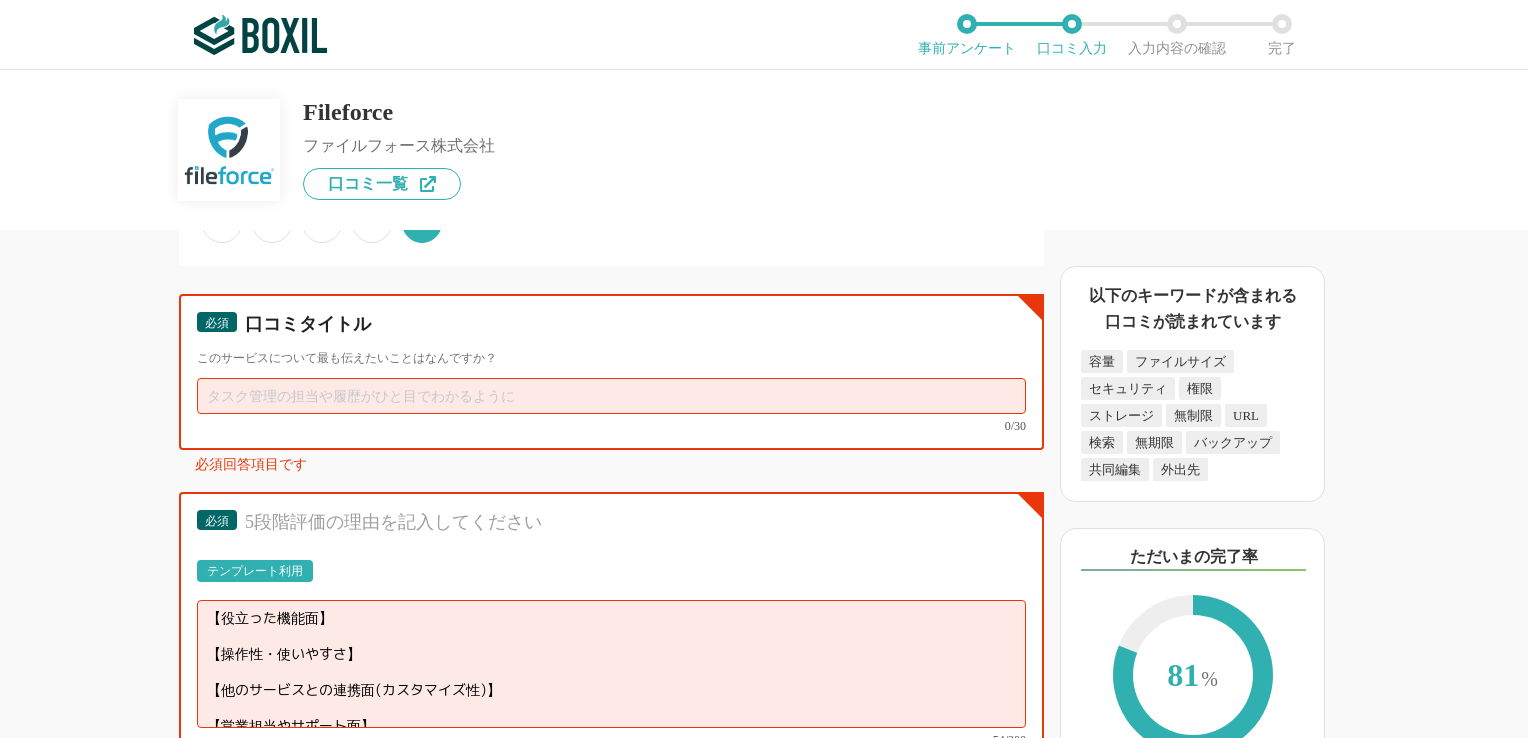 scroll, scrollTop: 6238, scrollLeft: 0, axis: vertical 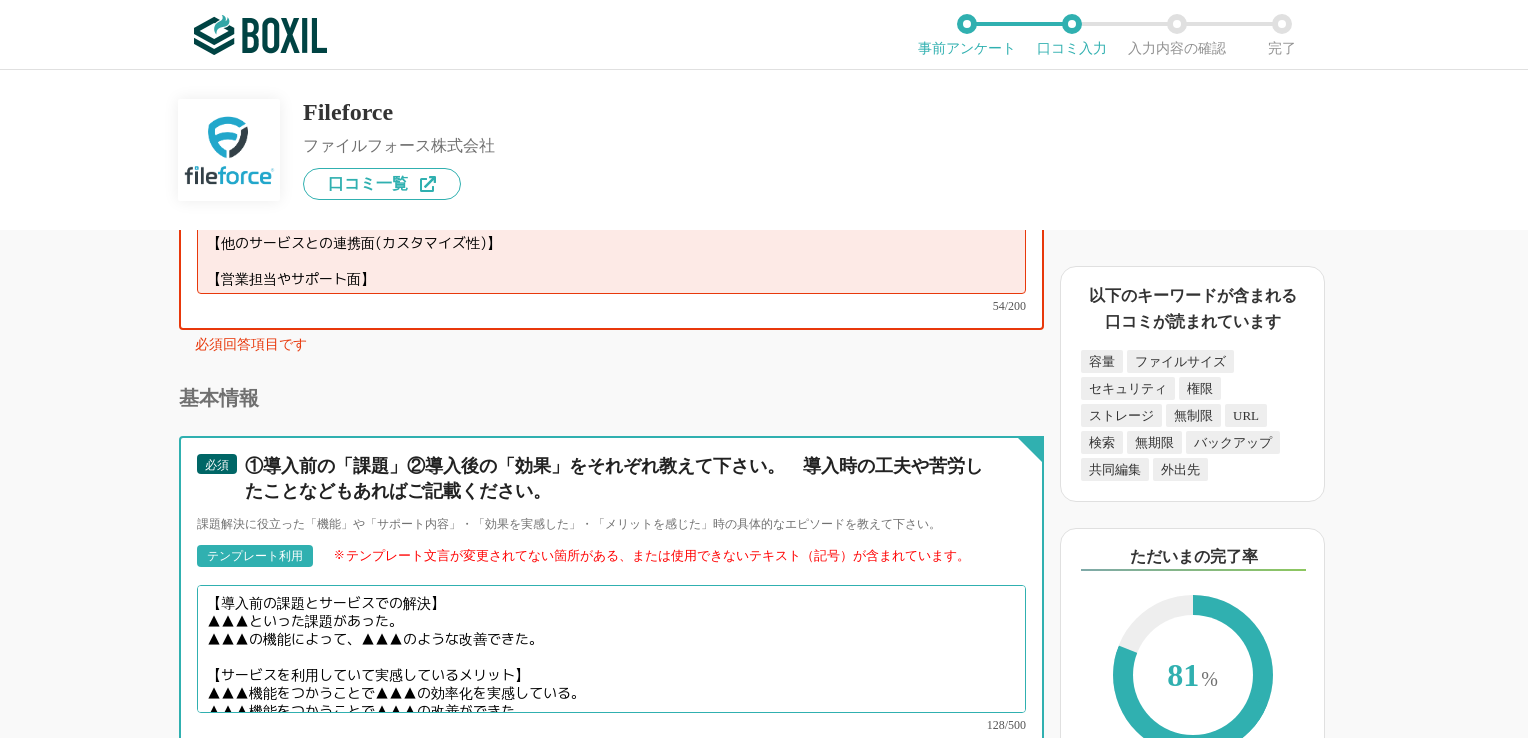 drag, startPoint x: 570, startPoint y: 615, endPoint x: 202, endPoint y: 518, distance: 380.5693 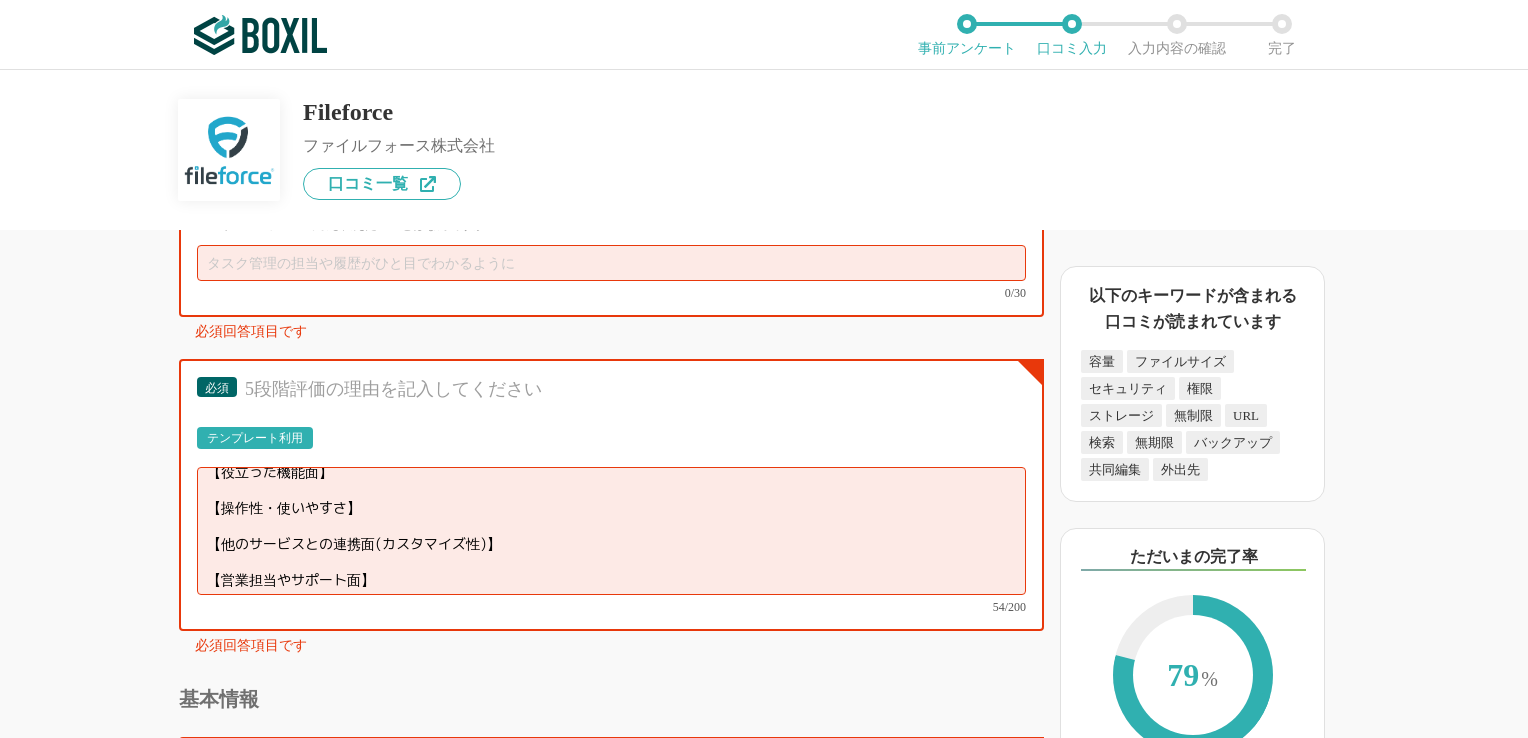 scroll, scrollTop: 6238, scrollLeft: 0, axis: vertical 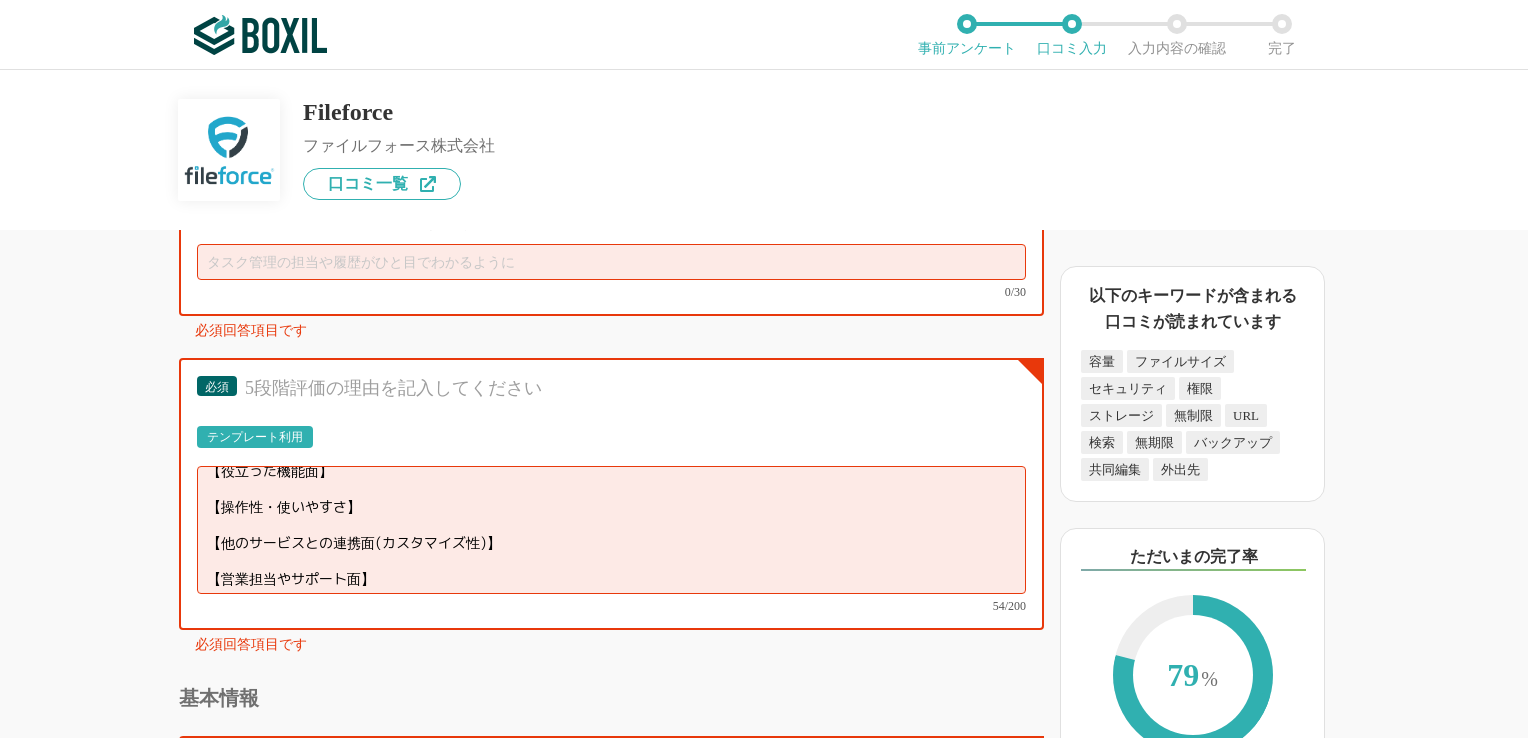 type 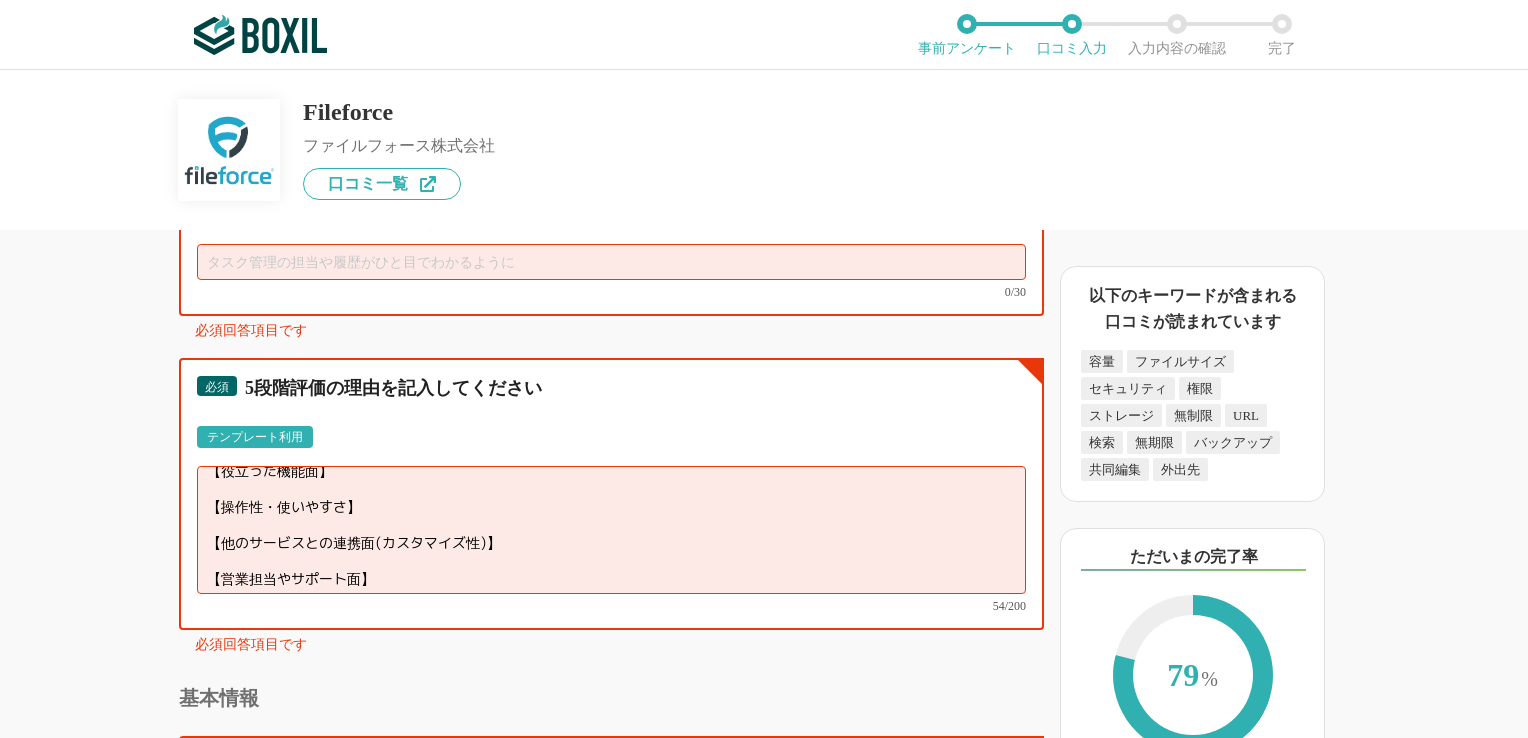 scroll, scrollTop: 0, scrollLeft: 0, axis: both 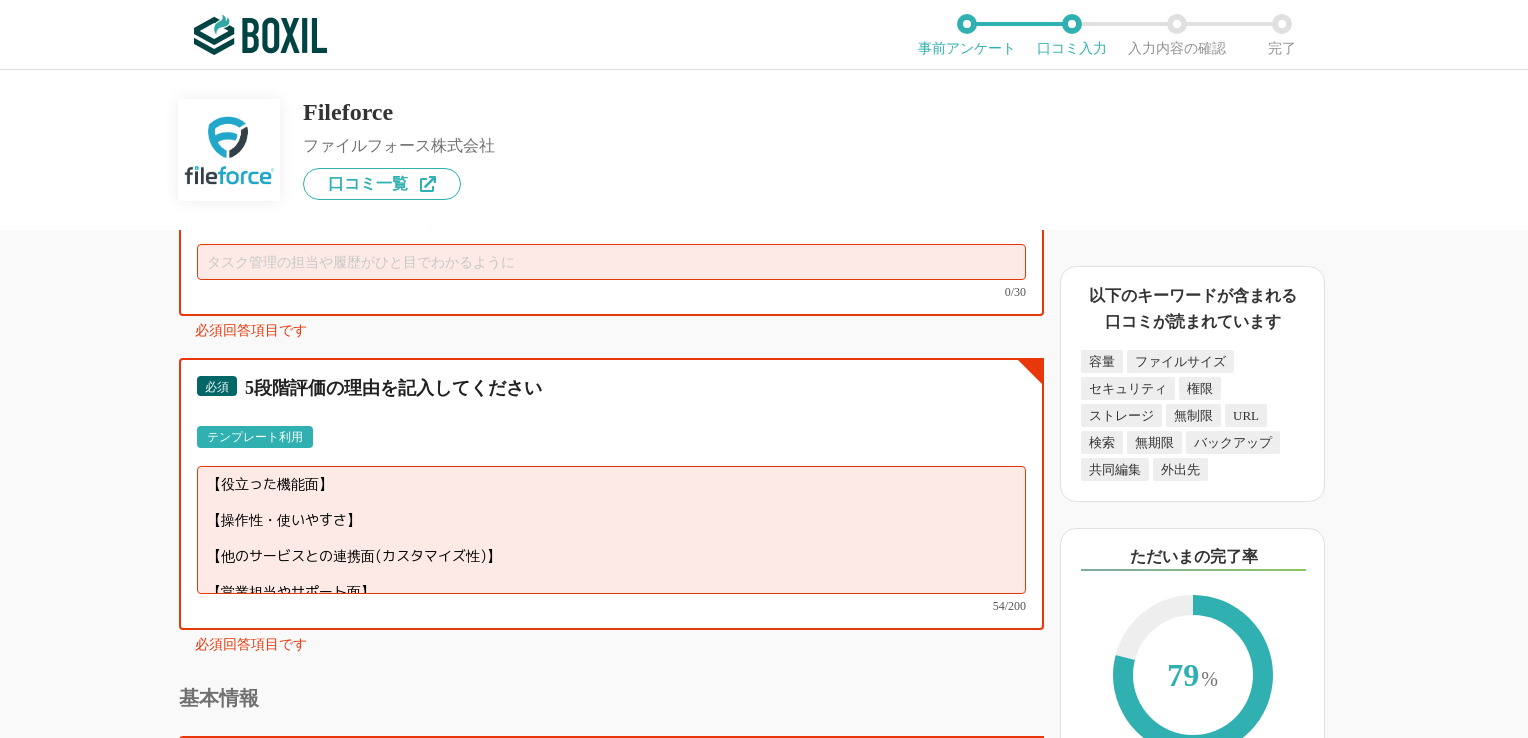 drag, startPoint x: 368, startPoint y: 443, endPoint x: 214, endPoint y: 443, distance: 154 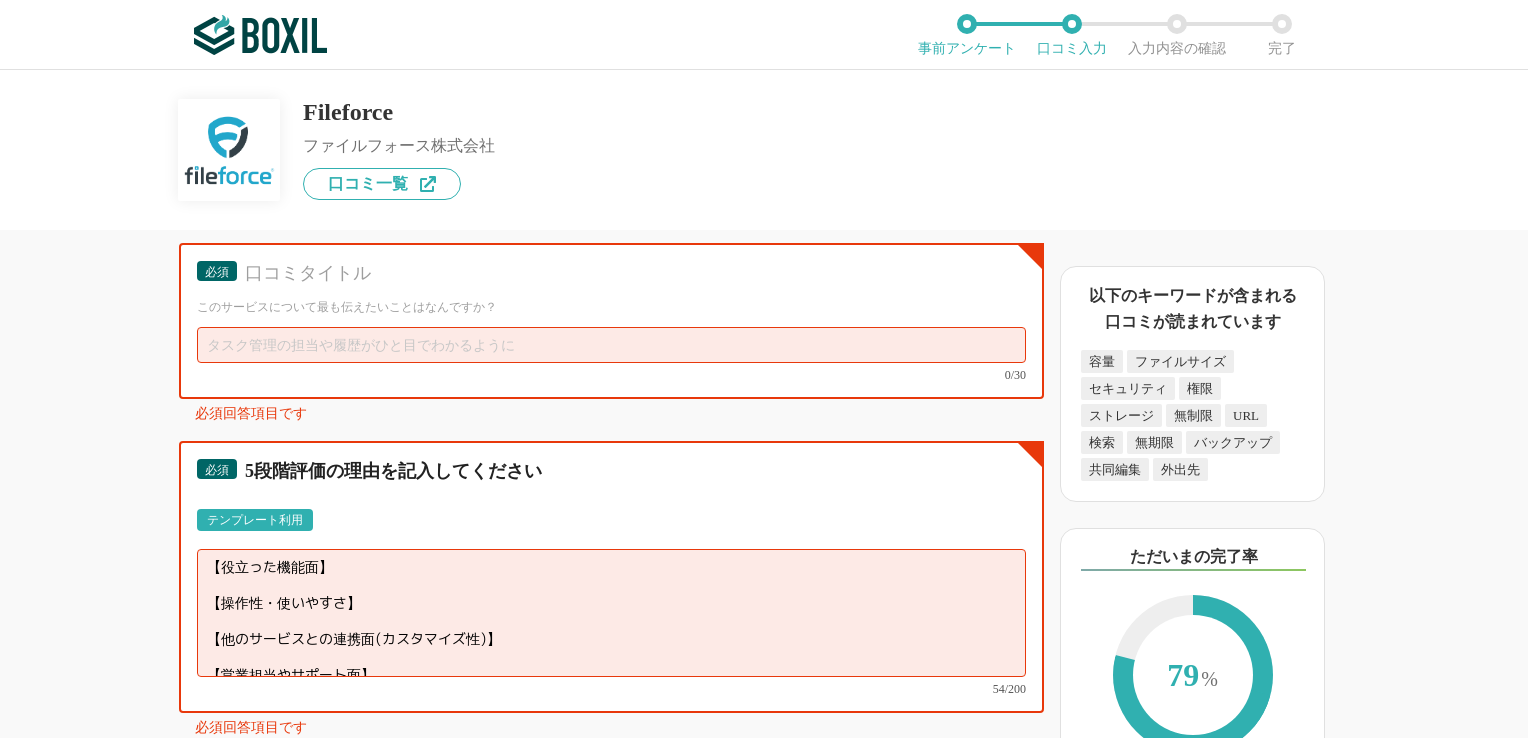 scroll, scrollTop: 6038, scrollLeft: 0, axis: vertical 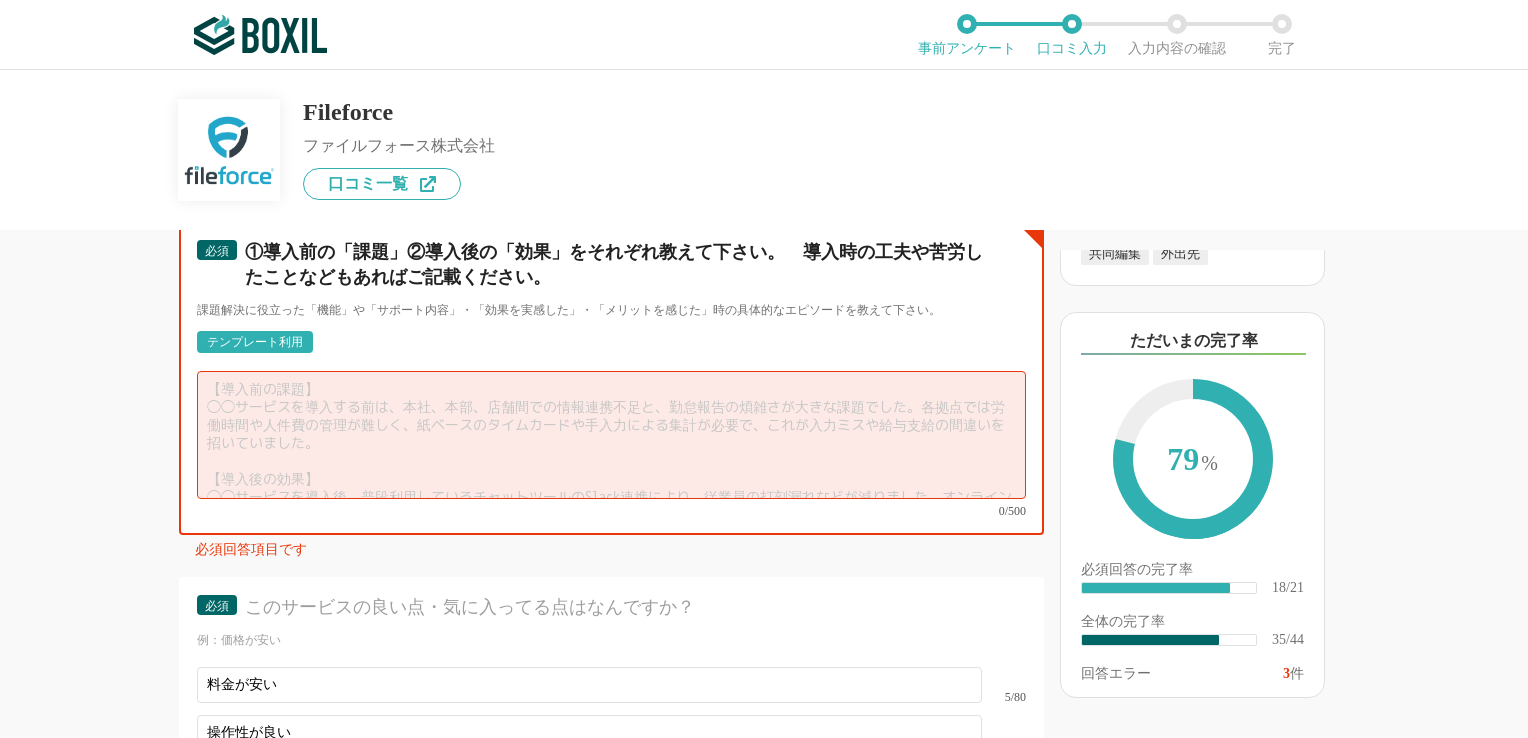 click at bounding box center [611, 435] 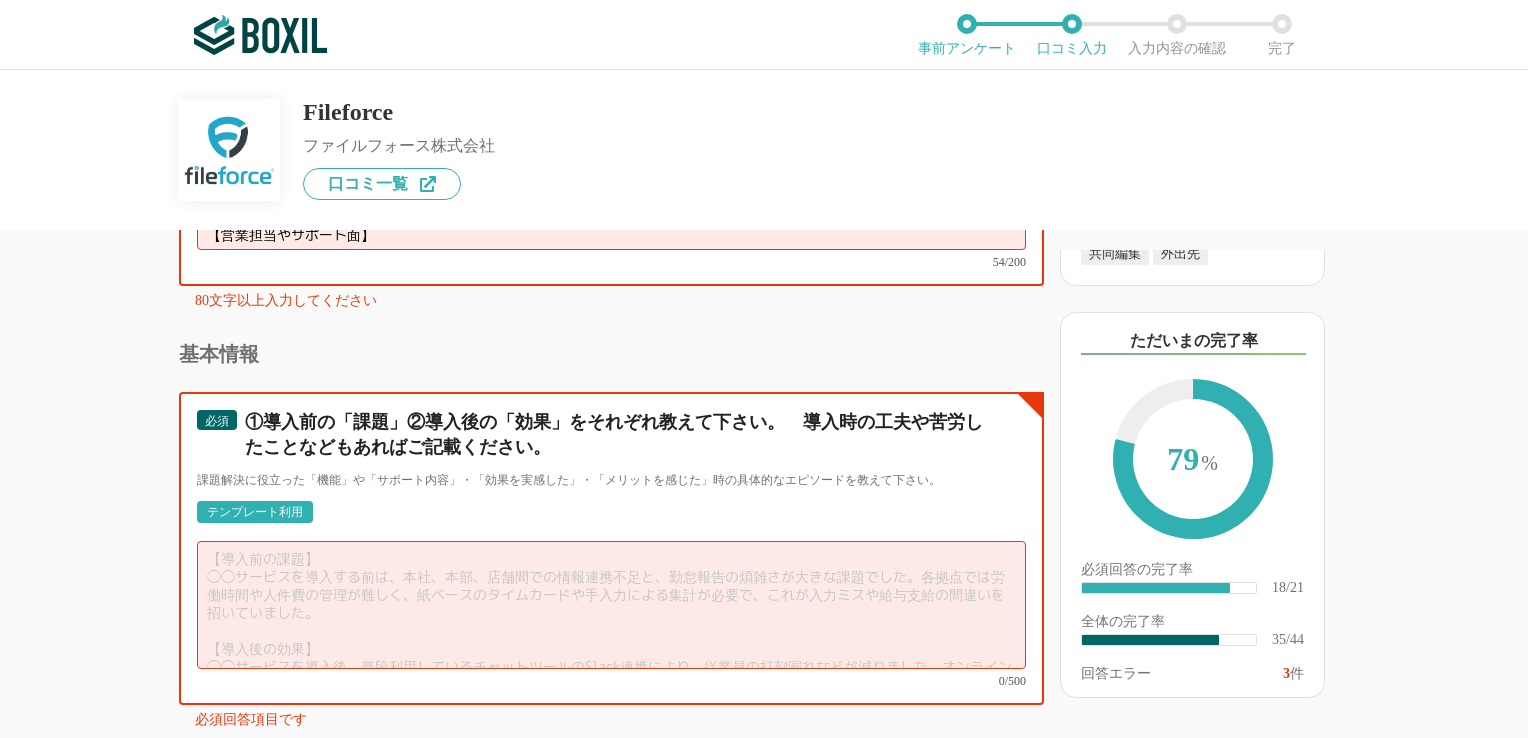 scroll, scrollTop: 6352, scrollLeft: 0, axis: vertical 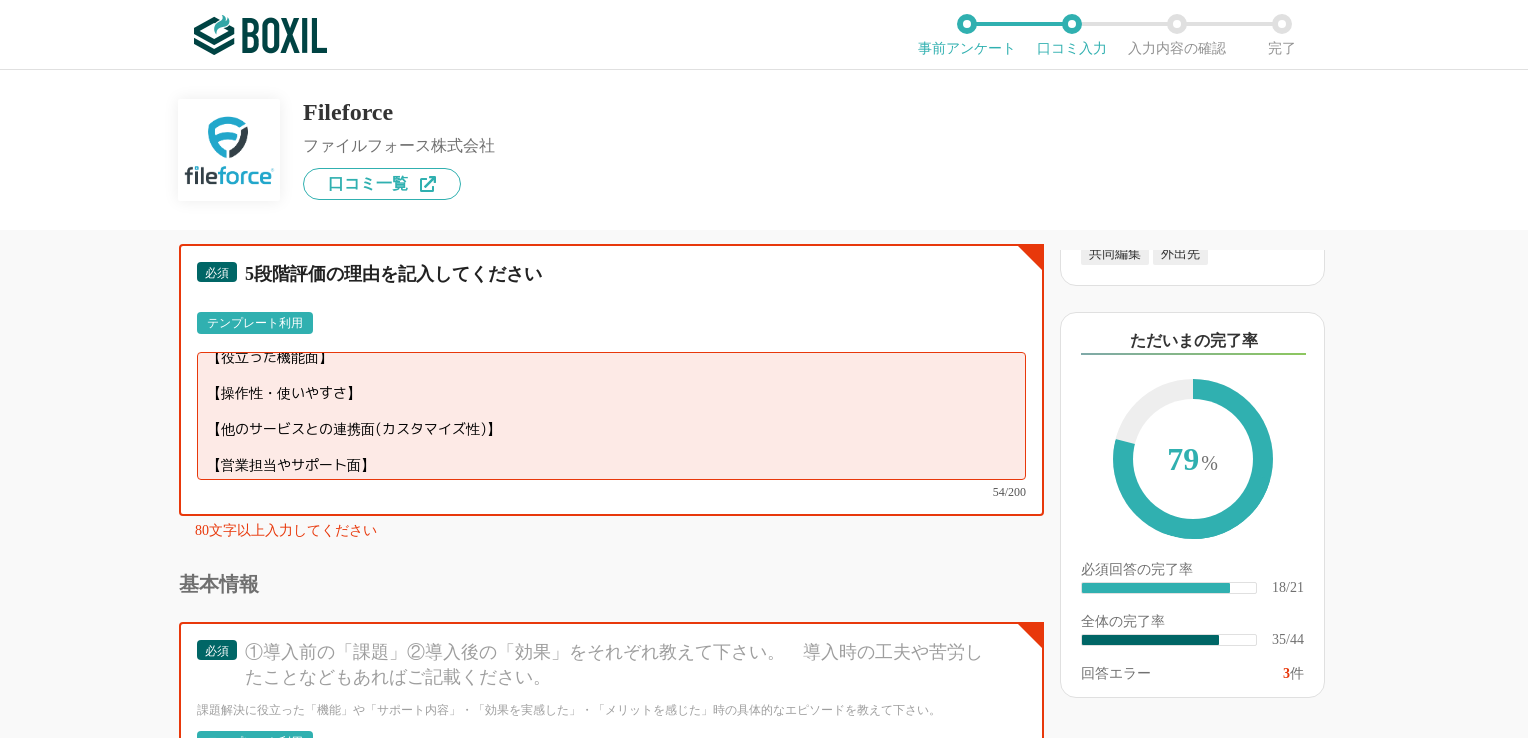 drag, startPoint x: 210, startPoint y: 337, endPoint x: 466, endPoint y: 501, distance: 304.0263 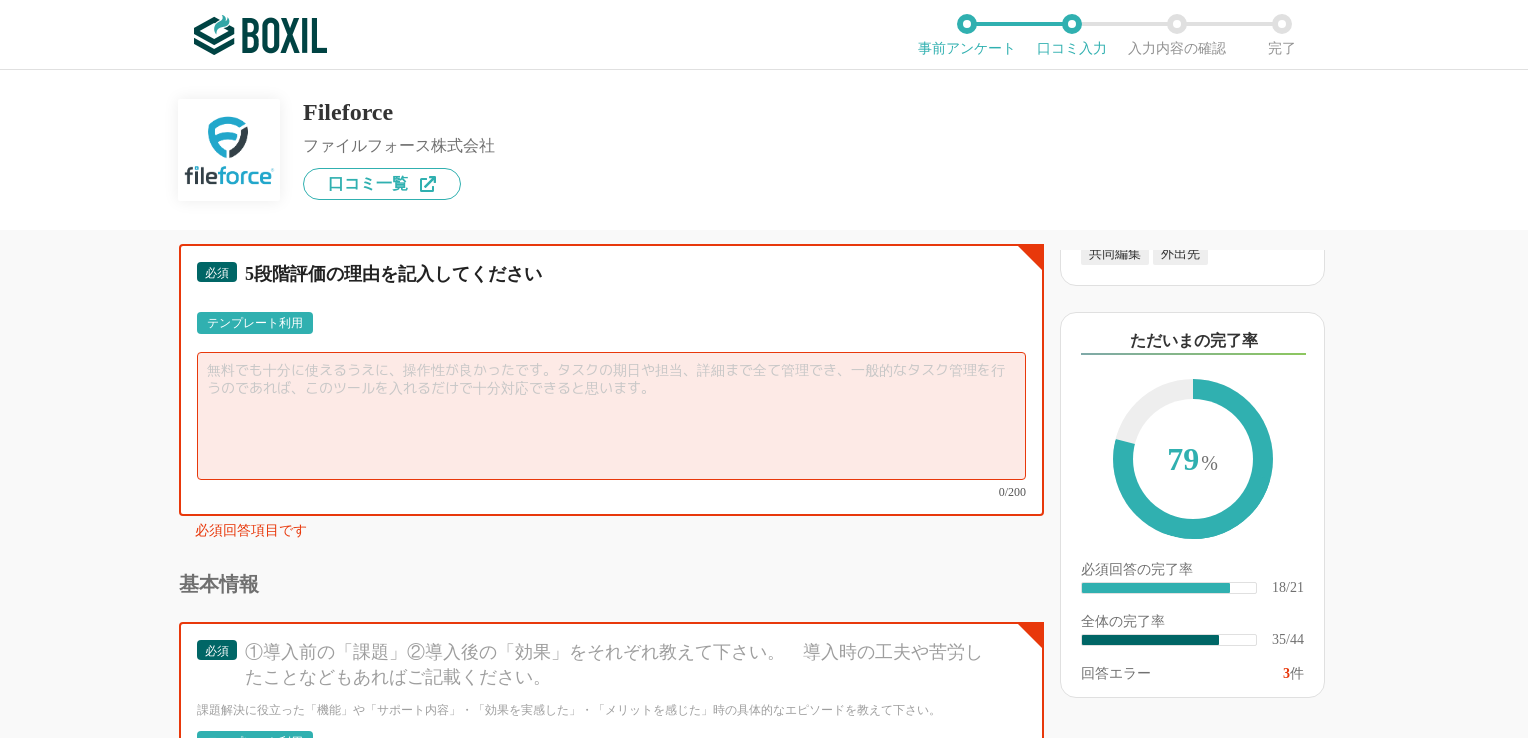 scroll, scrollTop: 0, scrollLeft: 0, axis: both 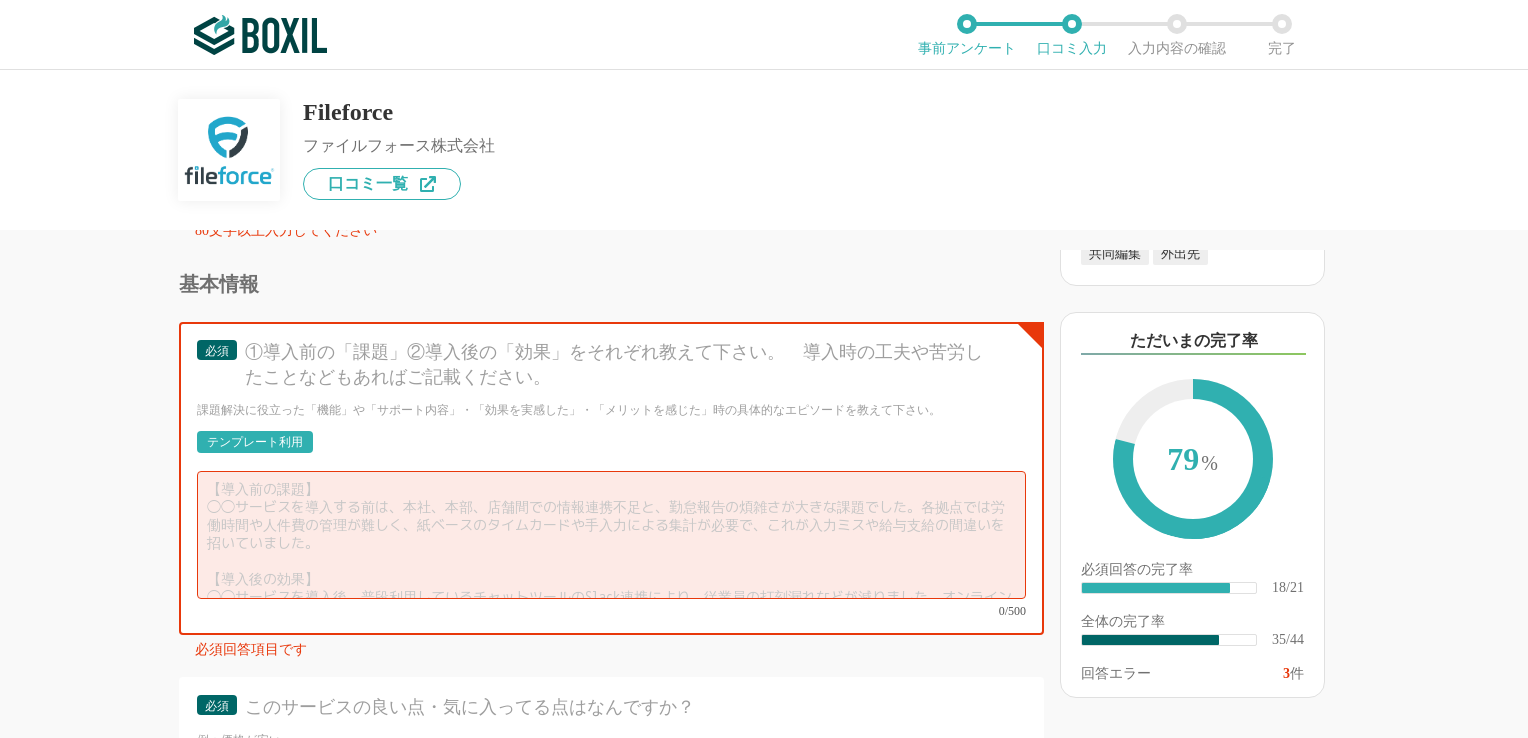 type on "操作性が良くて使いやすい、料金が安い" 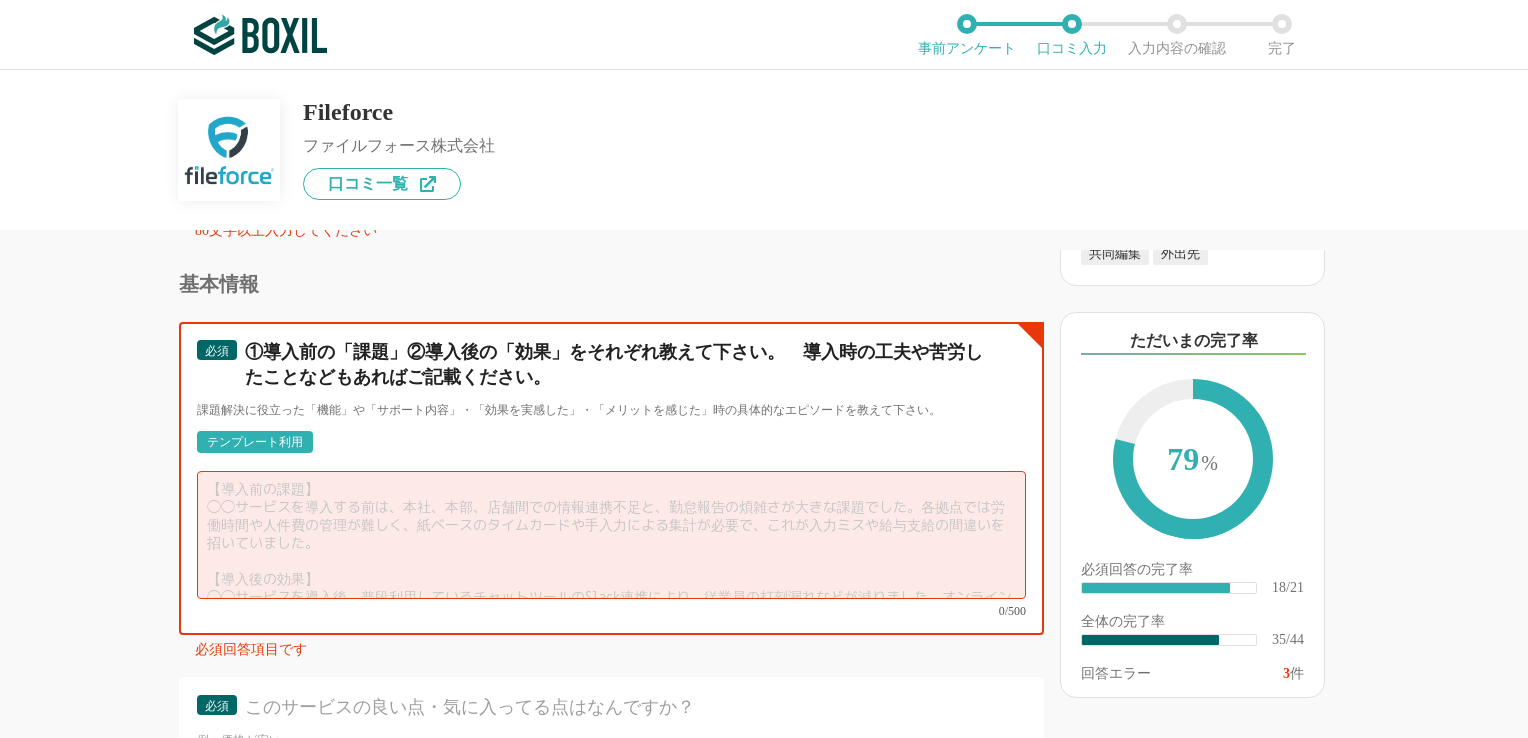 click at bounding box center [611, 535] 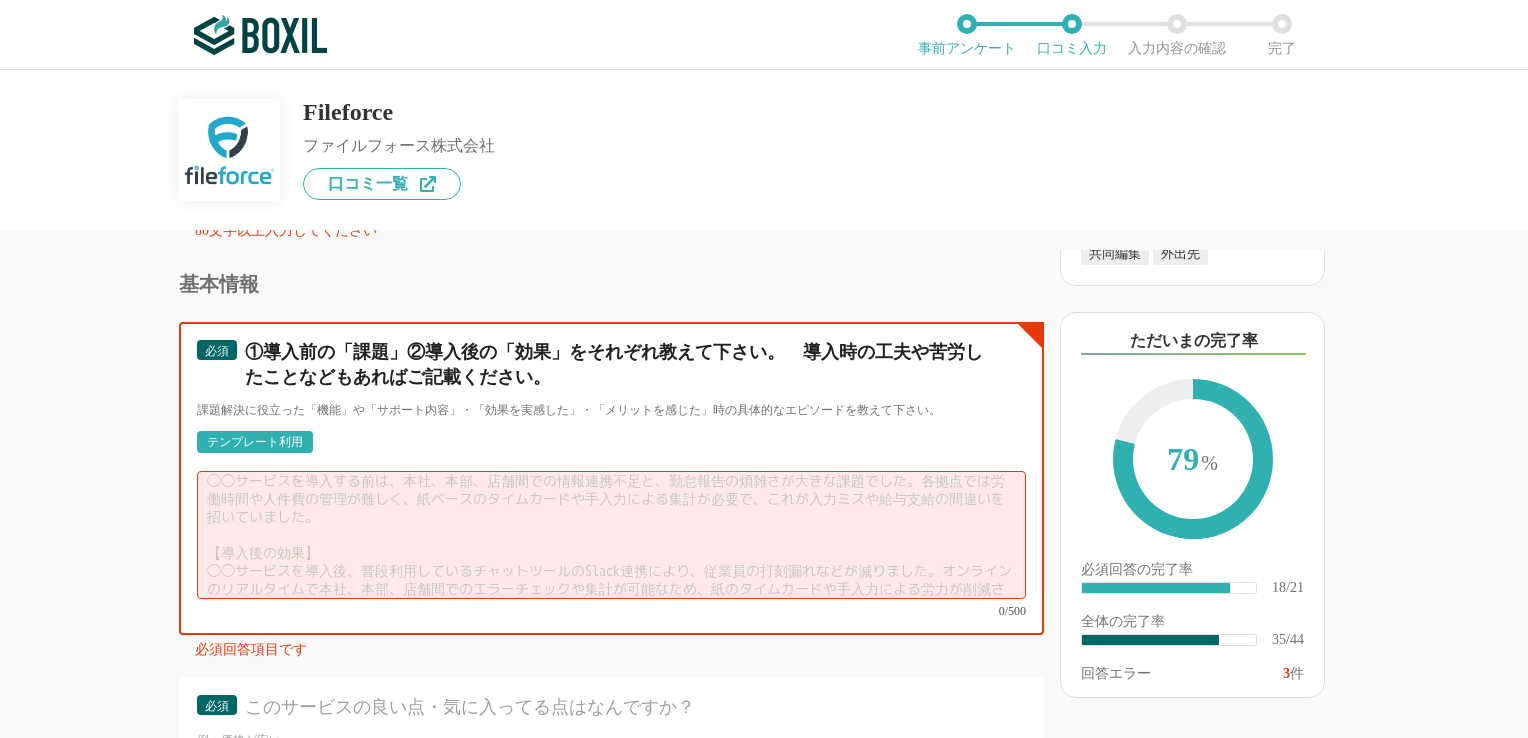 scroll, scrollTop: 40, scrollLeft: 0, axis: vertical 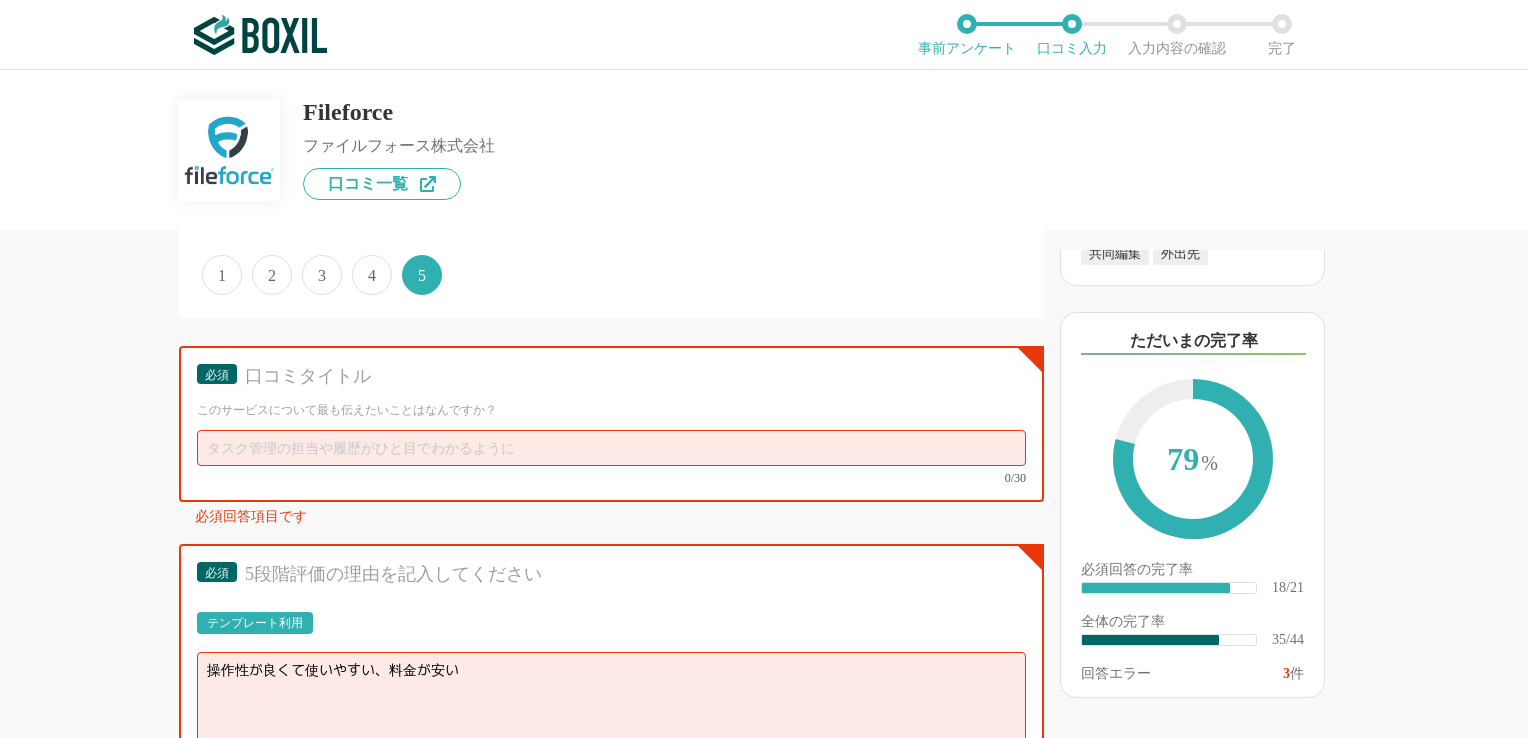 type on "社内での情報共有の煩雑さが無くなった" 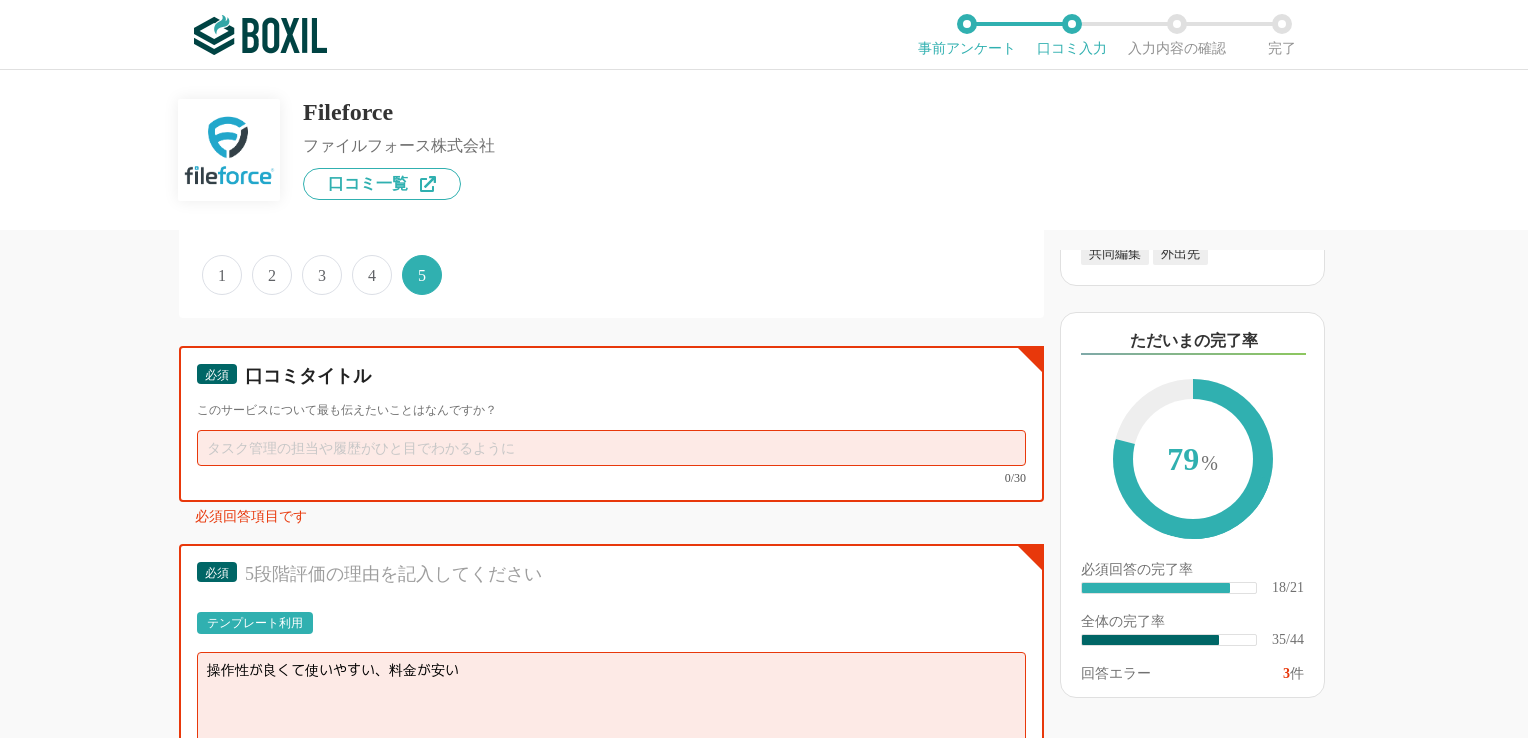 click at bounding box center [611, 448] 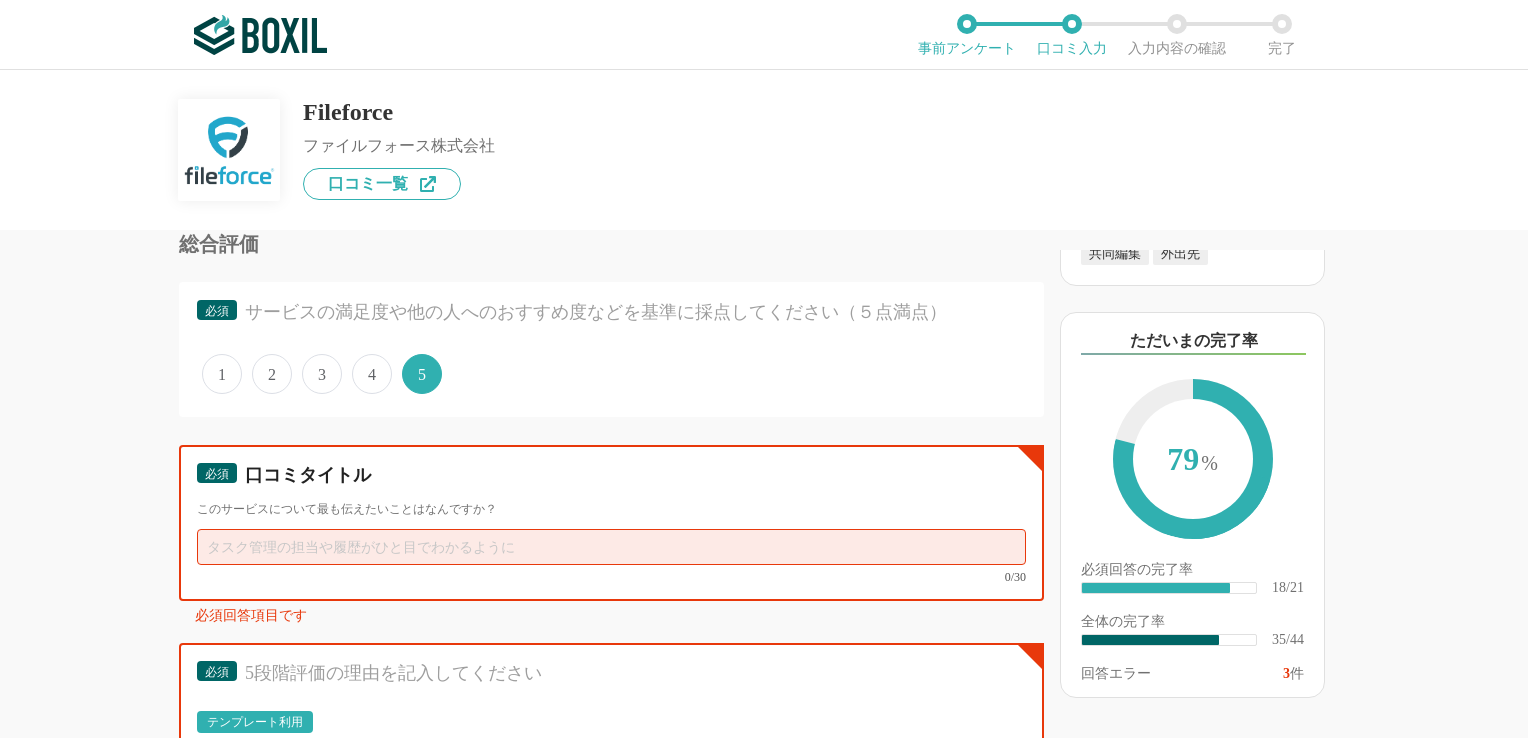 scroll, scrollTop: 5952, scrollLeft: 0, axis: vertical 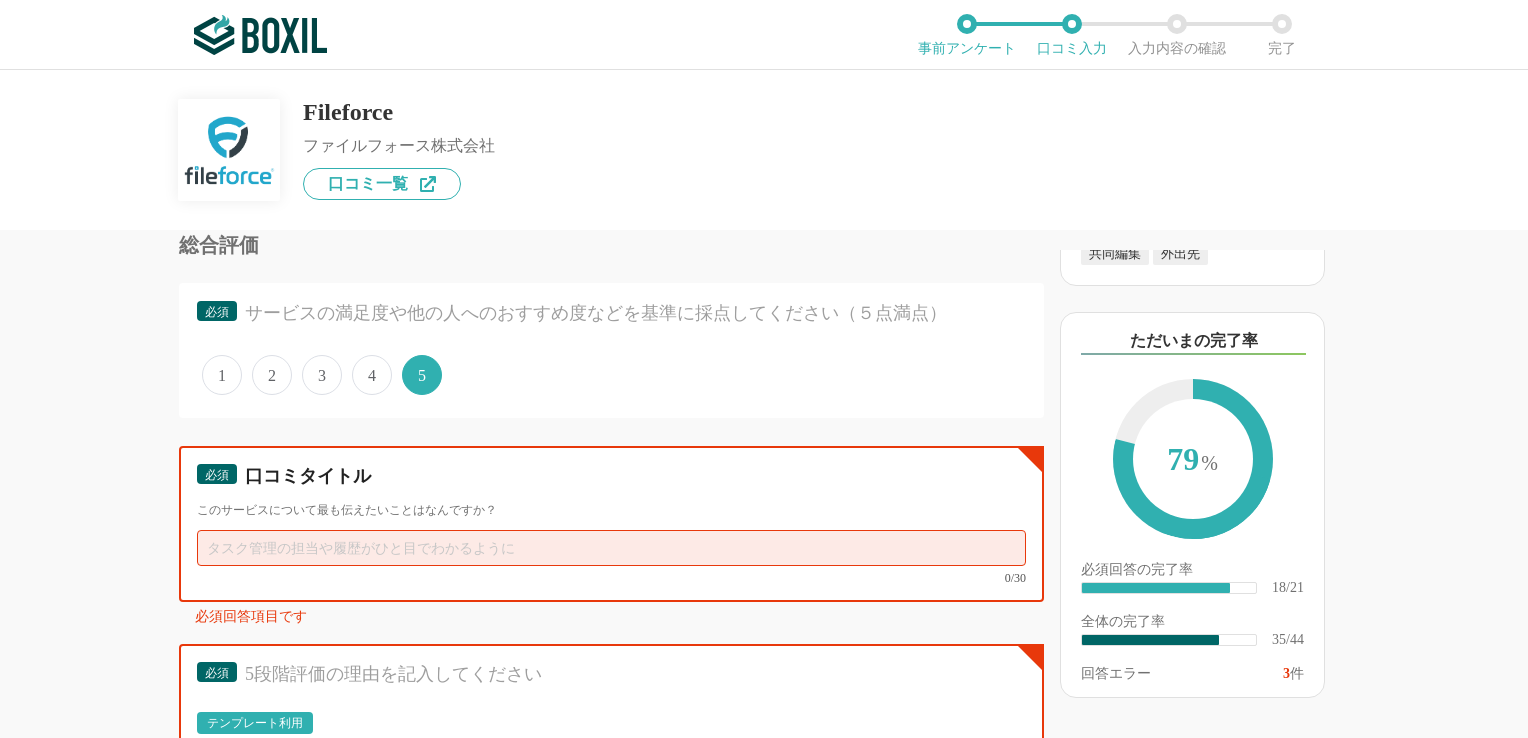 click at bounding box center [611, 548] 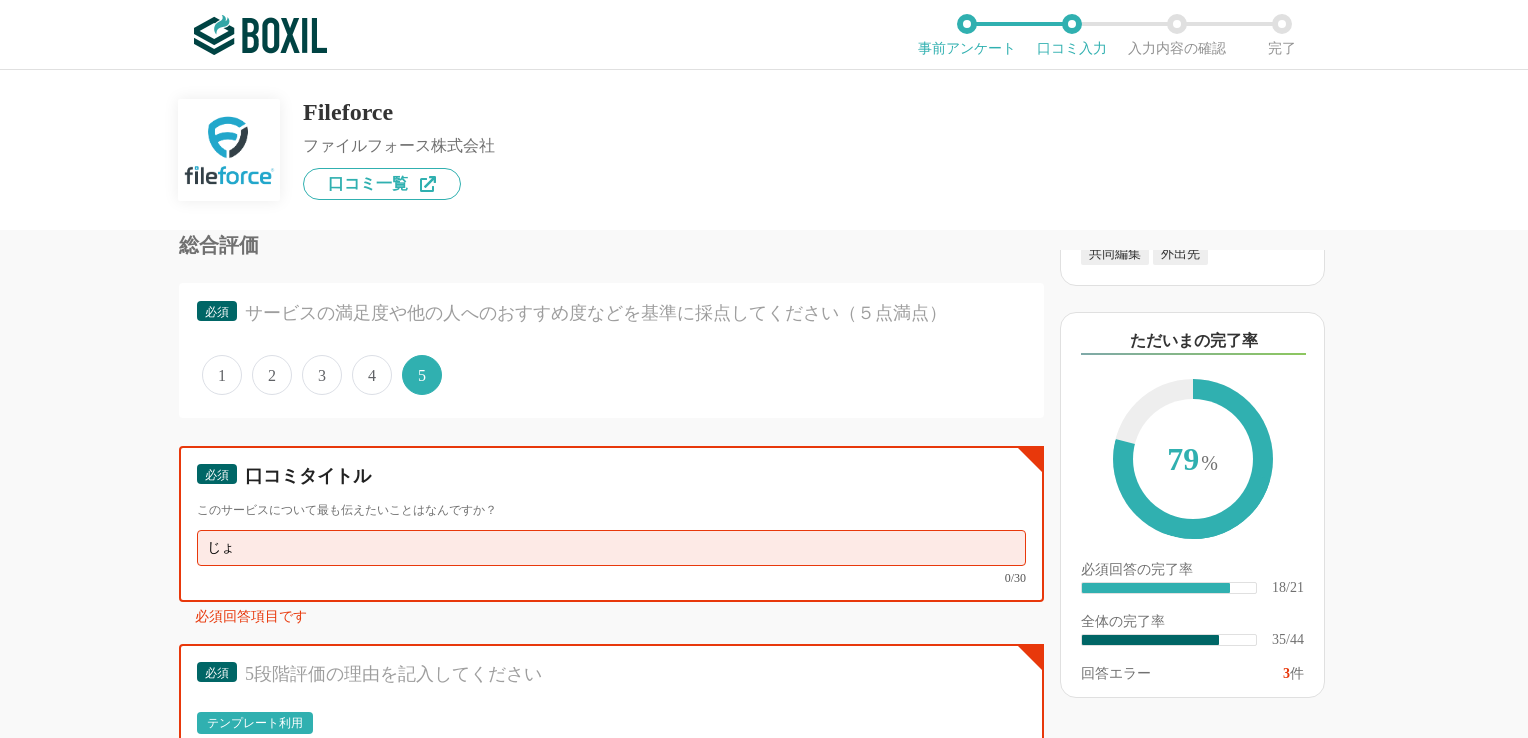 type on "じ" 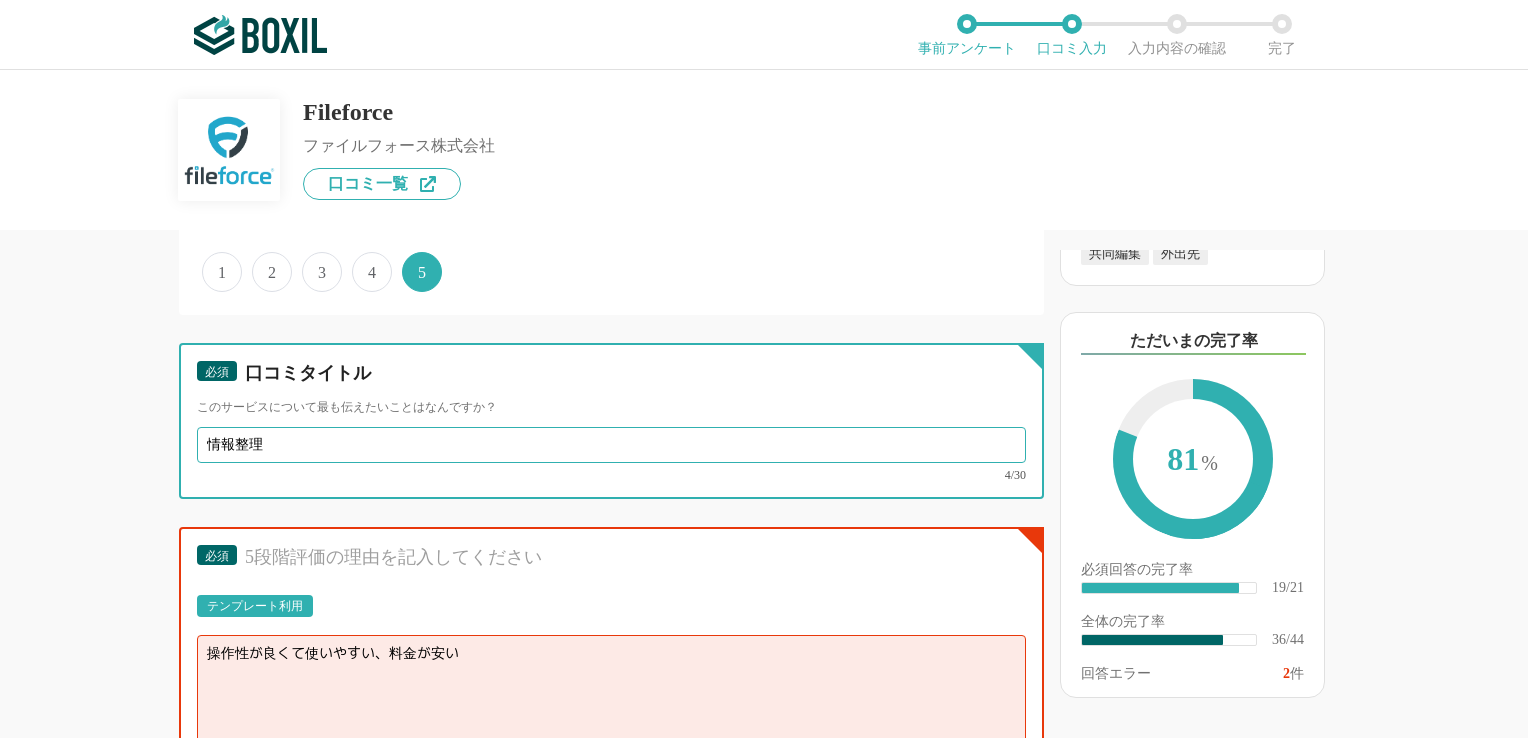 scroll, scrollTop: 6052, scrollLeft: 0, axis: vertical 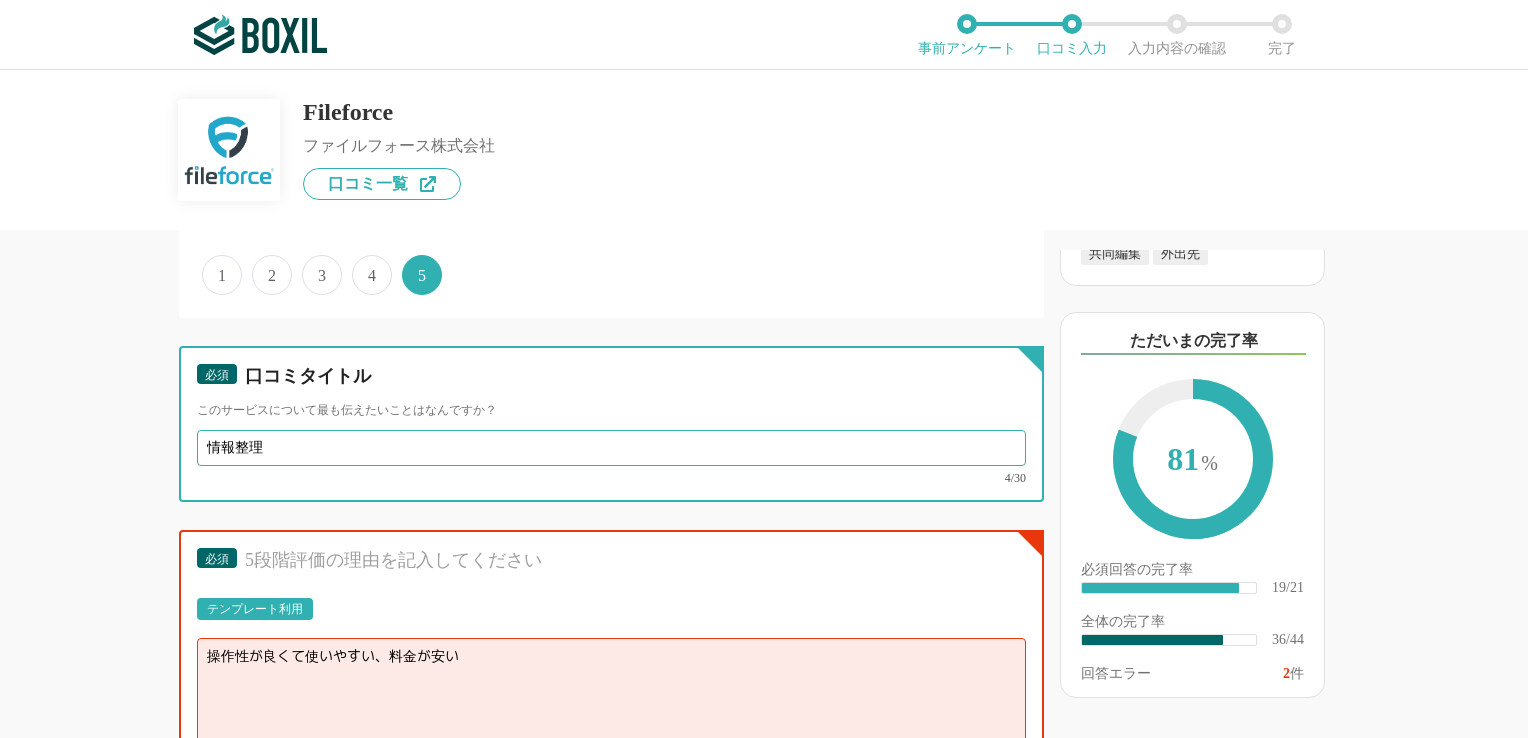 click on "情報整理" at bounding box center [611, 448] 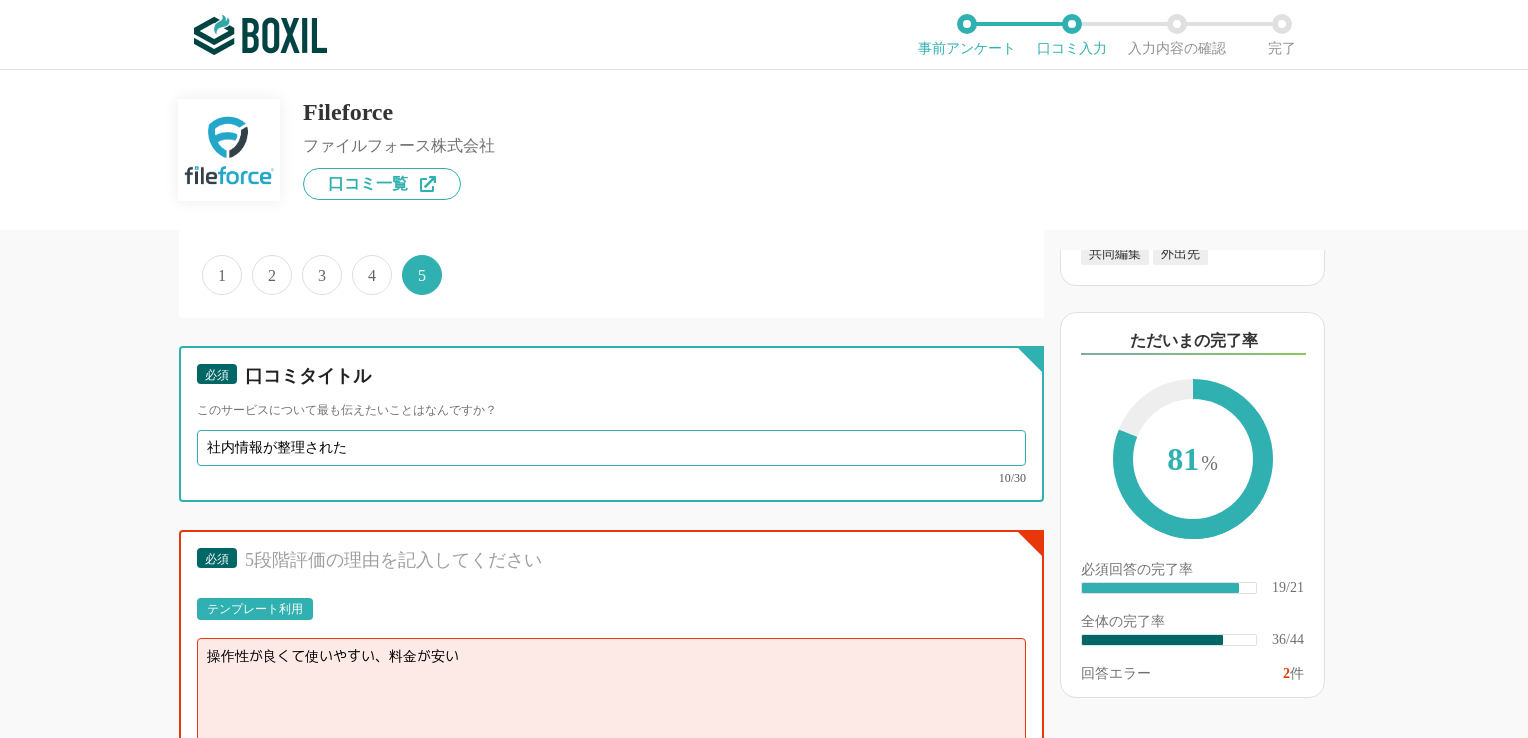 click on "社内情報が整理された" at bounding box center (611, 448) 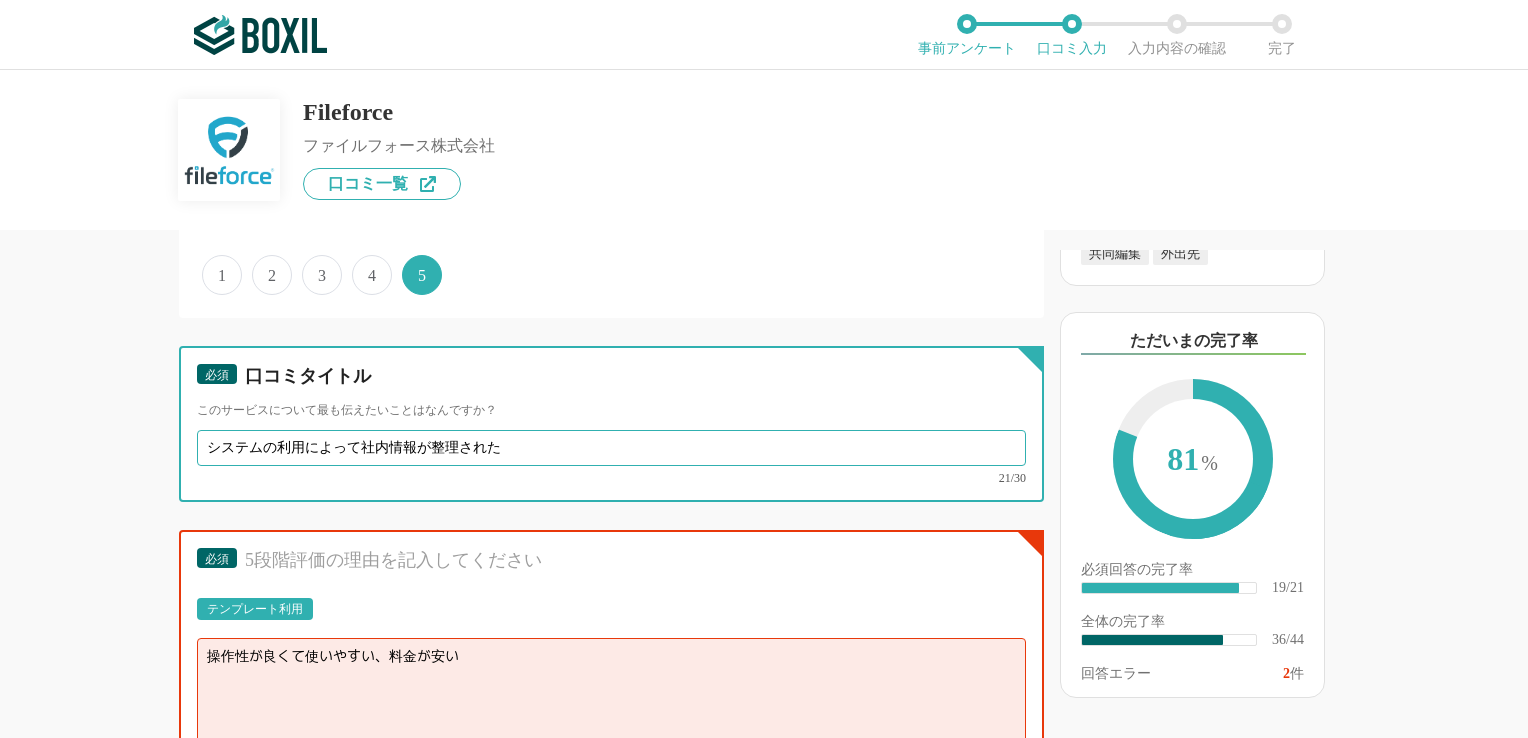 click on "システムの利用によって社内情報が整理された" at bounding box center [611, 448] 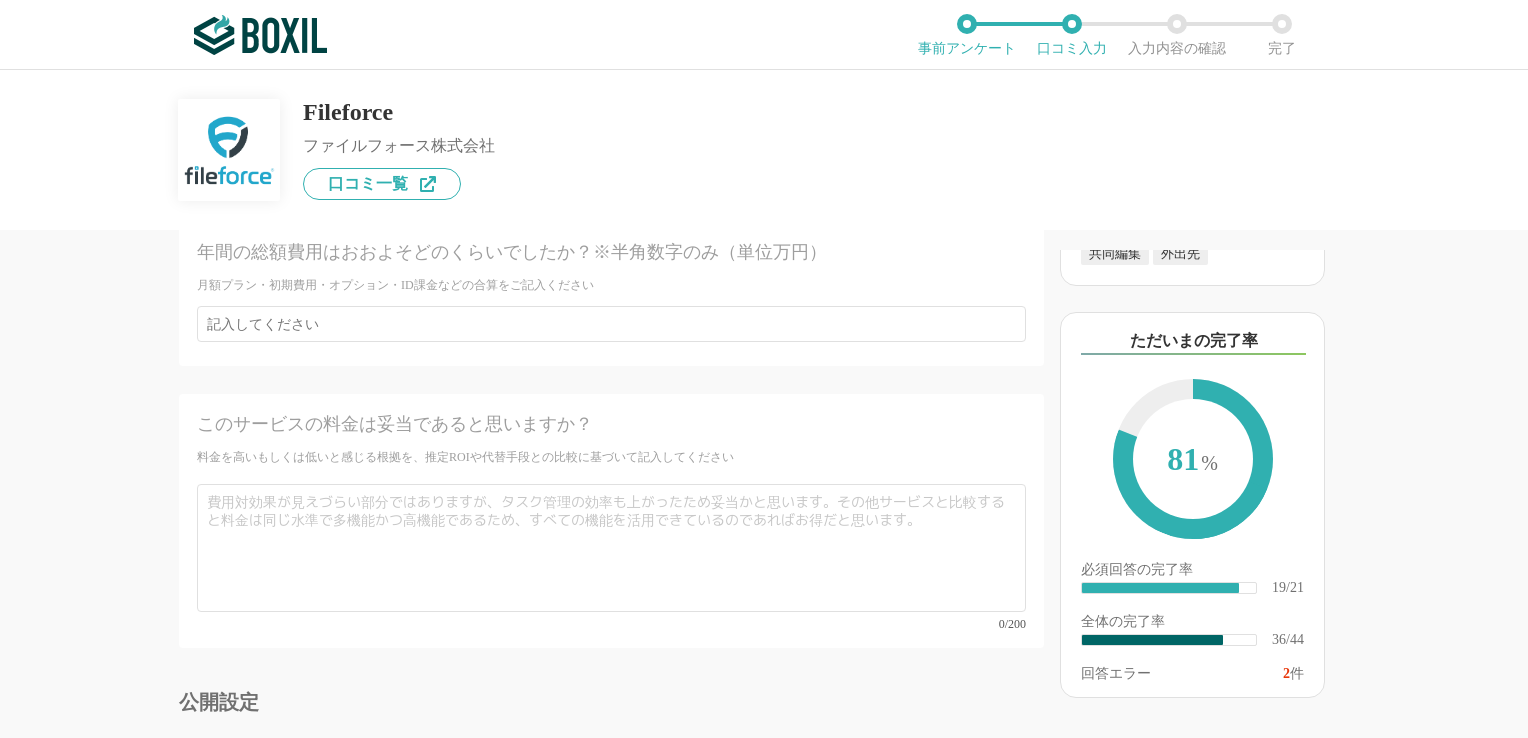 scroll, scrollTop: 8237, scrollLeft: 0, axis: vertical 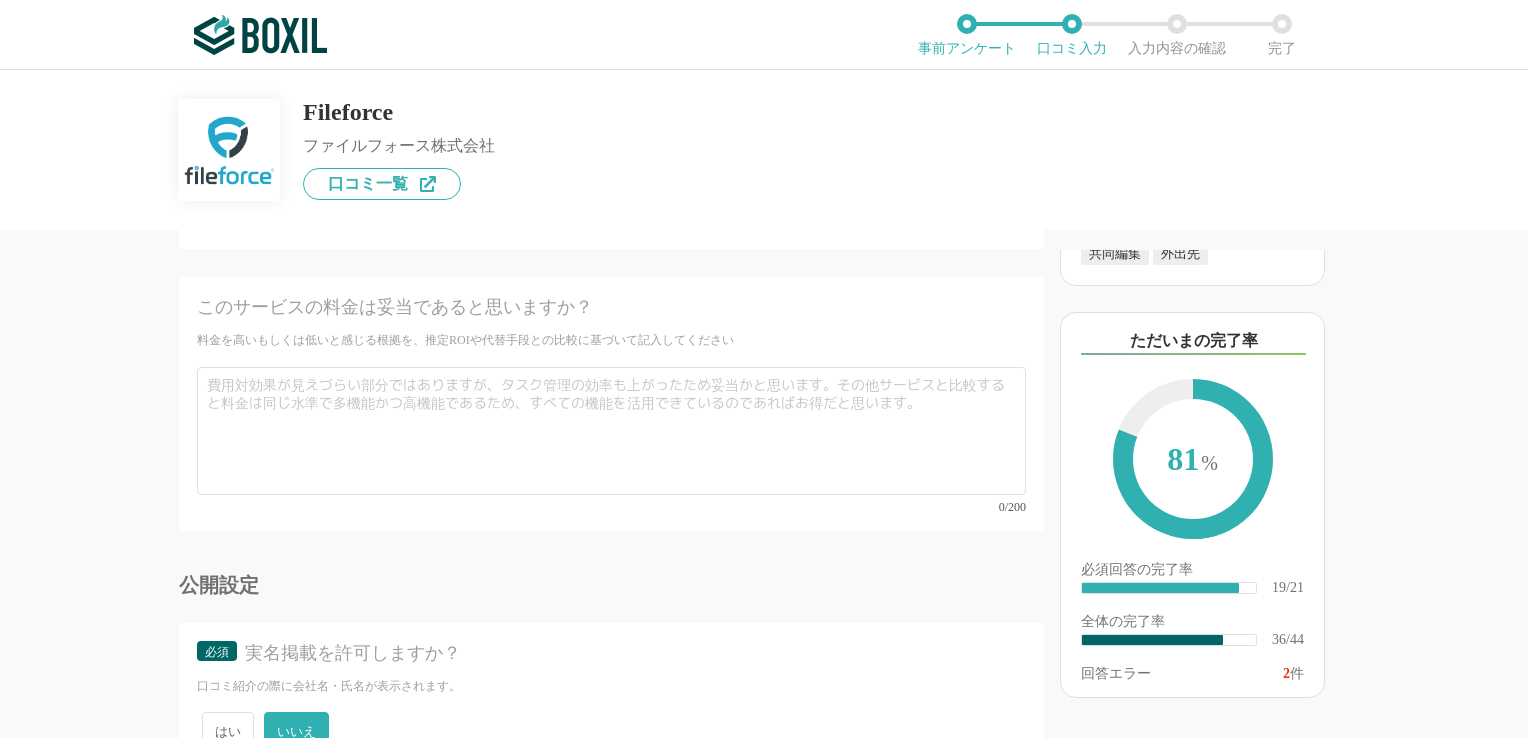 type on "システムの利用によって社内情報が整理できた" 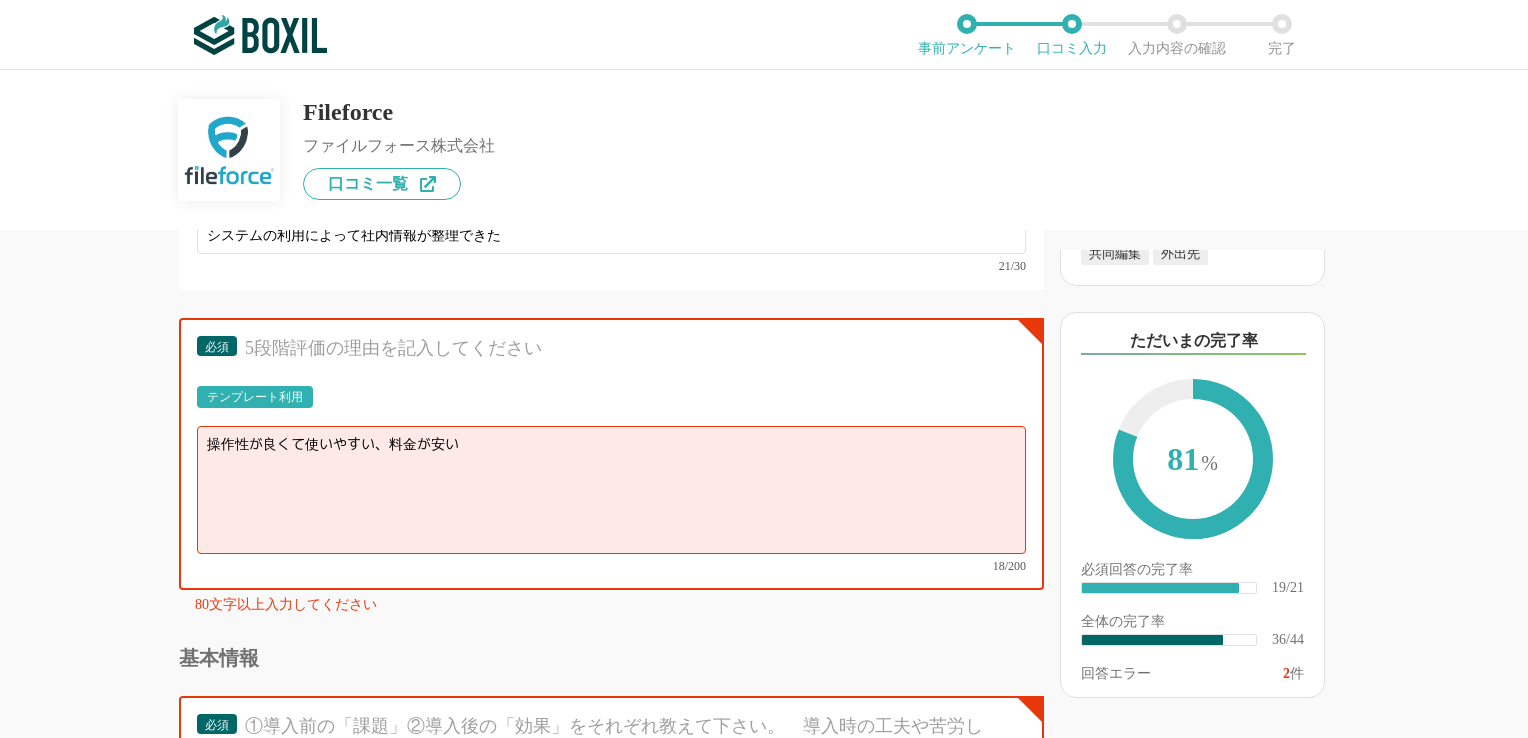 scroll, scrollTop: 6264, scrollLeft: 0, axis: vertical 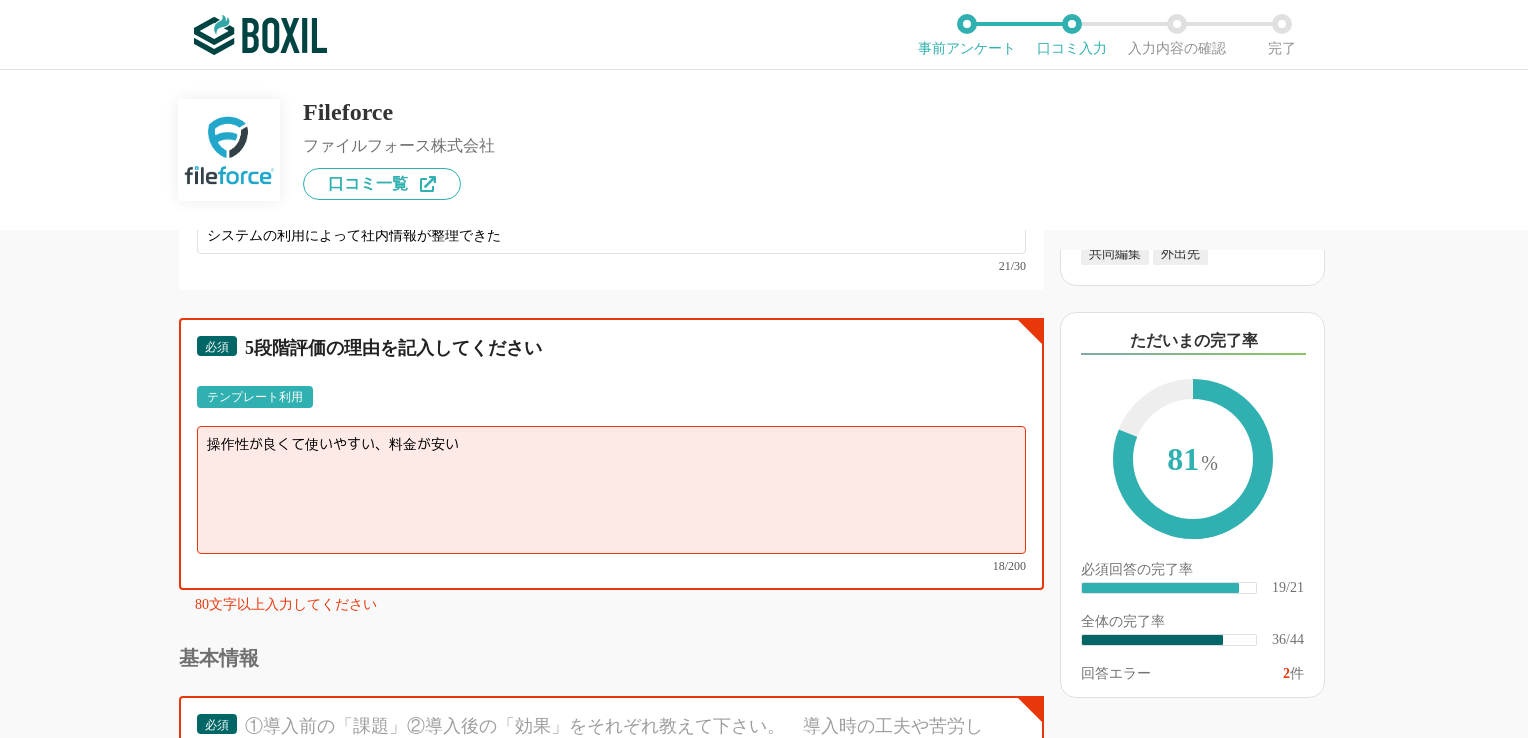 click on "操作性が良くて使いやすい、料金が安い" at bounding box center (611, 490) 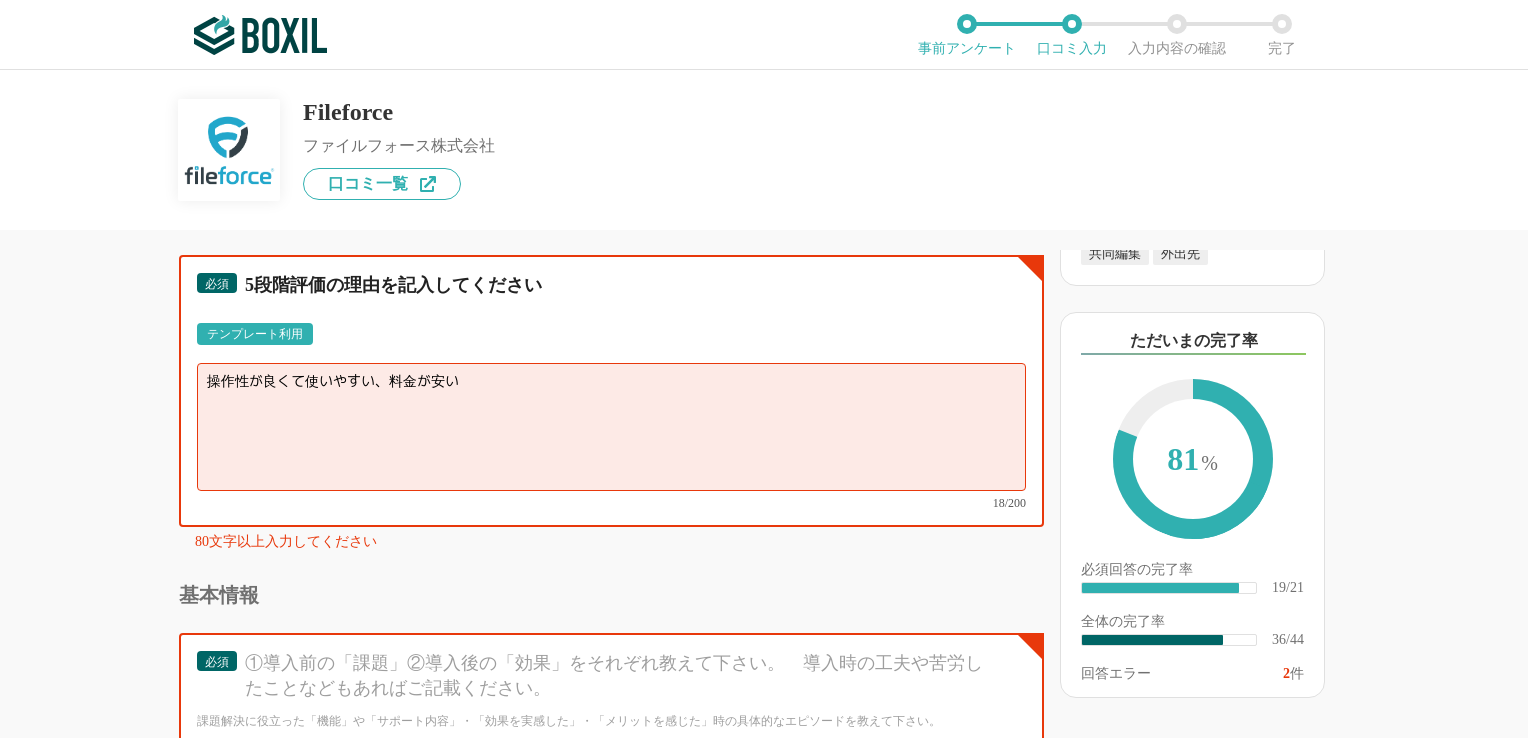 scroll, scrollTop: 6464, scrollLeft: 0, axis: vertical 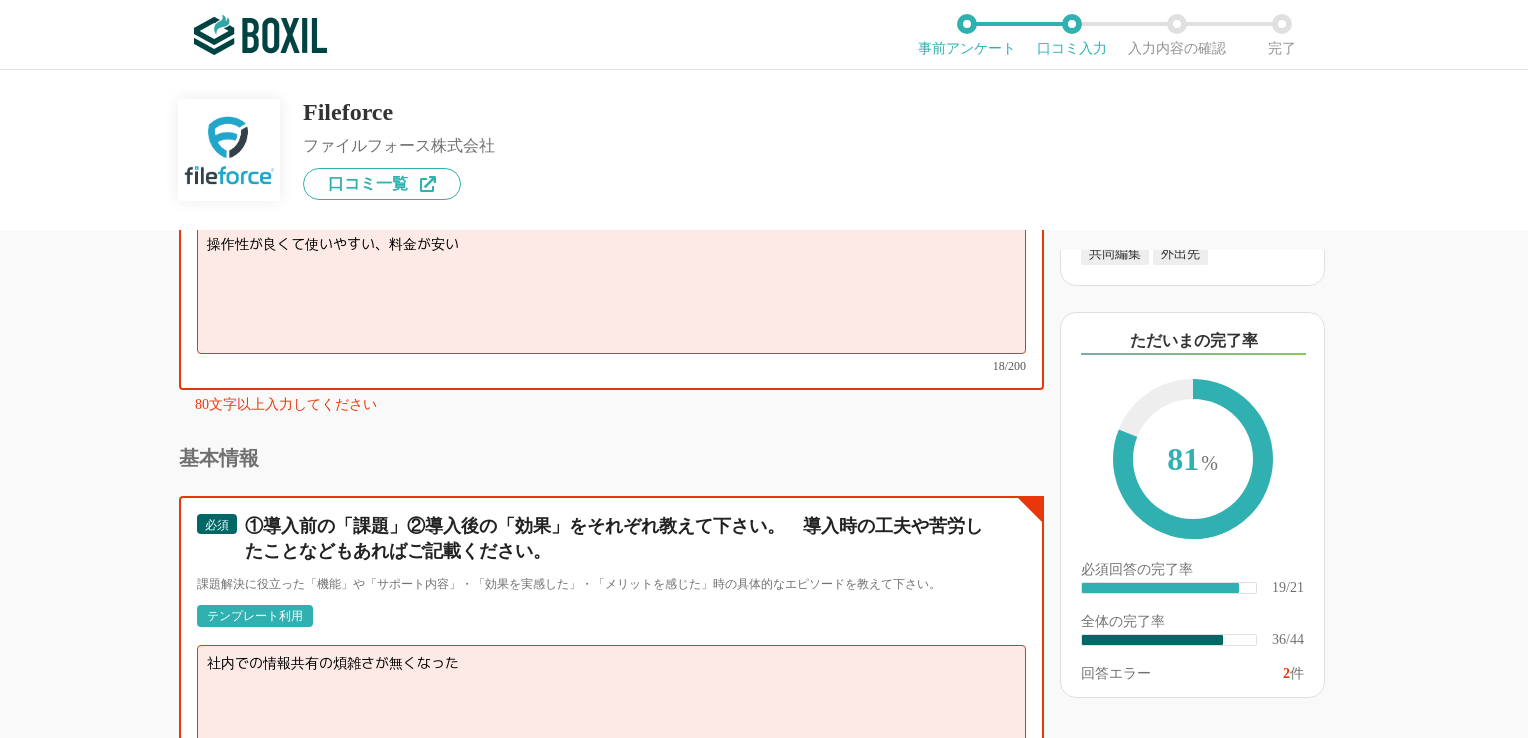 drag, startPoint x: 505, startPoint y: 608, endPoint x: 171, endPoint y: 611, distance: 334.01346 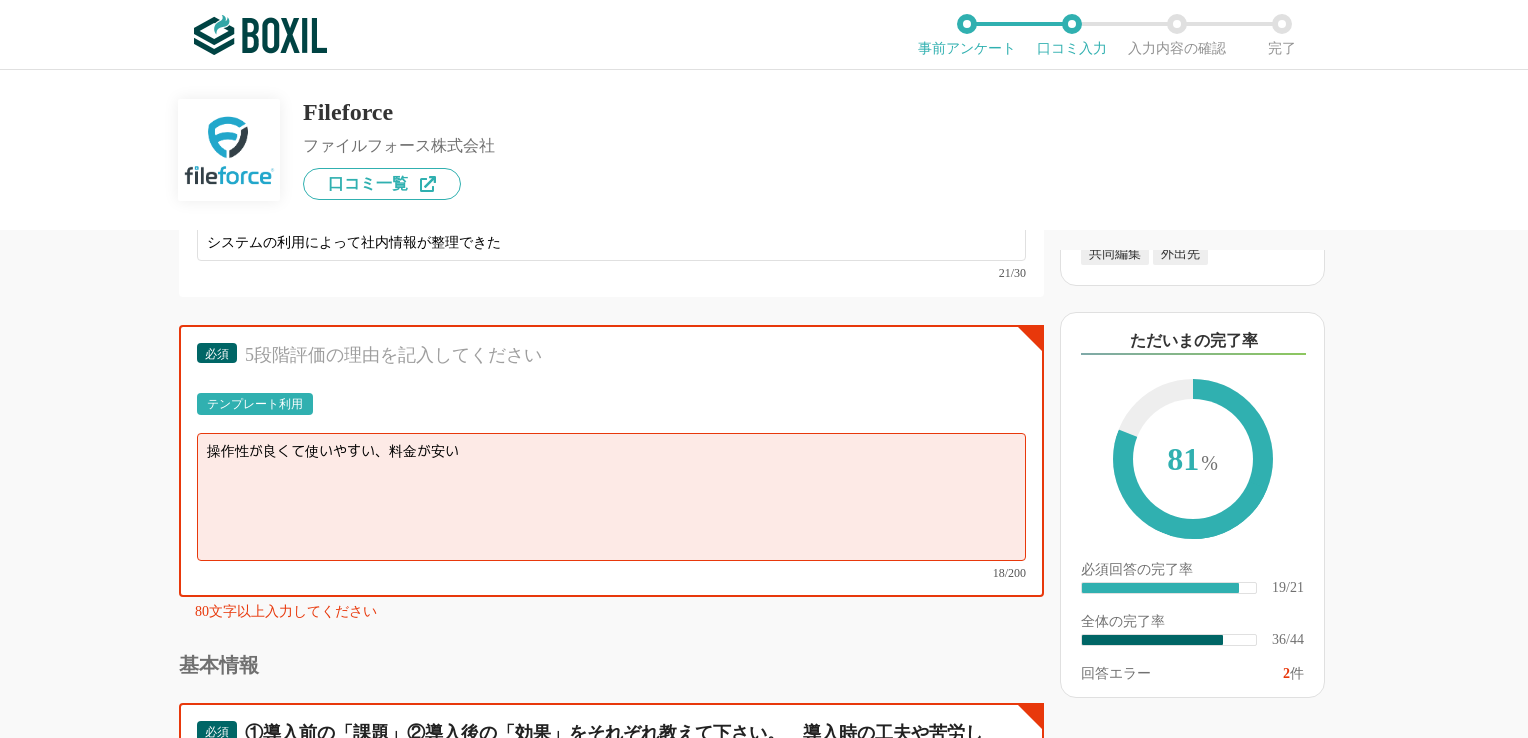 scroll, scrollTop: 6064, scrollLeft: 0, axis: vertical 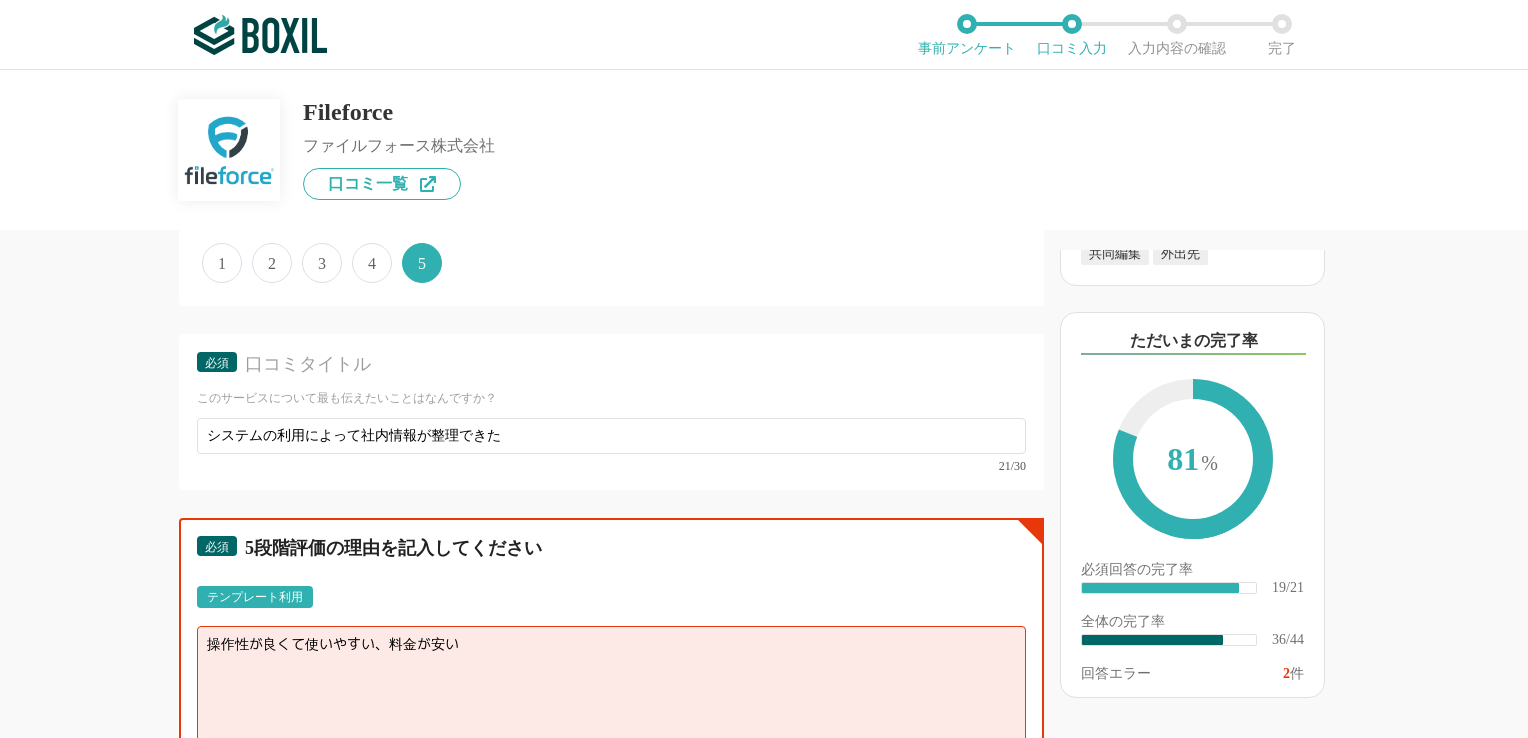 click on "操作性が良くて使いやすい、料金が安い" at bounding box center [611, 690] 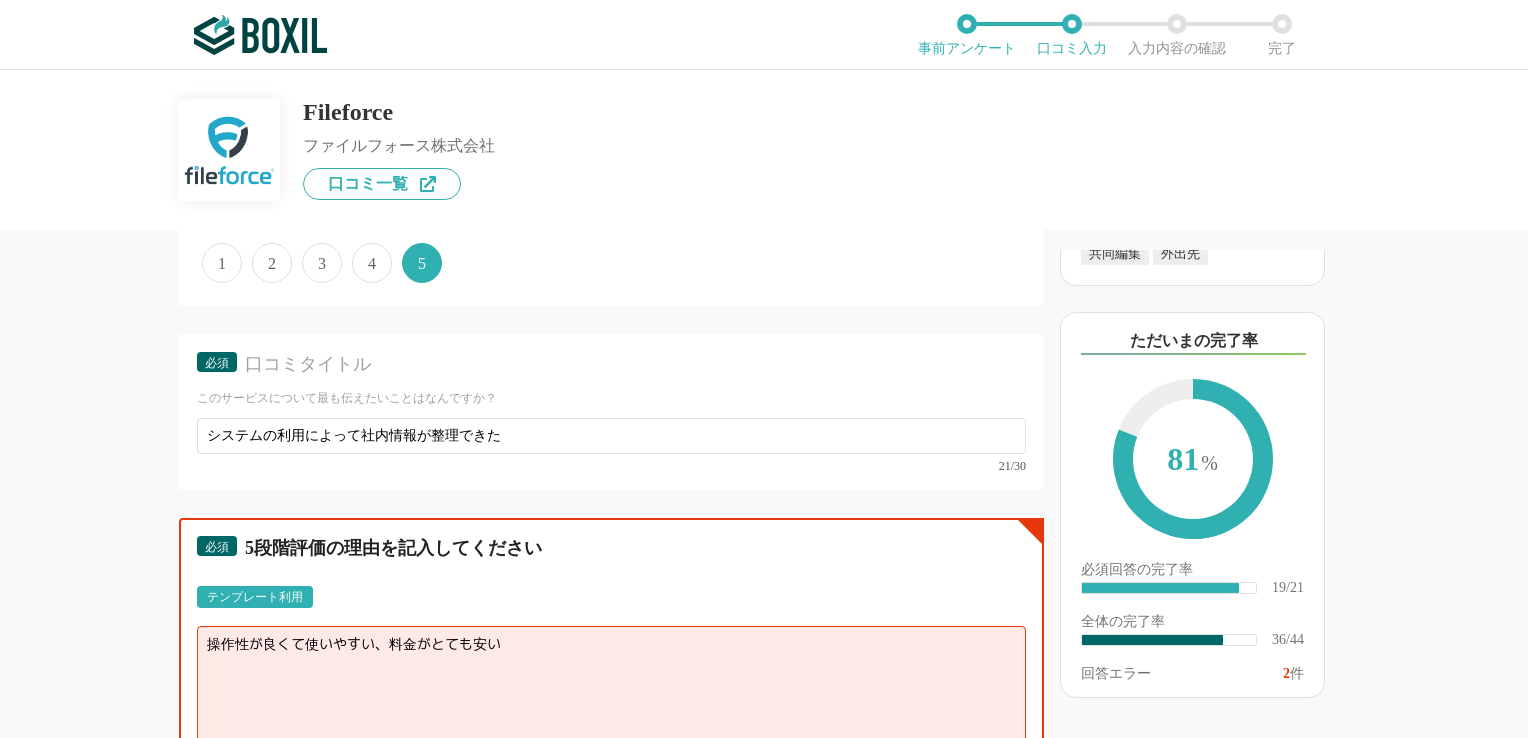 paste on "社内での情報共有の煩雑さが無くなった" 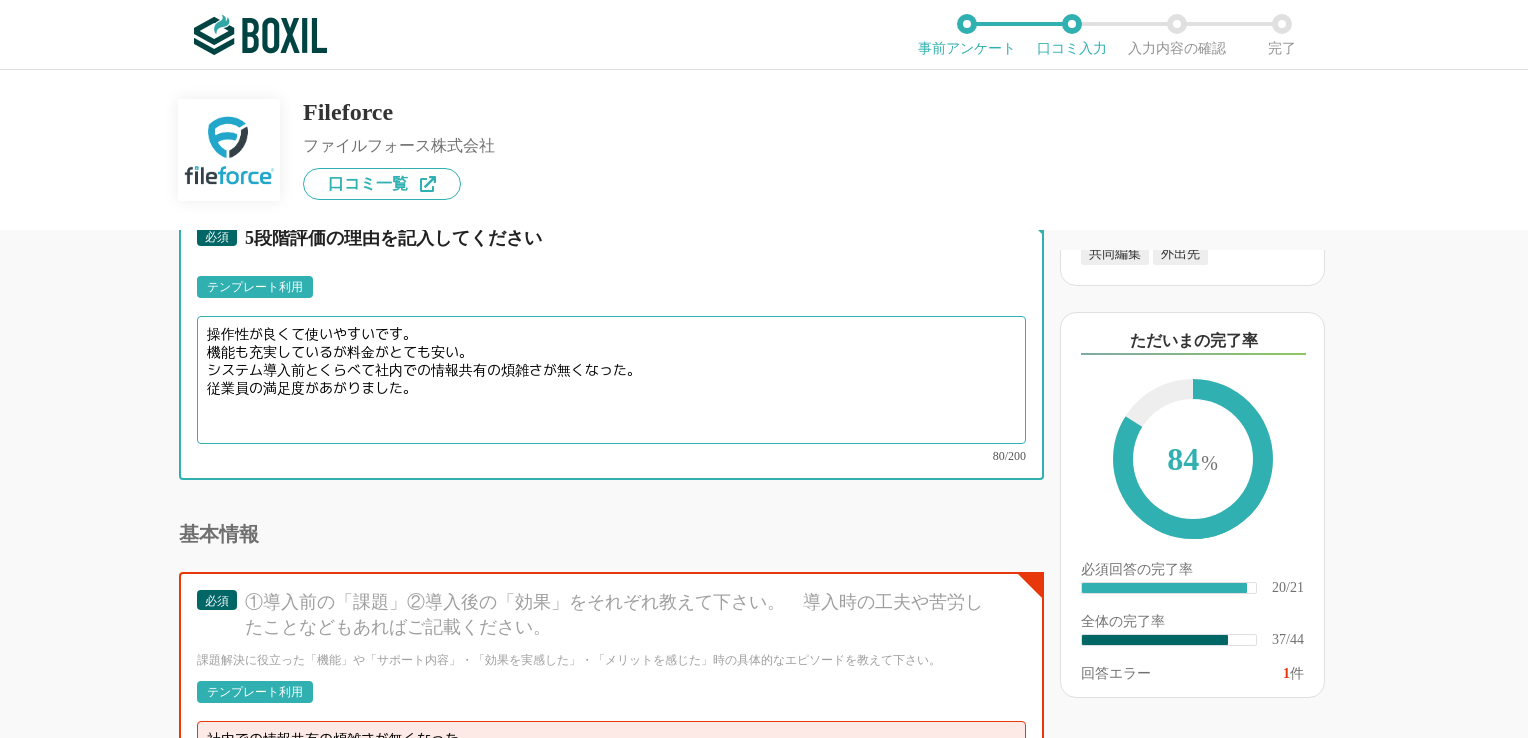 scroll, scrollTop: 6364, scrollLeft: 0, axis: vertical 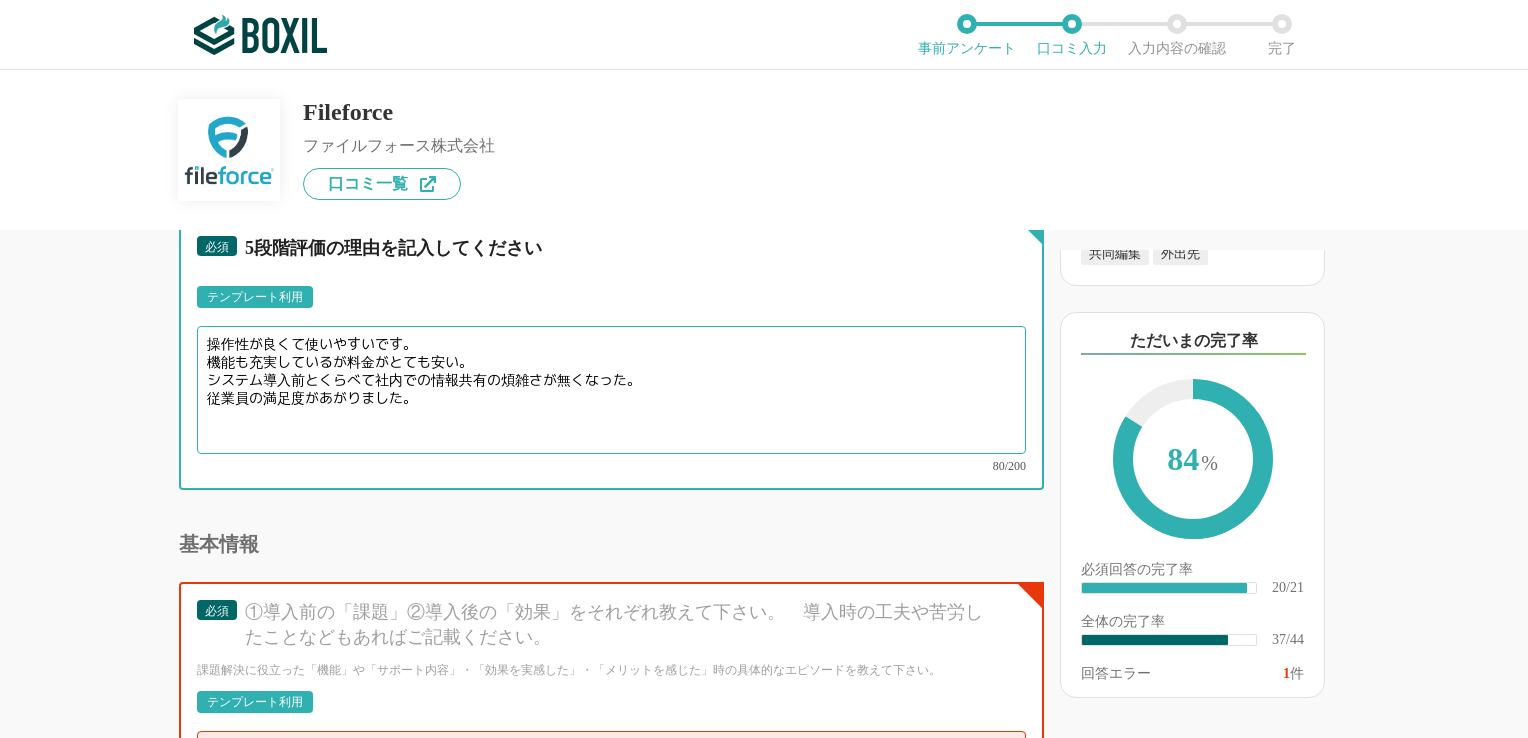 drag, startPoint x: 446, startPoint y: 362, endPoint x: 184, endPoint y: 310, distance: 267.11047 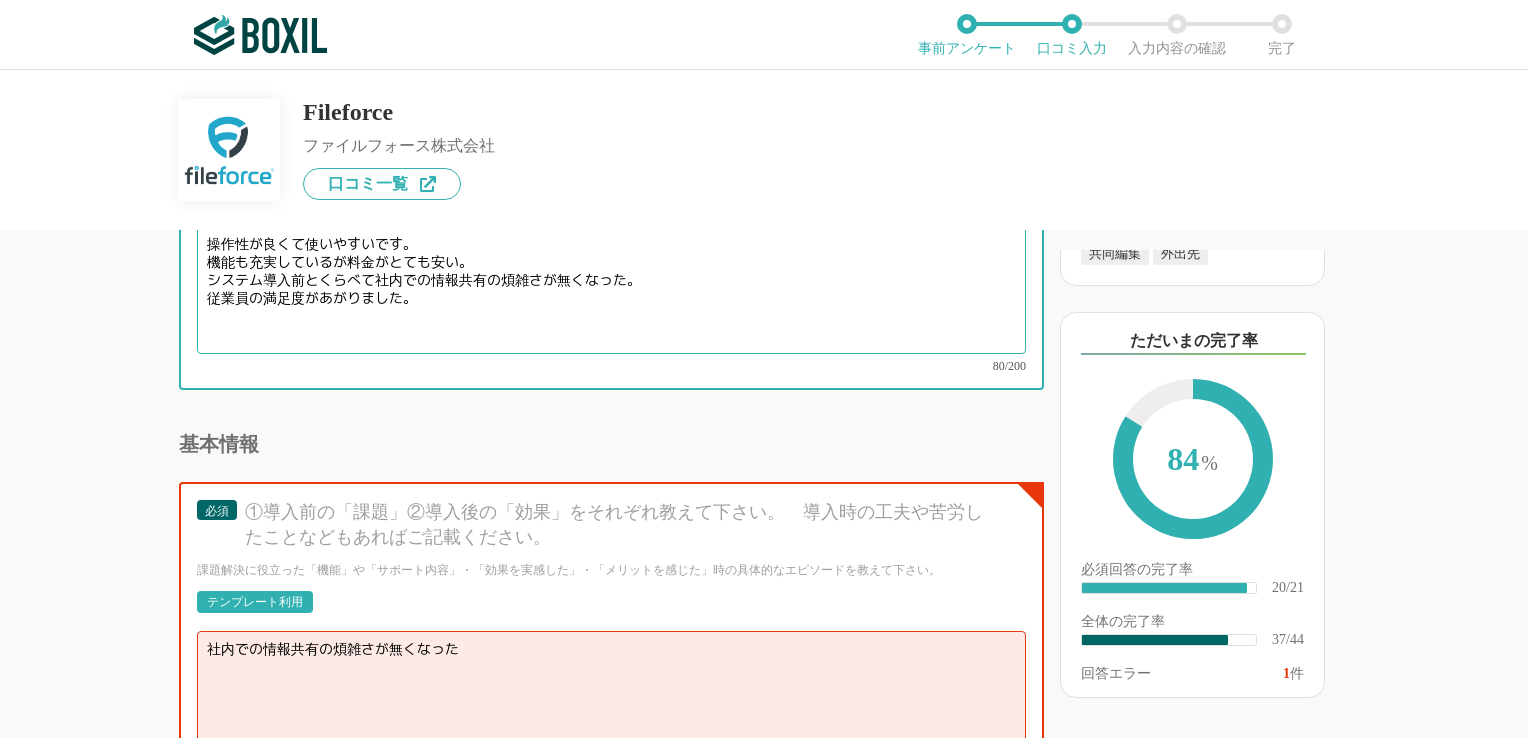 type on "操作性が良くて使いやすいです。
機能も充実しているが料金がとても安い。
システム導入前とくらべて社内での情報共有の煩雑さが無くなった。
従業員の満足度があがりました。" 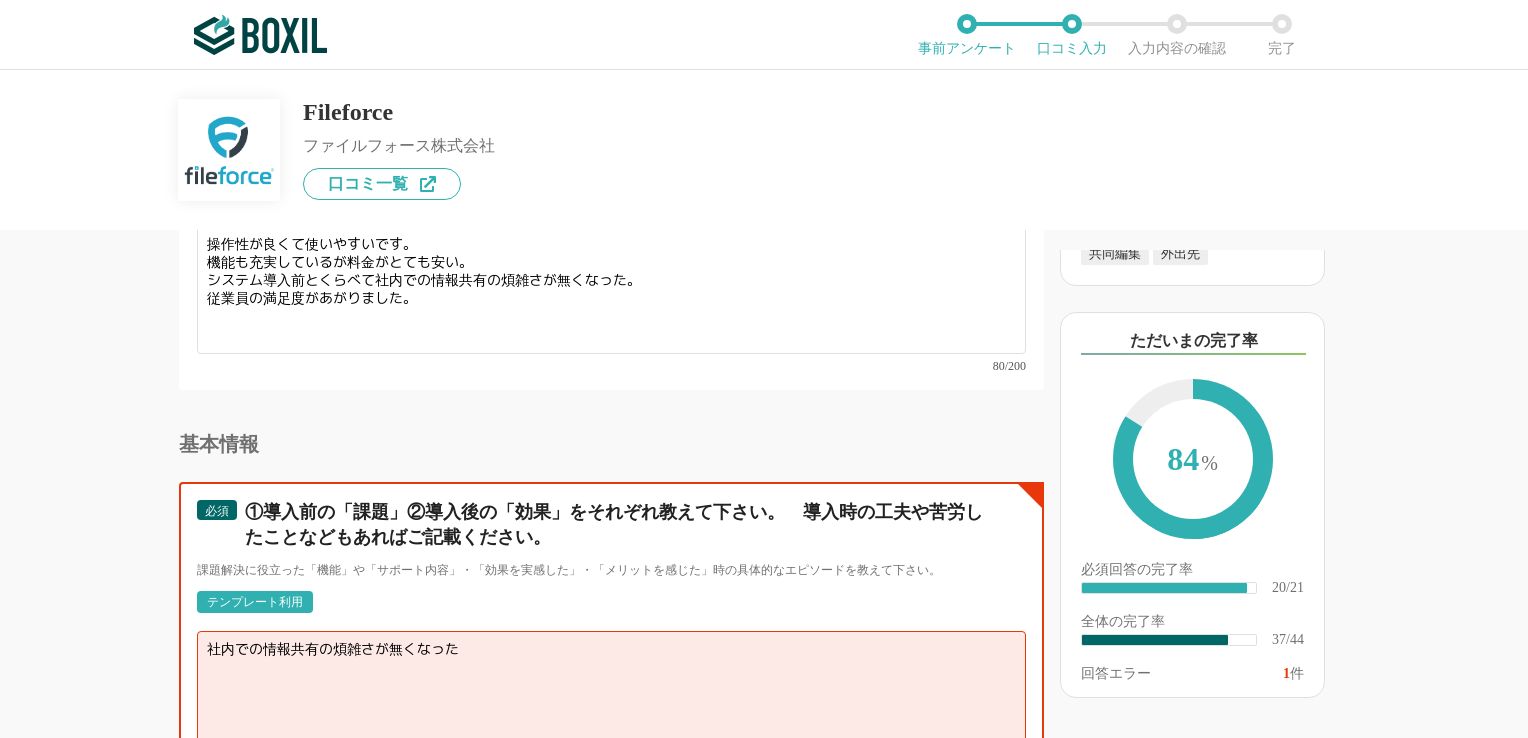 click on "社内での情報共有の煩雑さが無くなった" at bounding box center (611, 695) 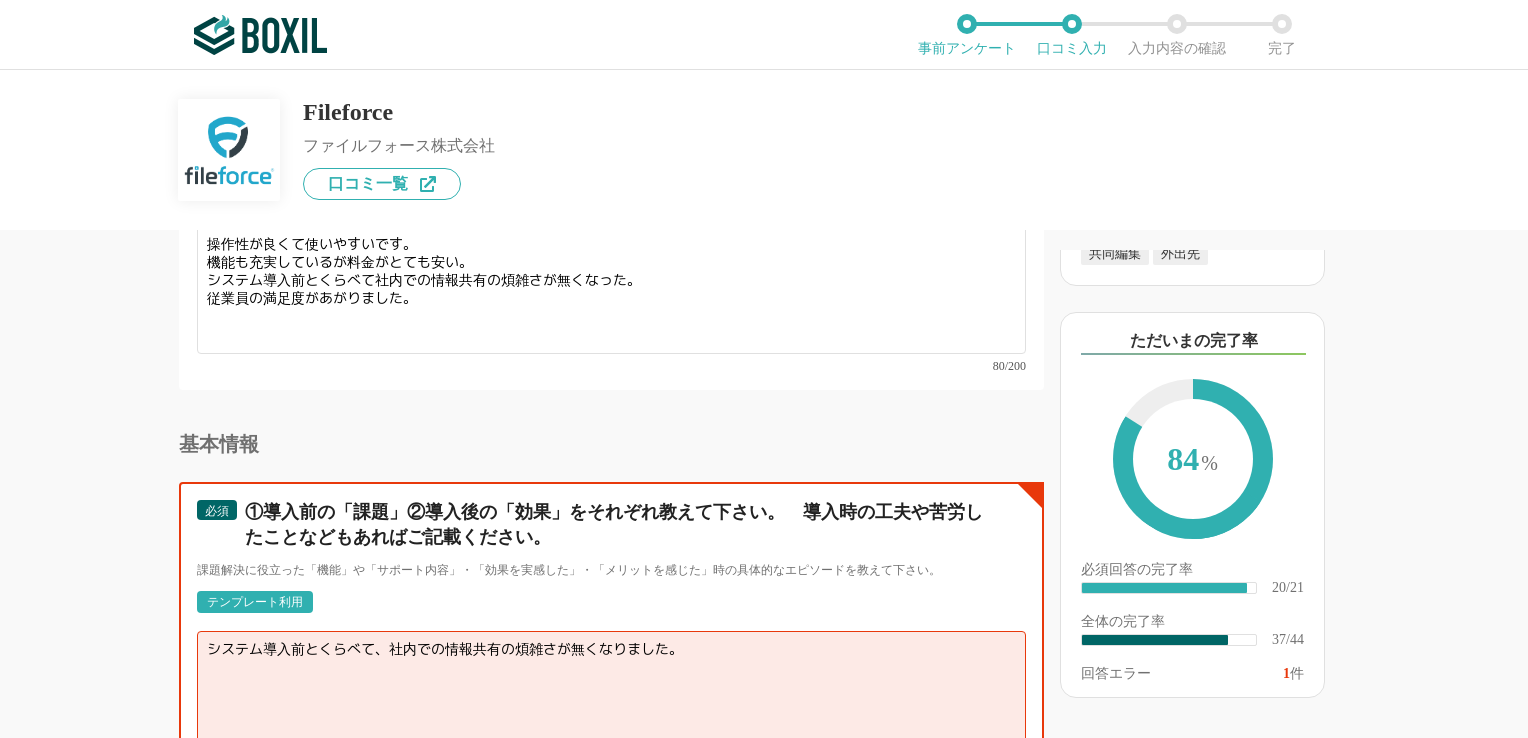 paste on "操作性が良くて使いやすいです。
機能も充実しているが料金がとても安い。
システム導入前とくらべて社内での情報共有の煩雑さが無くなった。
従業員の満足度があがりました。" 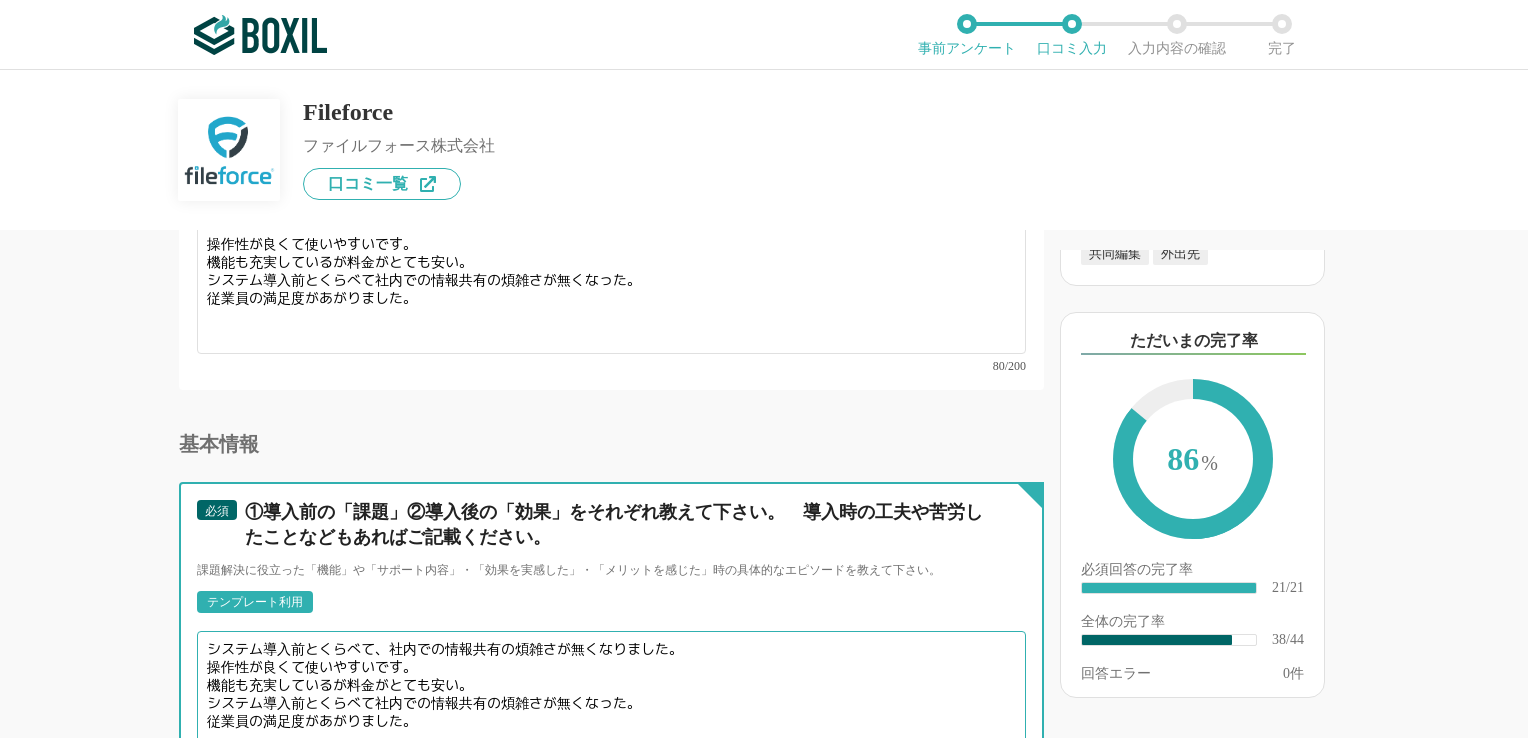 drag, startPoint x: 652, startPoint y: 634, endPoint x: 195, endPoint y: 602, distance: 458.119 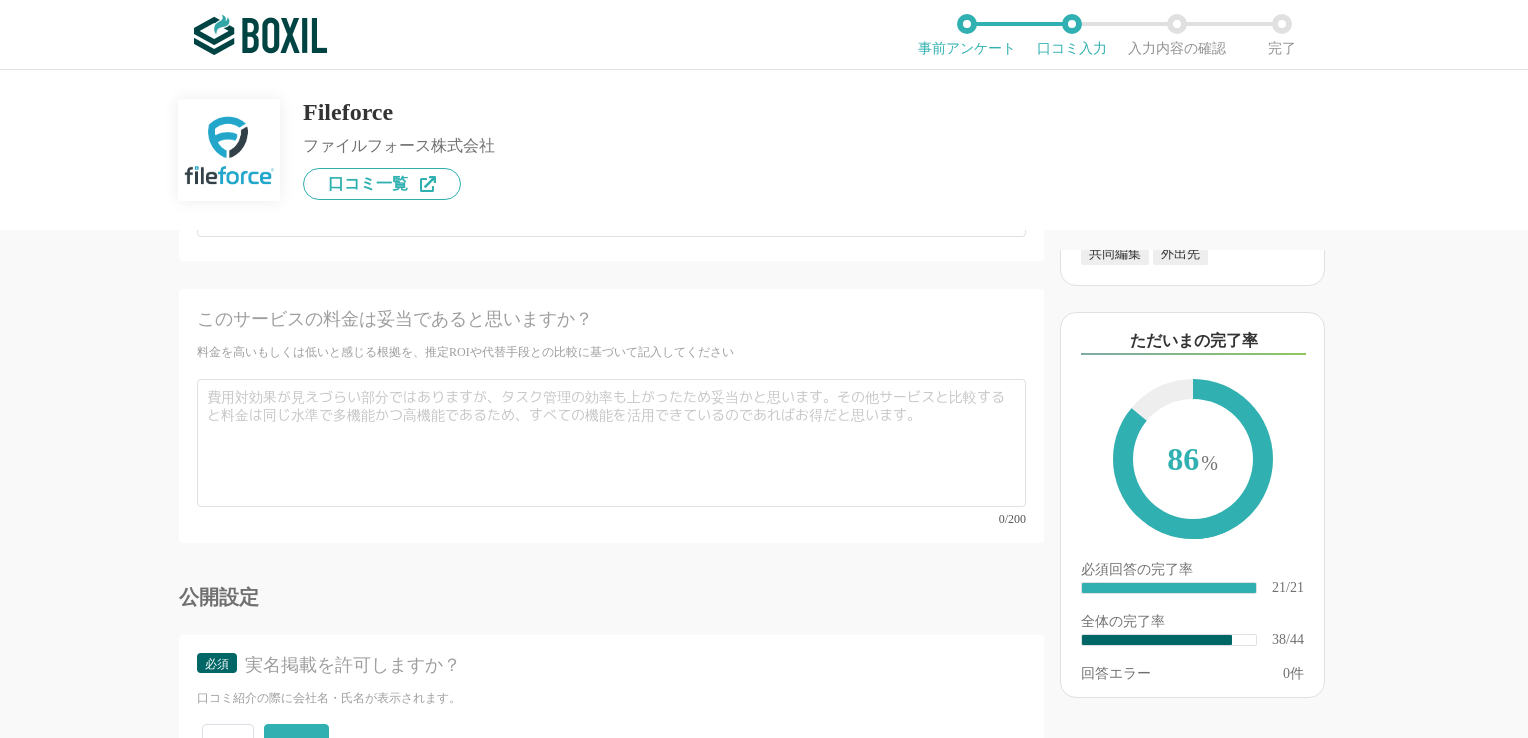 scroll, scrollTop: 8209, scrollLeft: 0, axis: vertical 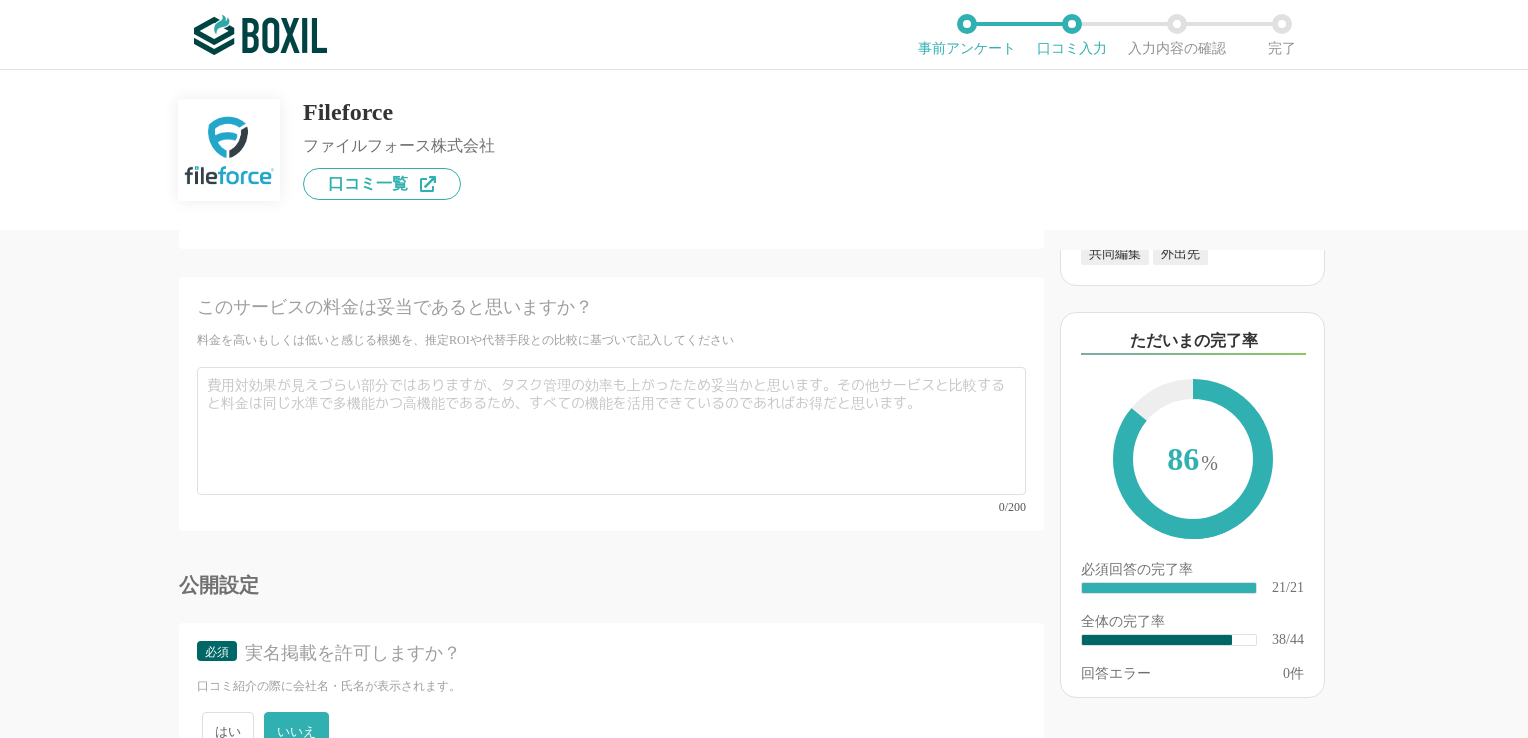 type on "システム導入前とくらべて、社内での情報共有の煩雑さが無くなりました。
生産性も向上し、従業員の満足度があがりました。" 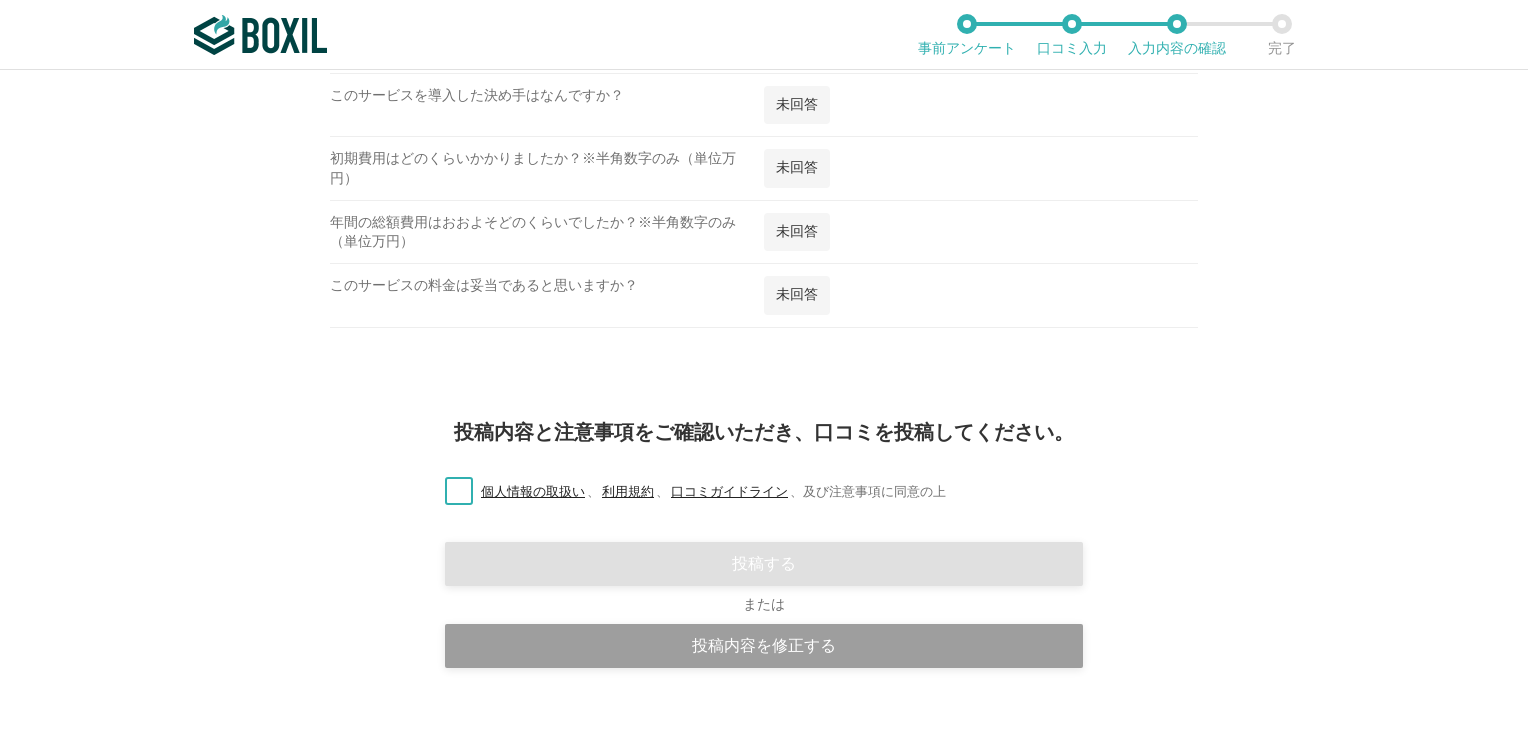 scroll, scrollTop: 2964, scrollLeft: 0, axis: vertical 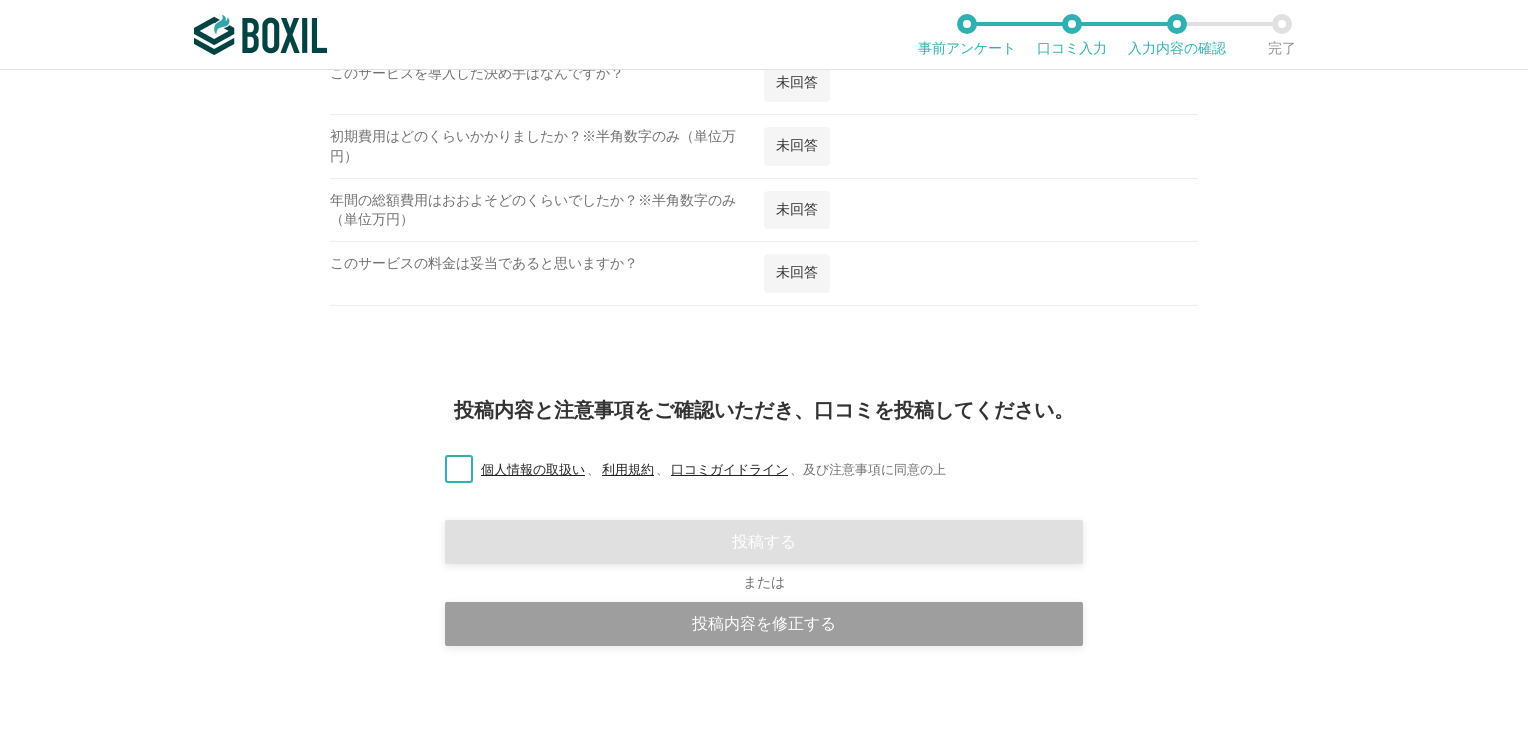 click on "個人情報の取扱い 、 利用規約 、 口コミガイドライン 、 及び注意事項に同意の上" at bounding box center (687, 470) 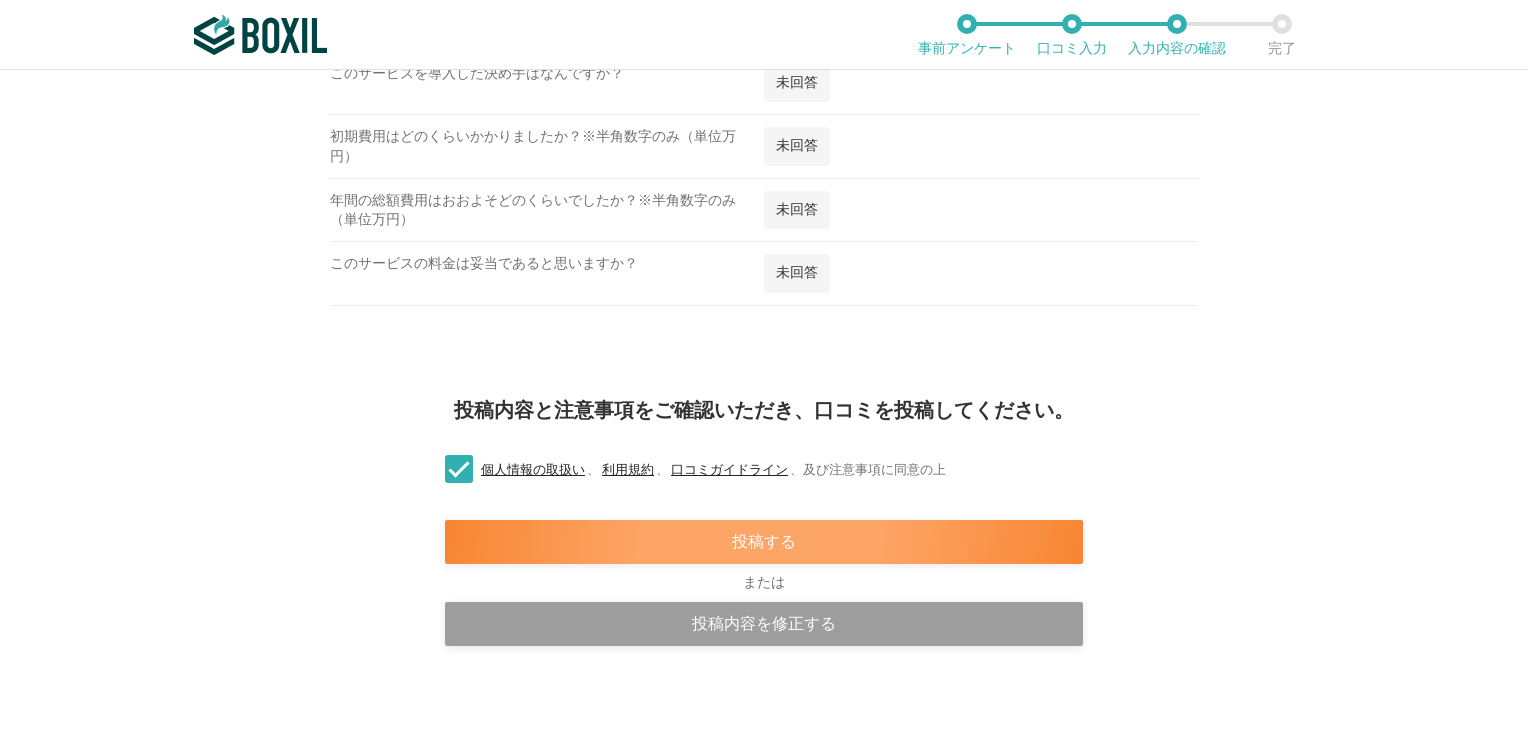 click on "投稿する" at bounding box center (764, 542) 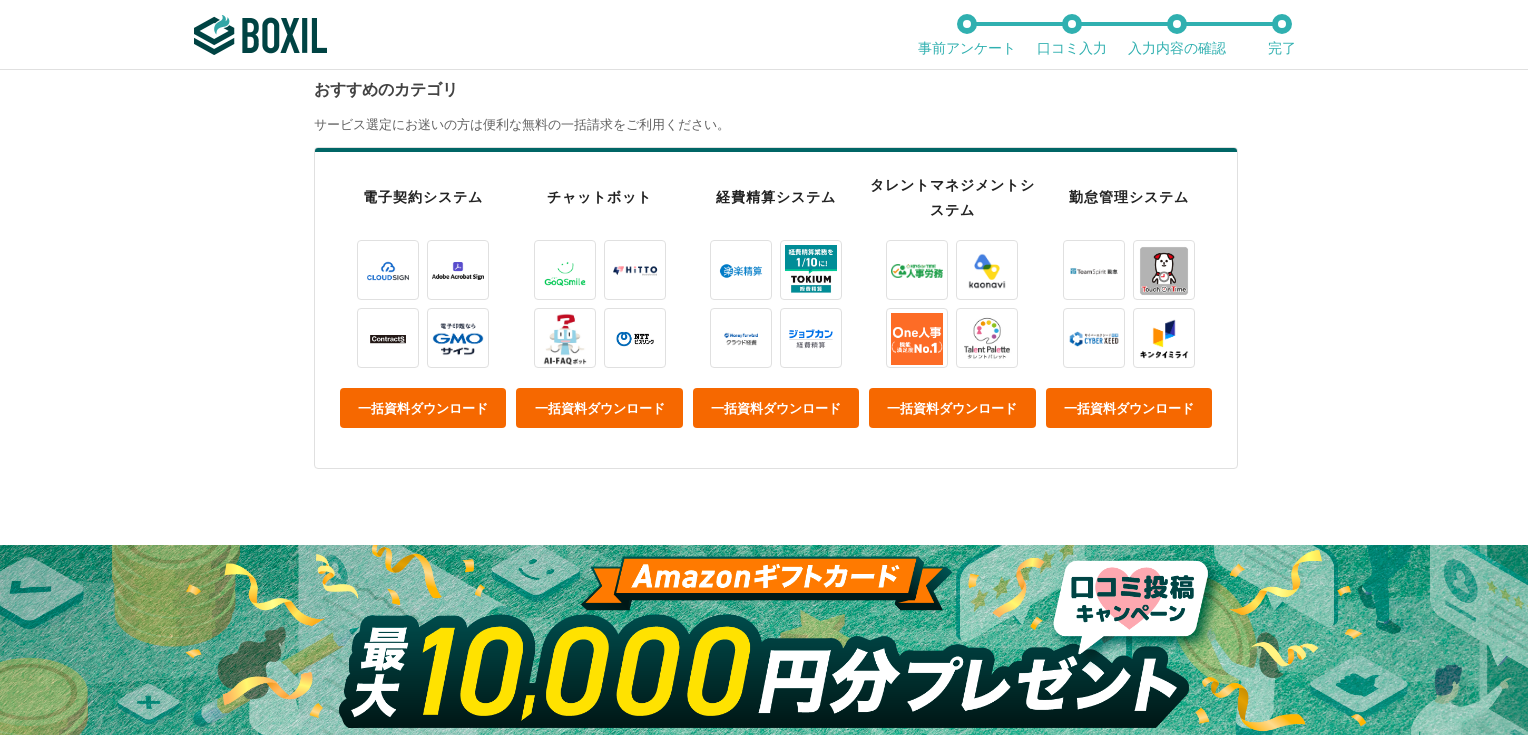 scroll, scrollTop: 200, scrollLeft: 0, axis: vertical 